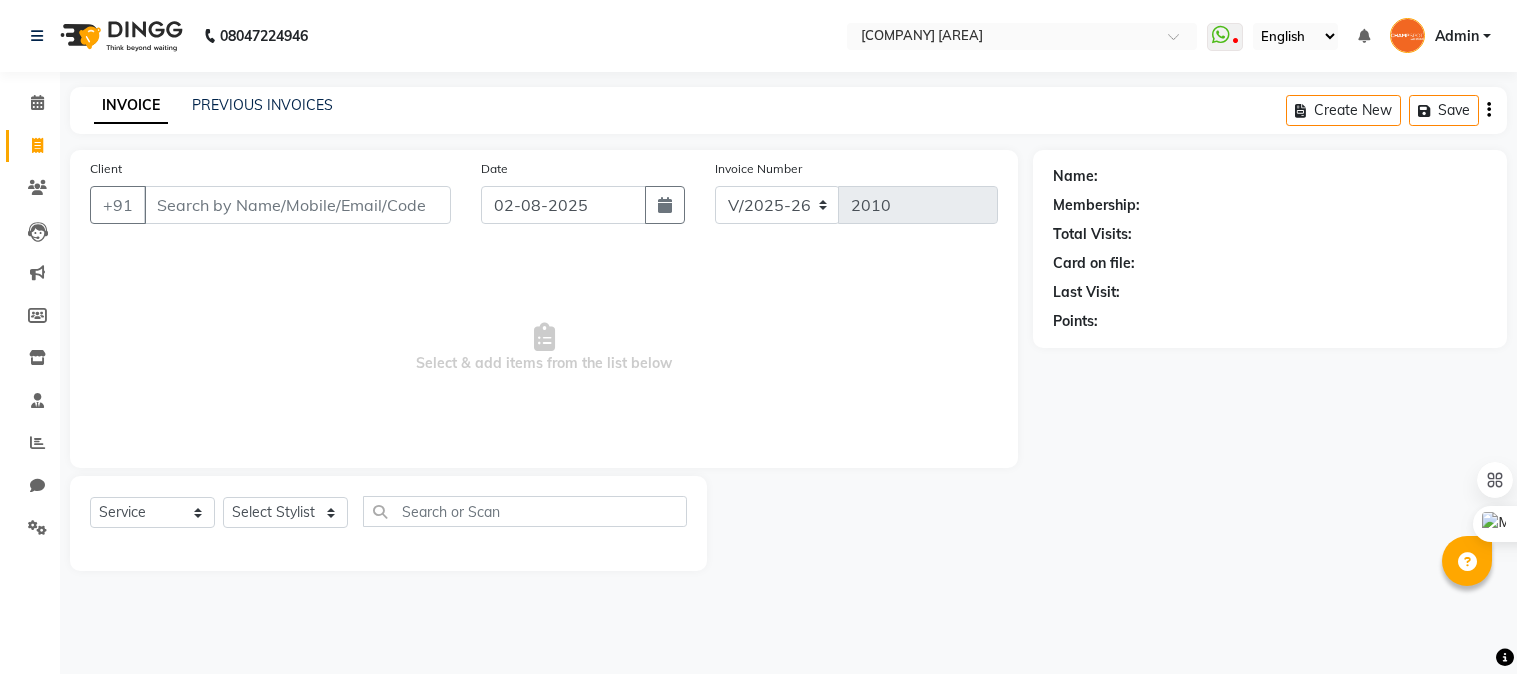 select on "7690" 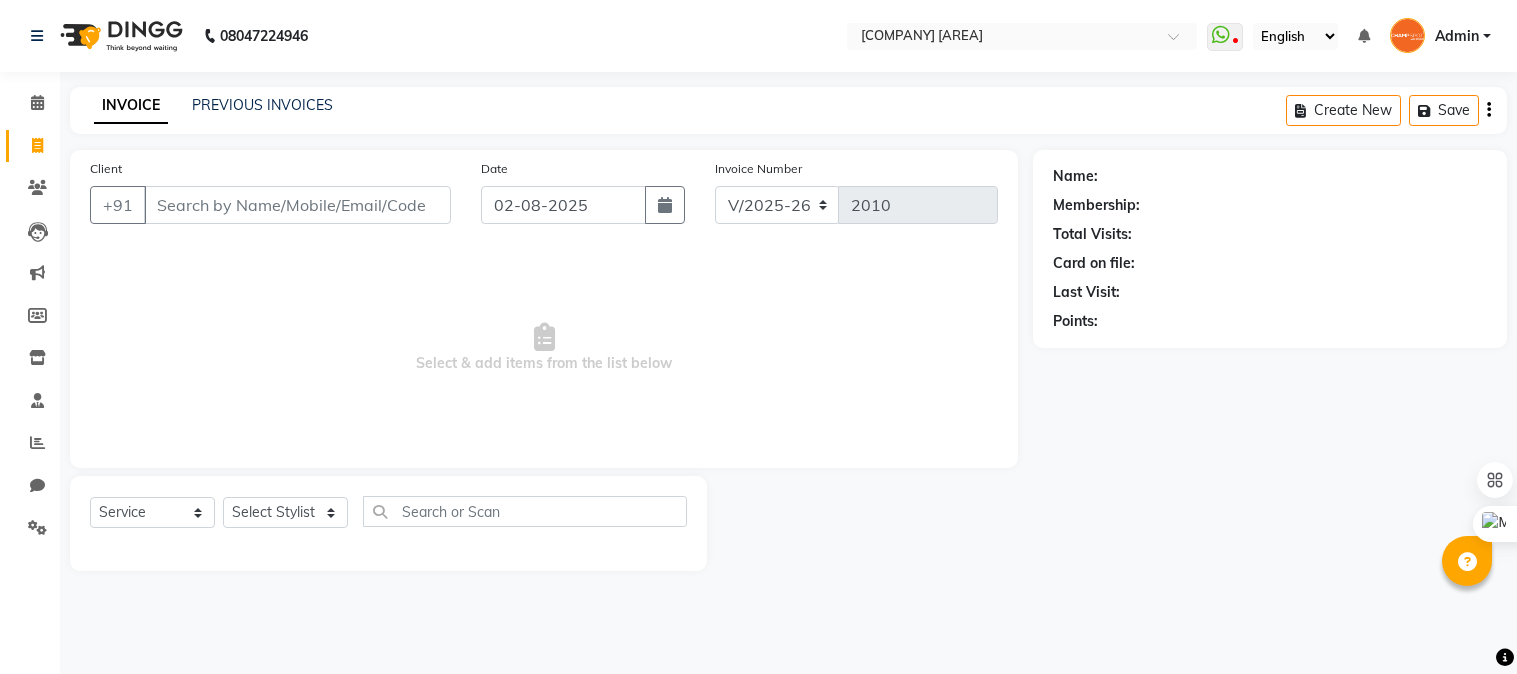 scroll, scrollTop: 0, scrollLeft: 0, axis: both 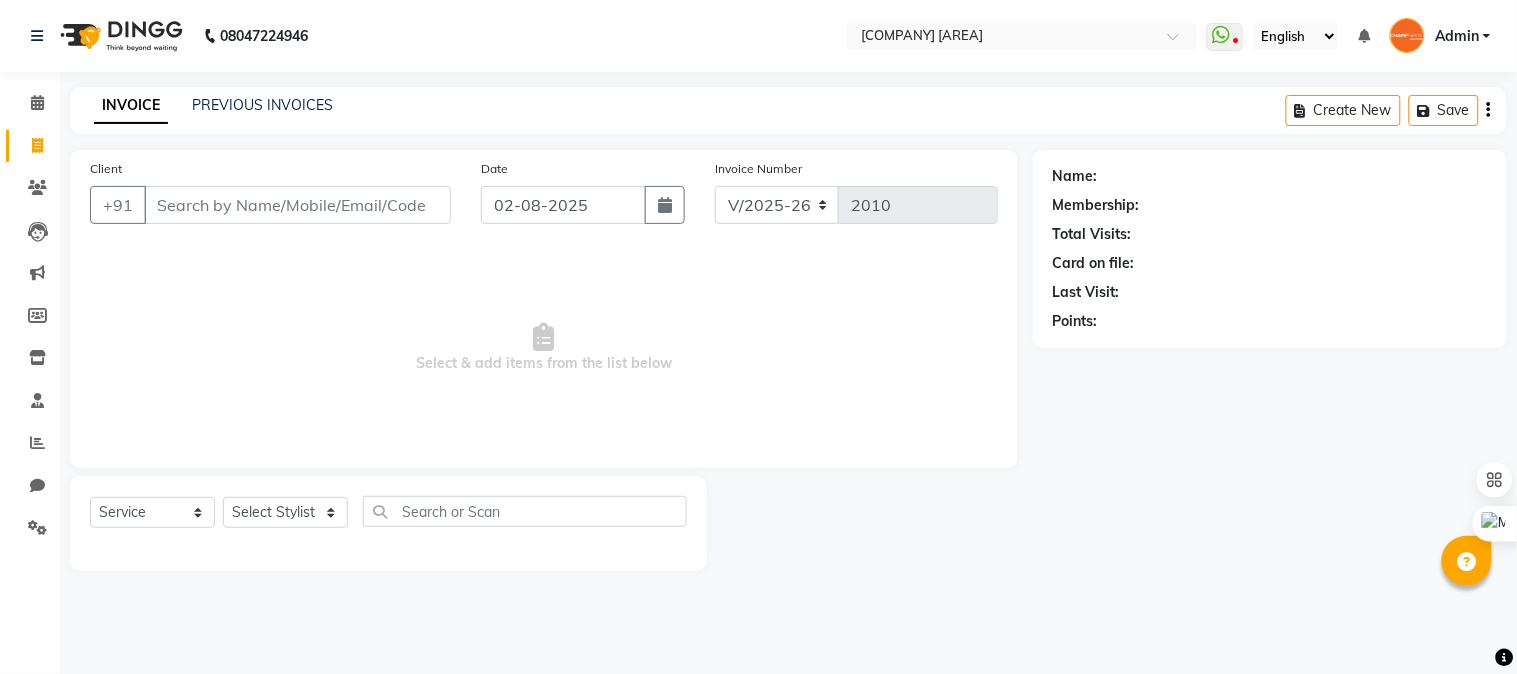 click on "Select Stylist Admin [NAME] [LAST] [NAME] [LAST] [NAME] [LAST] [NAME] [LAST]" 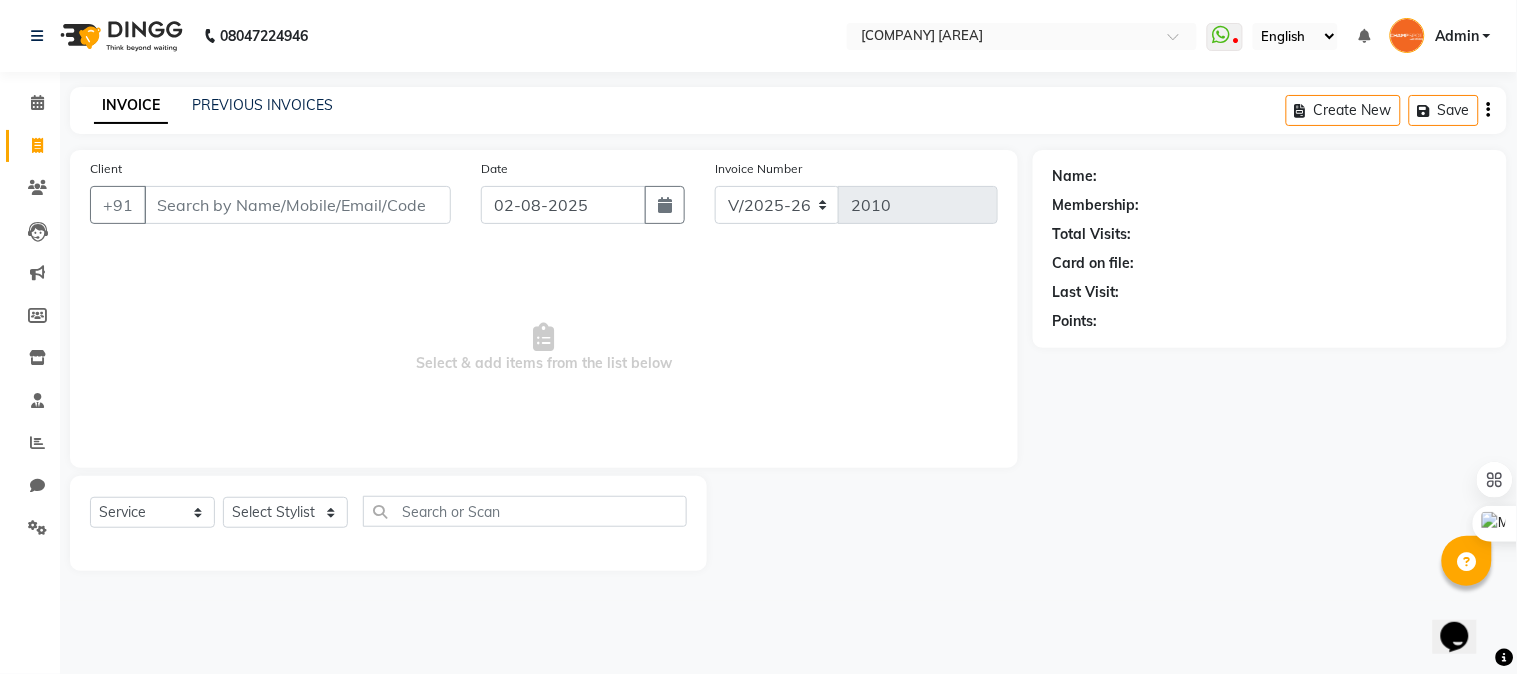 scroll, scrollTop: 0, scrollLeft: 0, axis: both 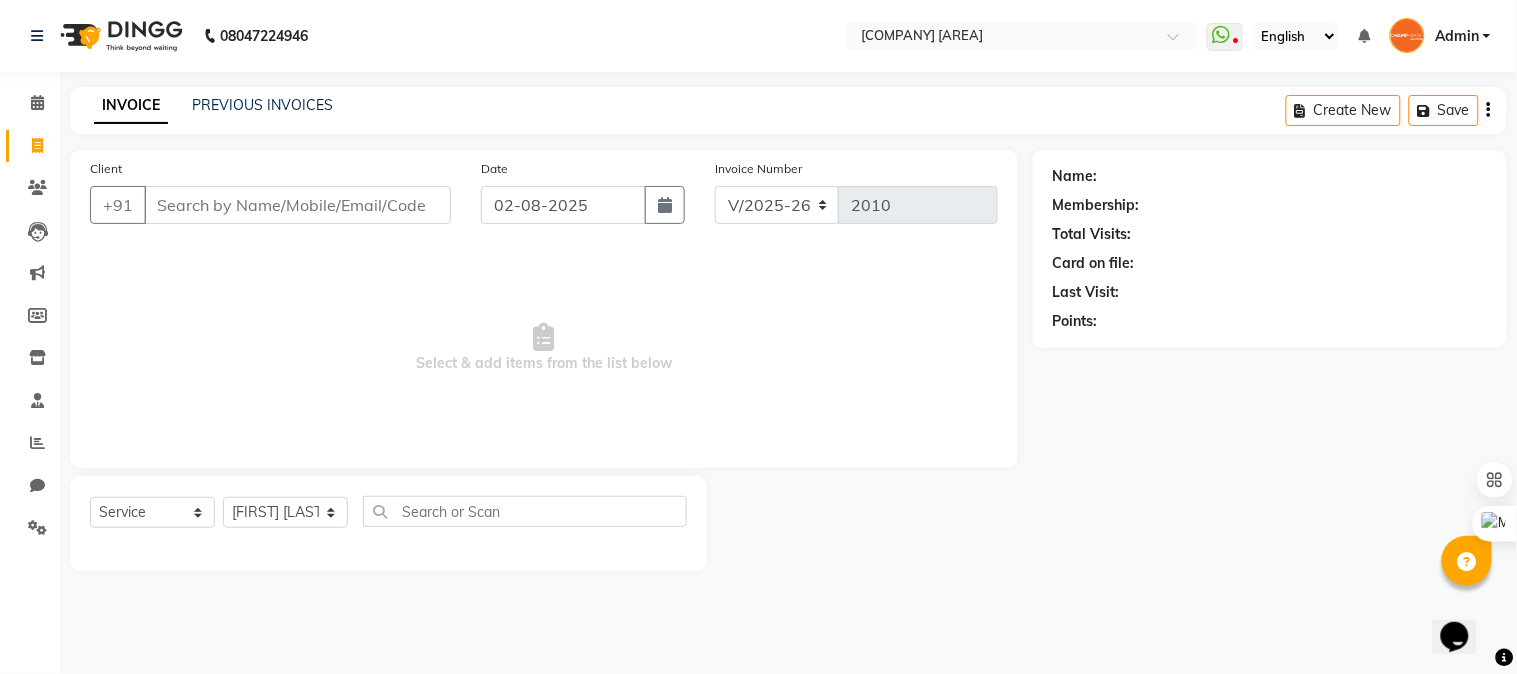 click on "Select Stylist Admin [NAME] [LAST] [NAME] [LAST] [NAME] [LAST] [NAME] [LAST]" 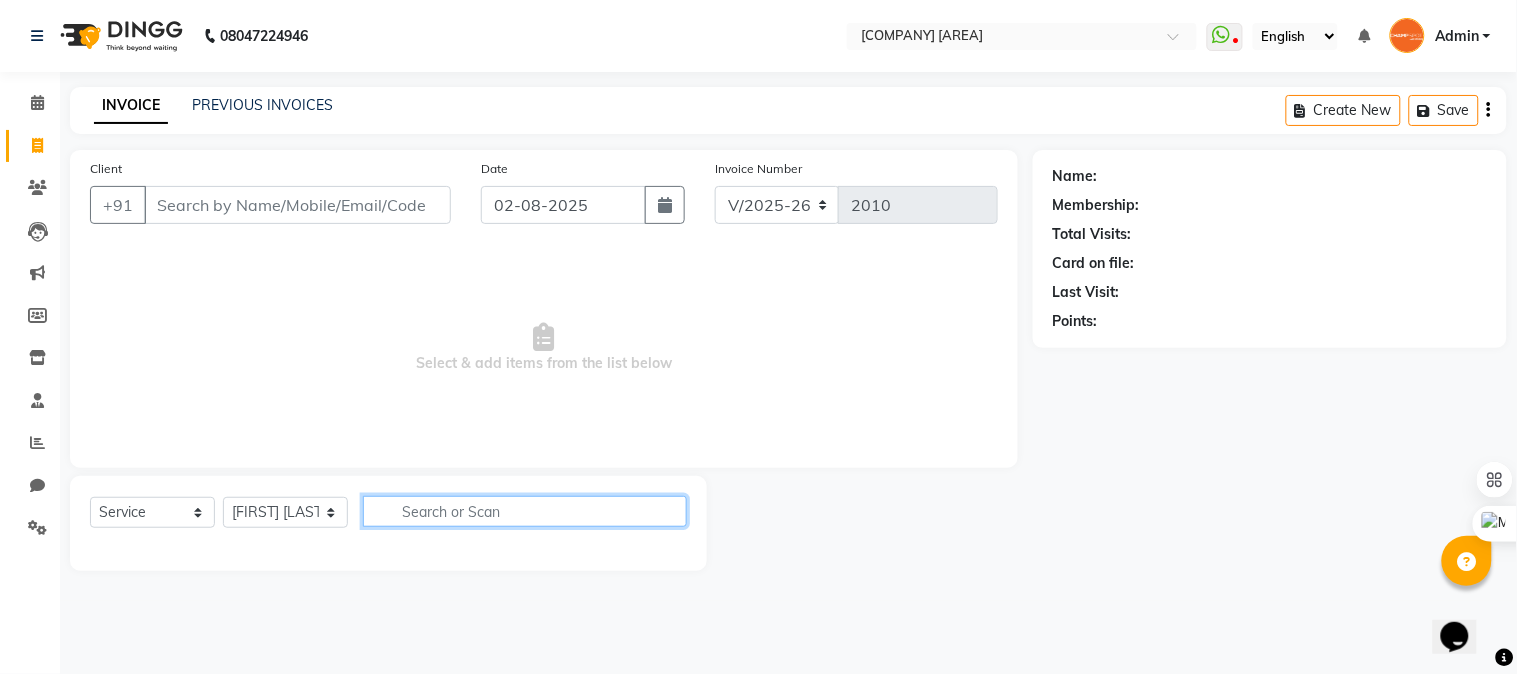 click 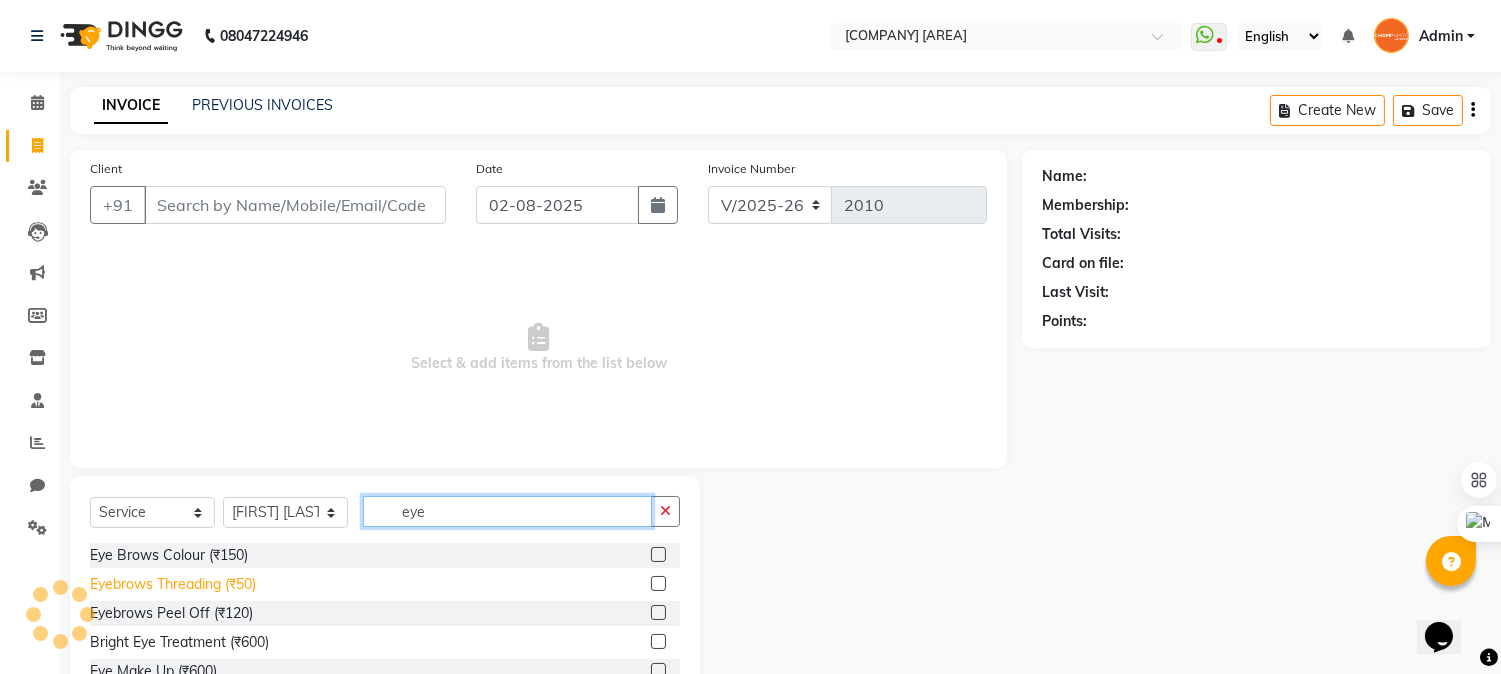 type on "eye" 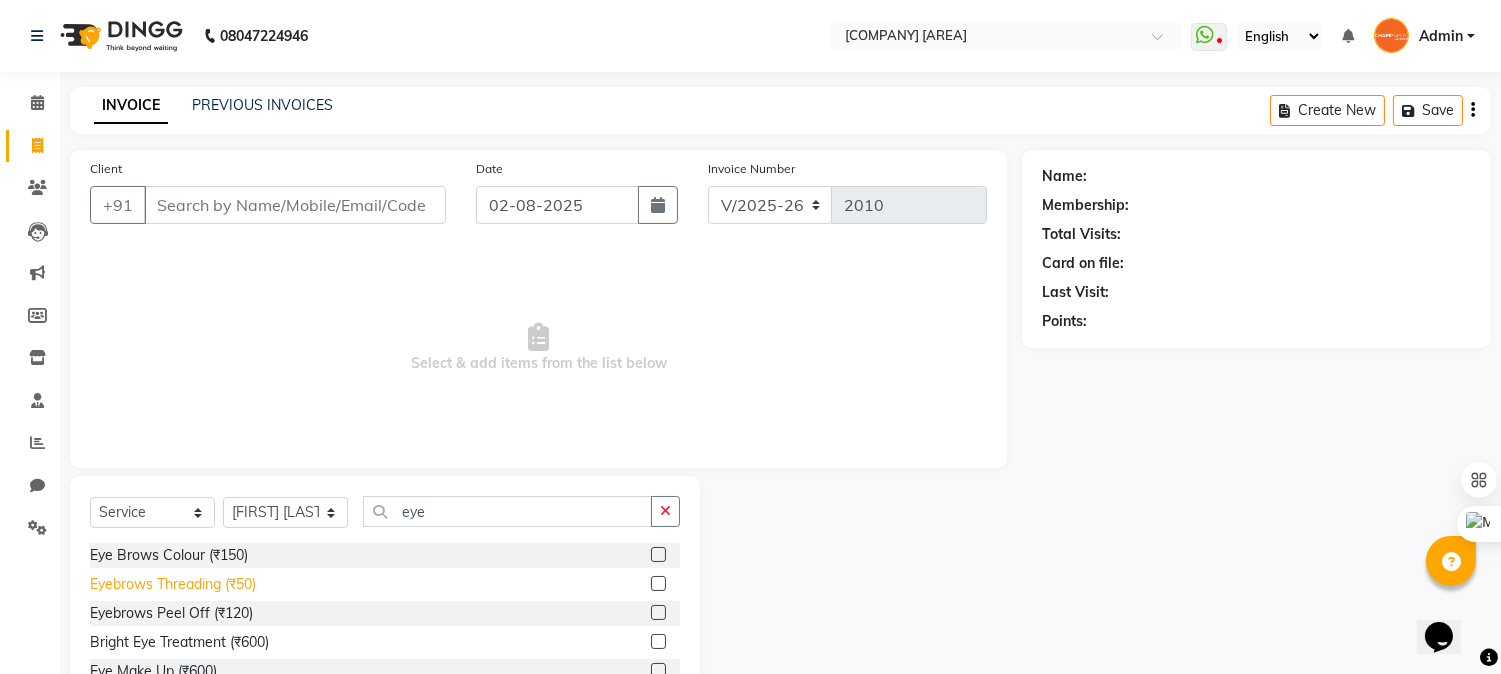 click on "Eyebrows Threading (₹50)" 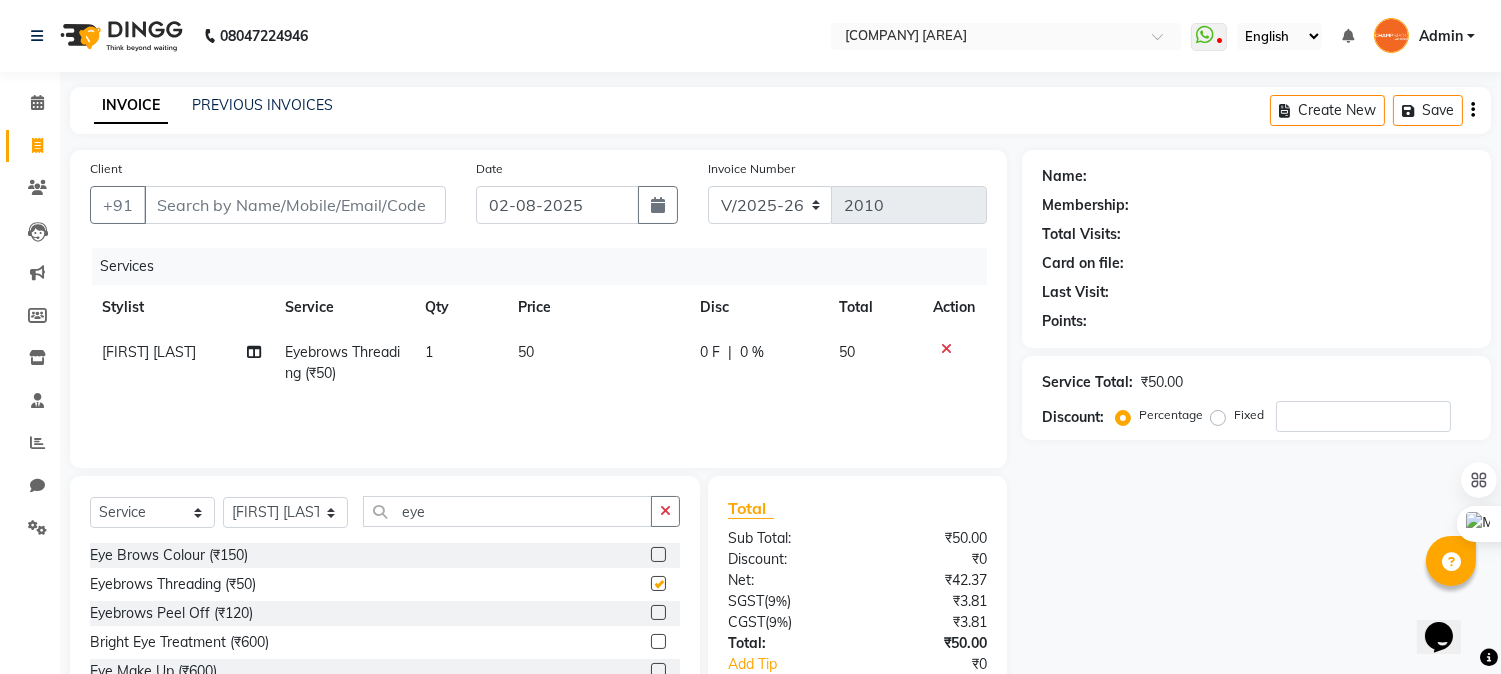 checkbox on "false" 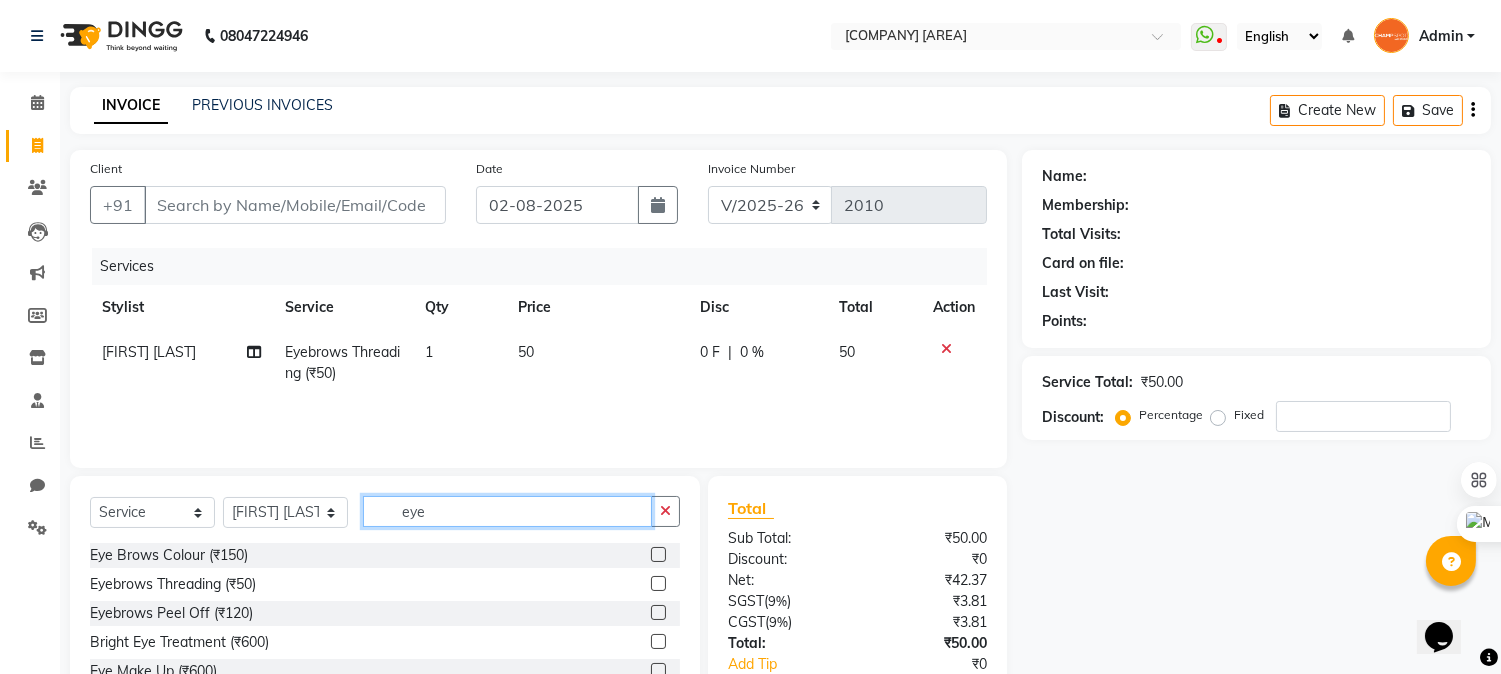 drag, startPoint x: 478, startPoint y: 500, endPoint x: 308, endPoint y: 505, distance: 170.07352 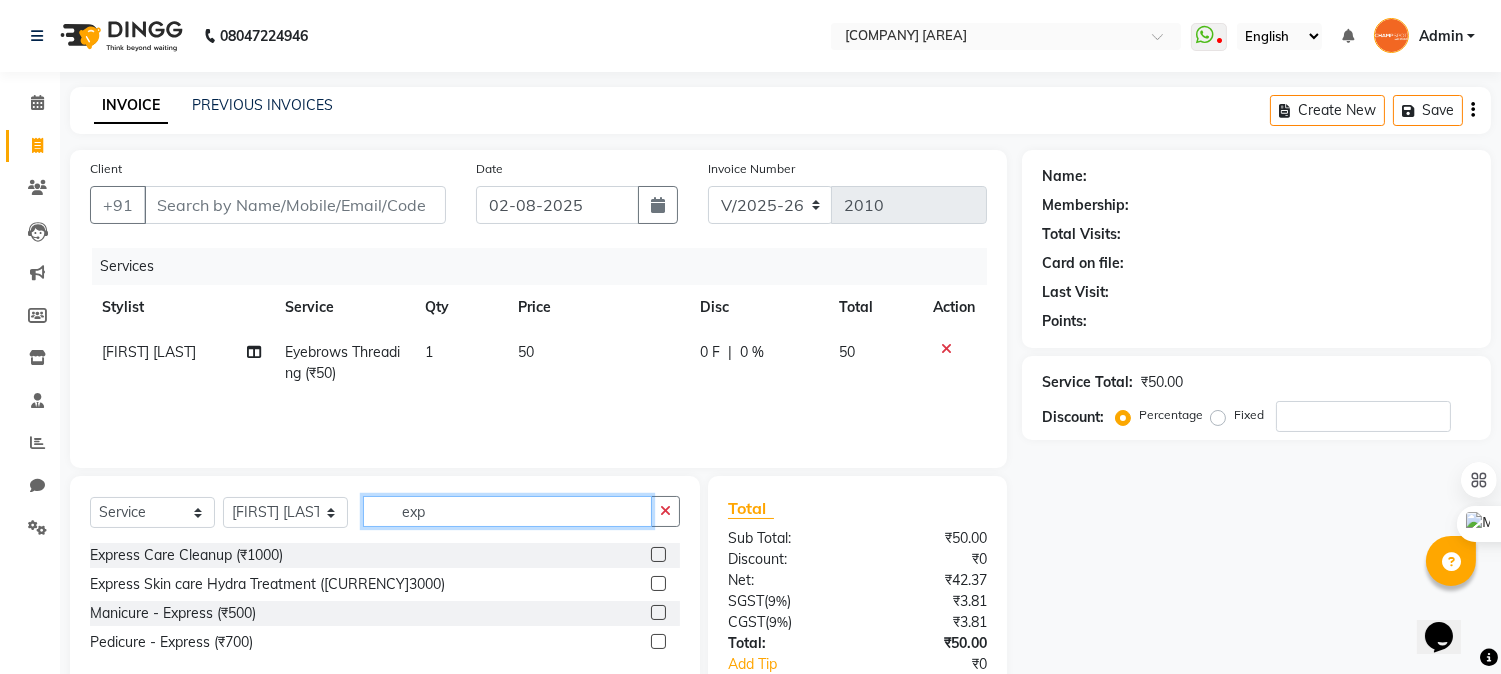 type on "expr" 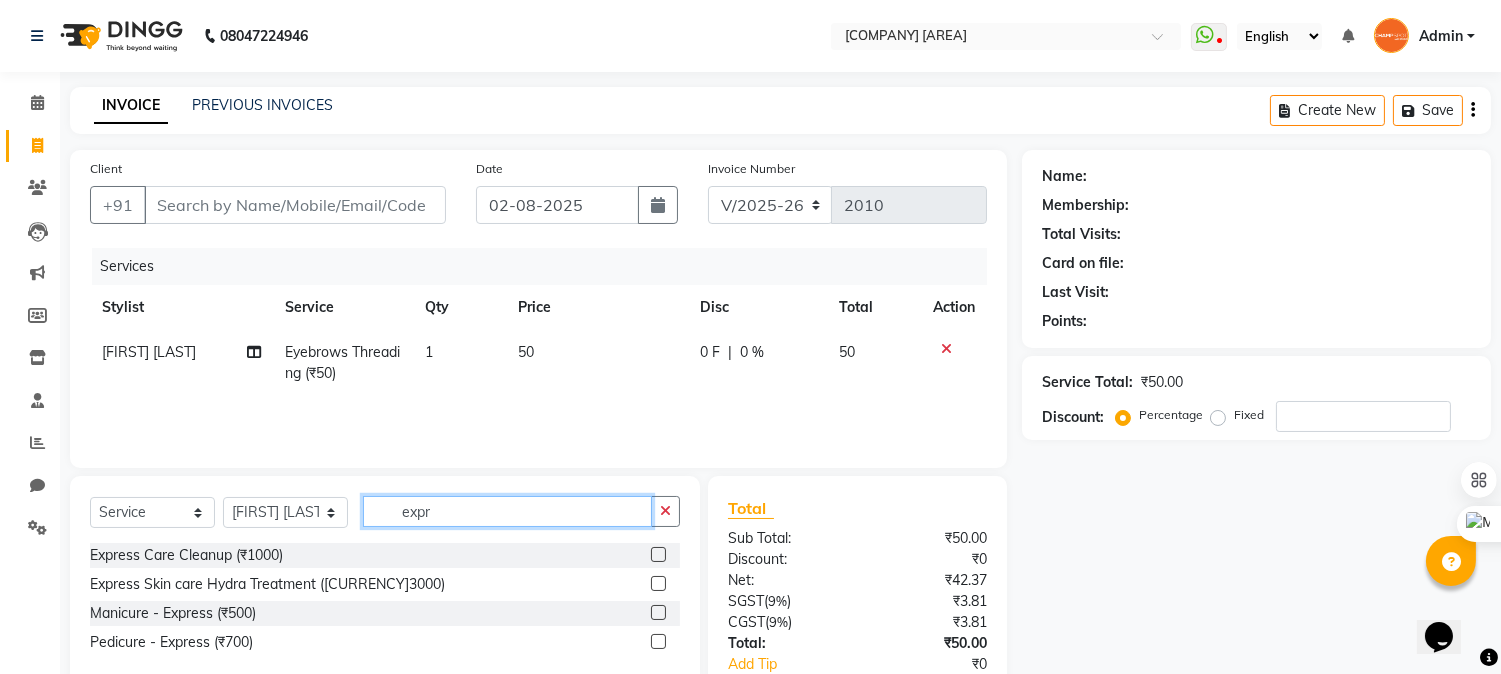 drag, startPoint x: 373, startPoint y: 527, endPoint x: 317, endPoint y: 525, distance: 56.0357 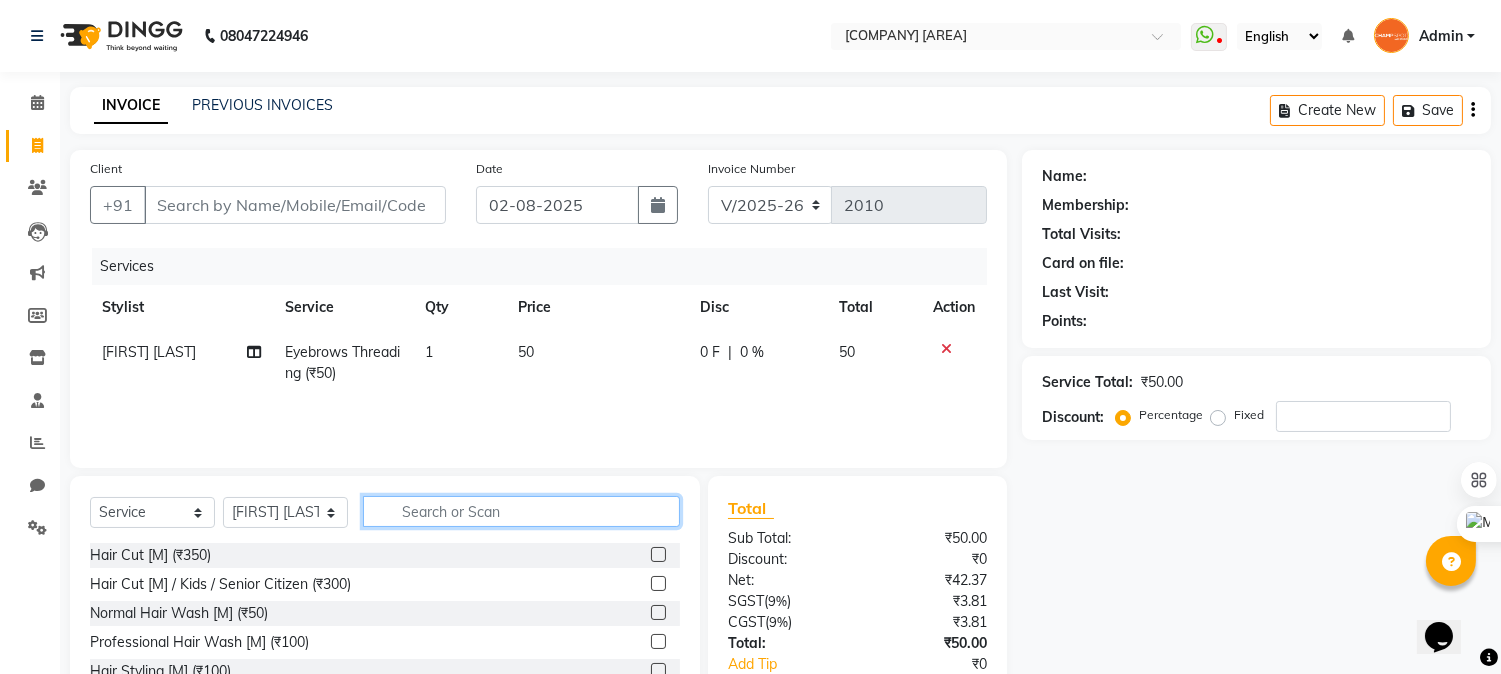 type 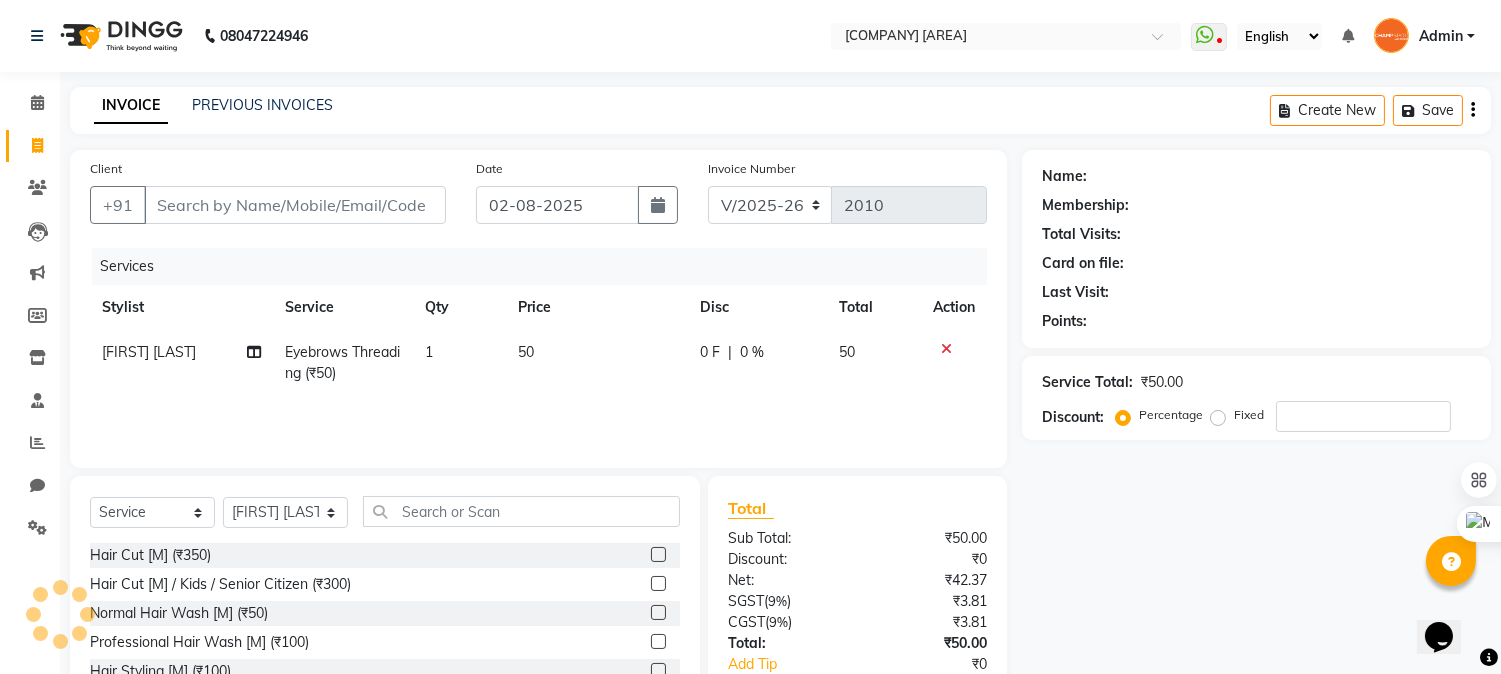 click 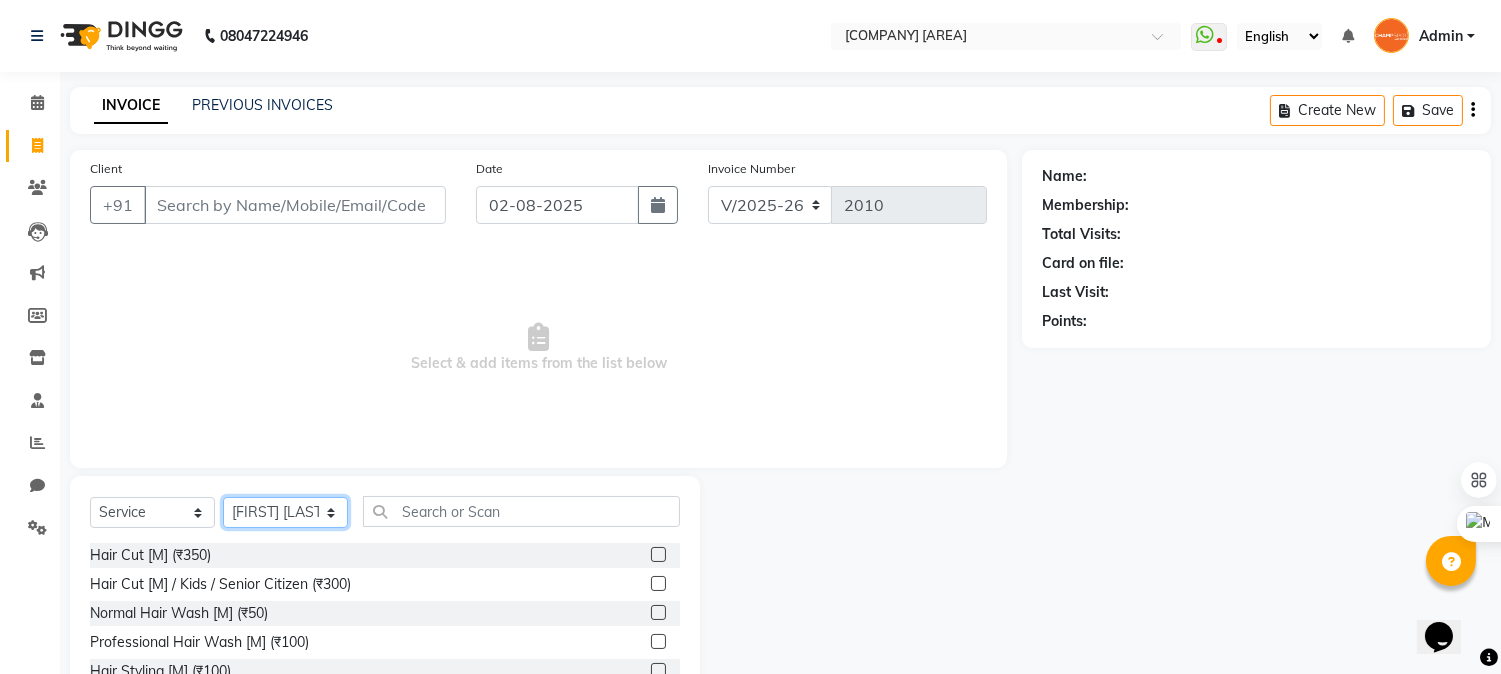 drag, startPoint x: 254, startPoint y: 517, endPoint x: 266, endPoint y: 507, distance: 15.6205 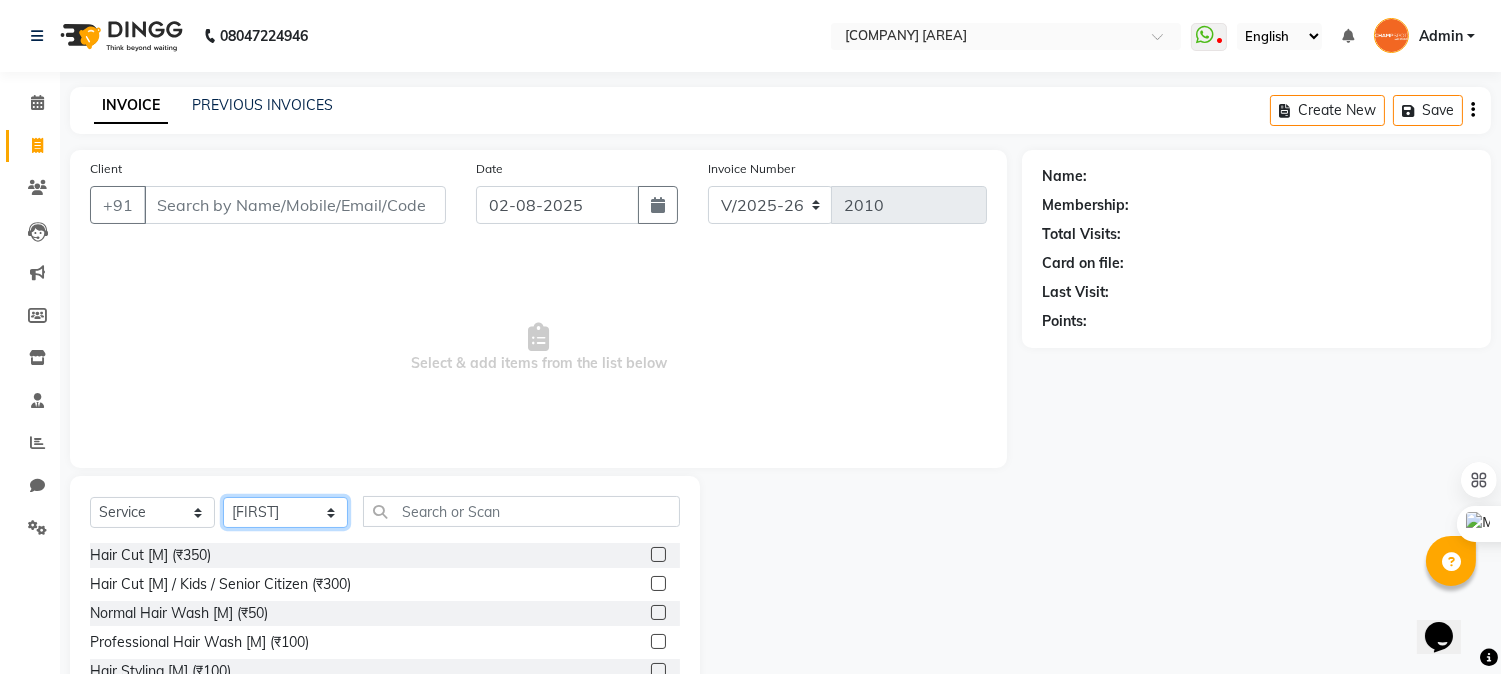 click on "Select Stylist Admin [NAME] [LAST] [NAME] [LAST] [NAME] [LAST] [NAME] [LAST]" 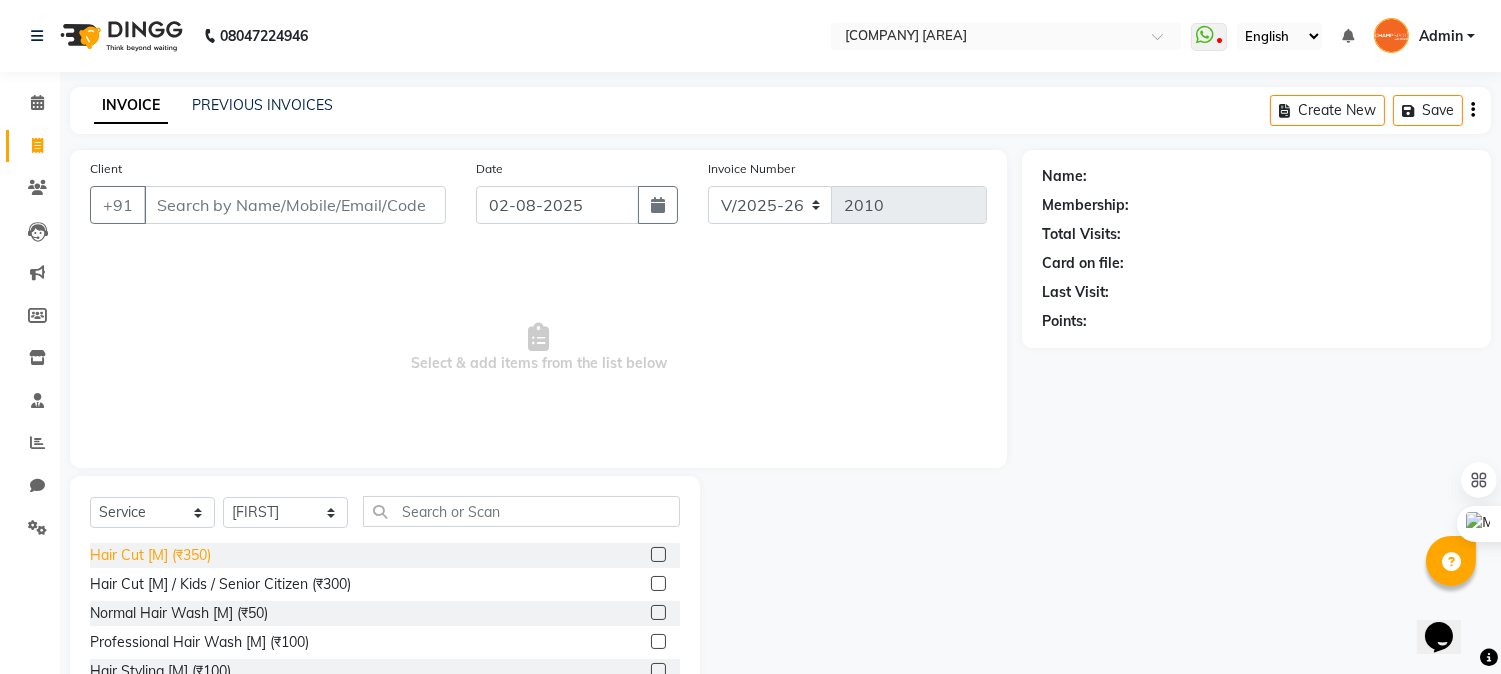 click on "Hair Cut [M] (₹350)" 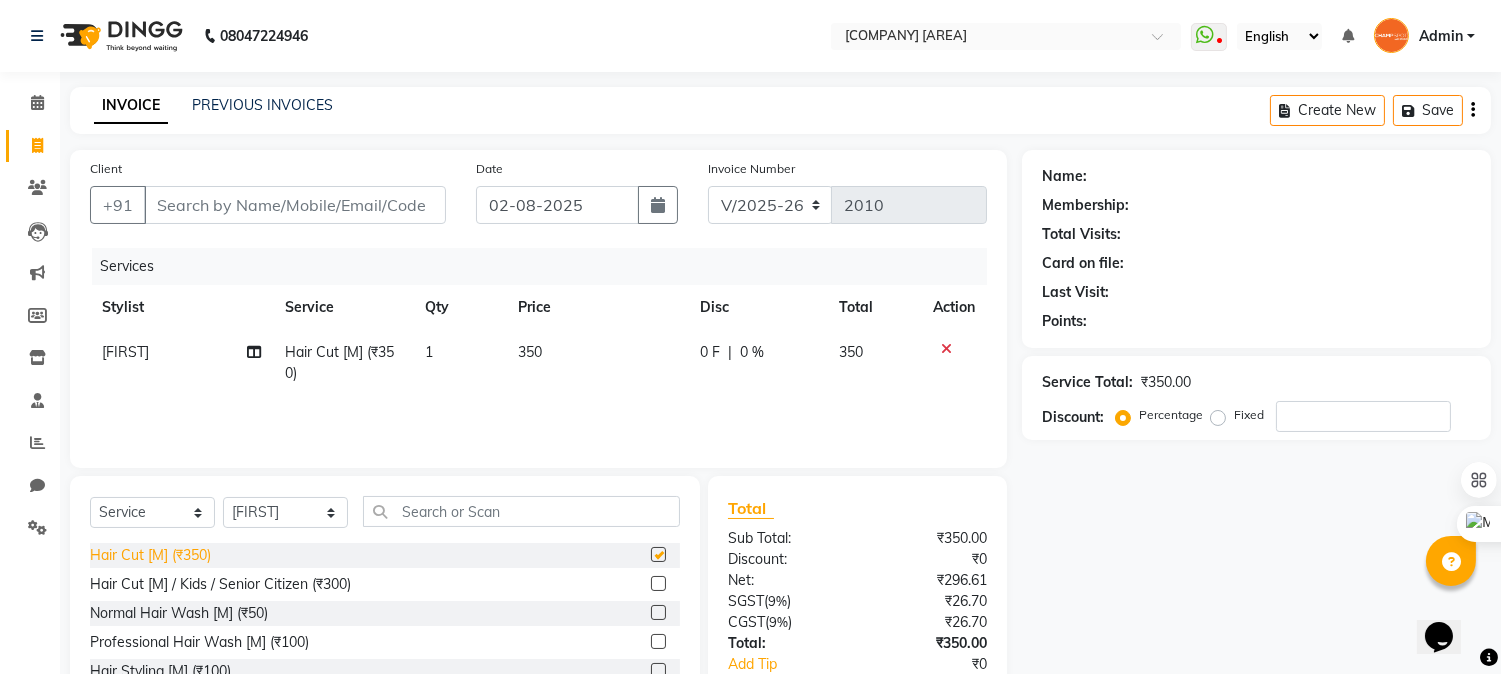 checkbox on "false" 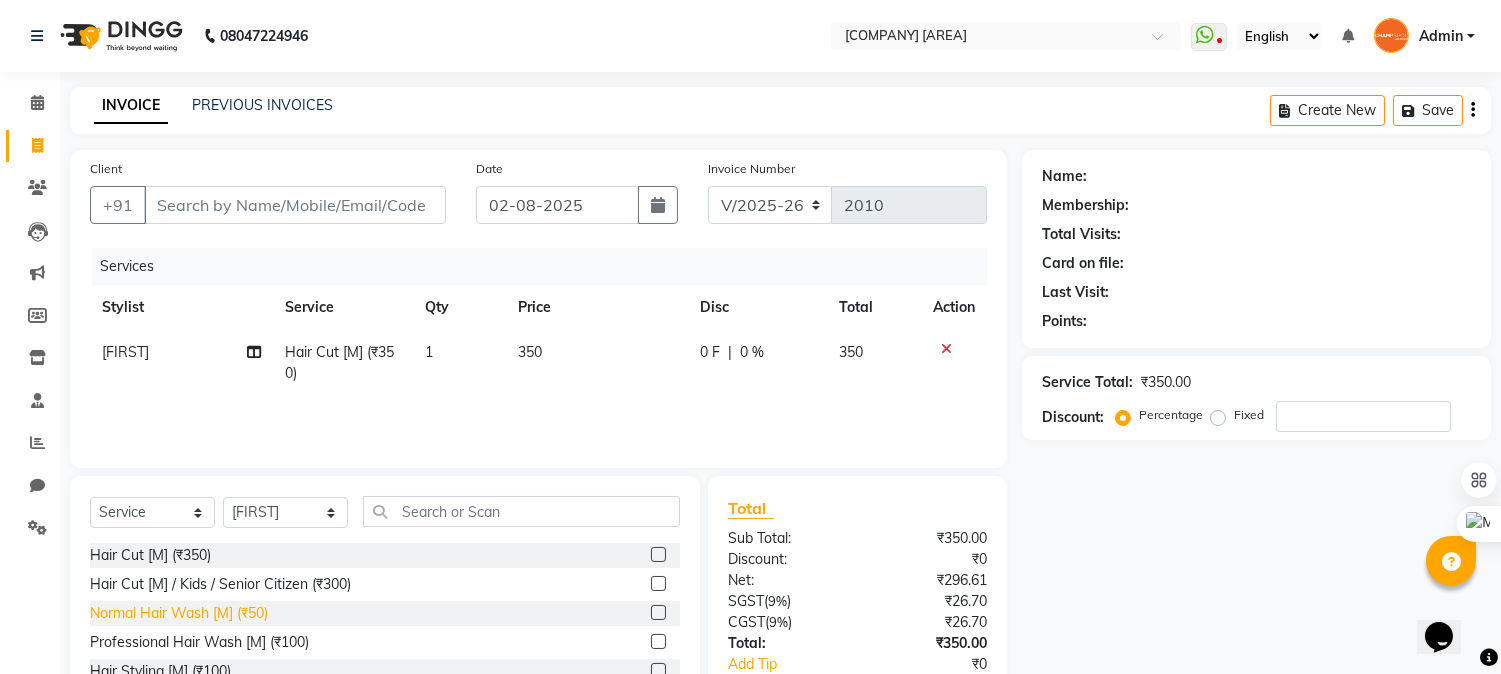 click on "Normal Hair Wash [M] (₹50)" 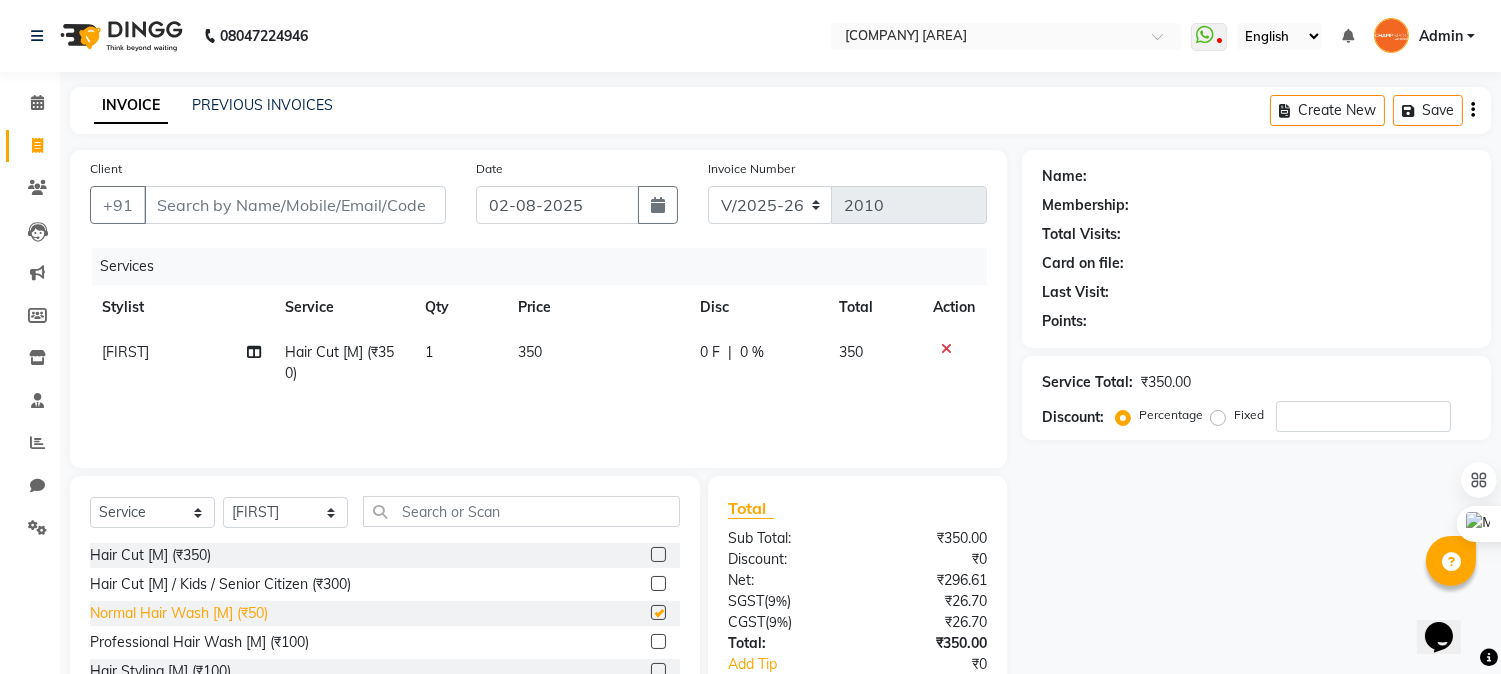checkbox on "false" 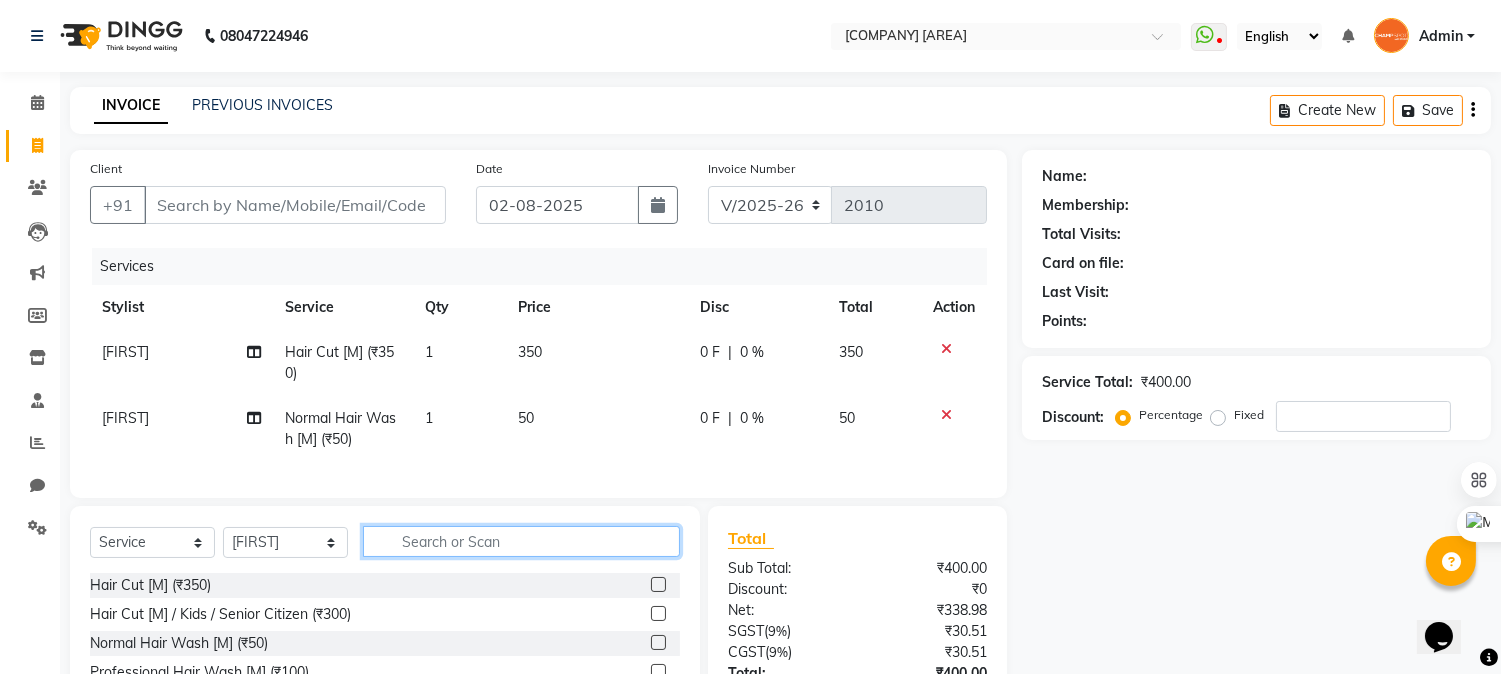click 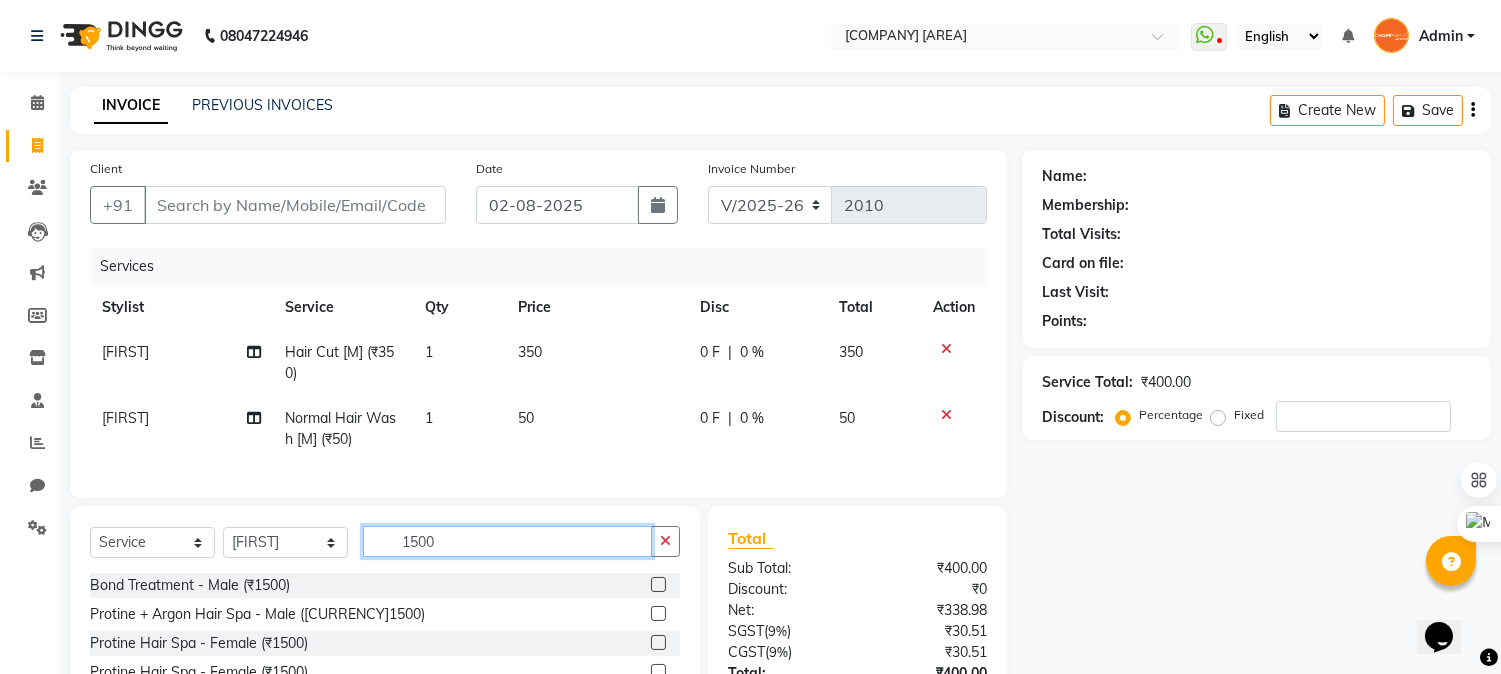 scroll, scrollTop: 111, scrollLeft: 0, axis: vertical 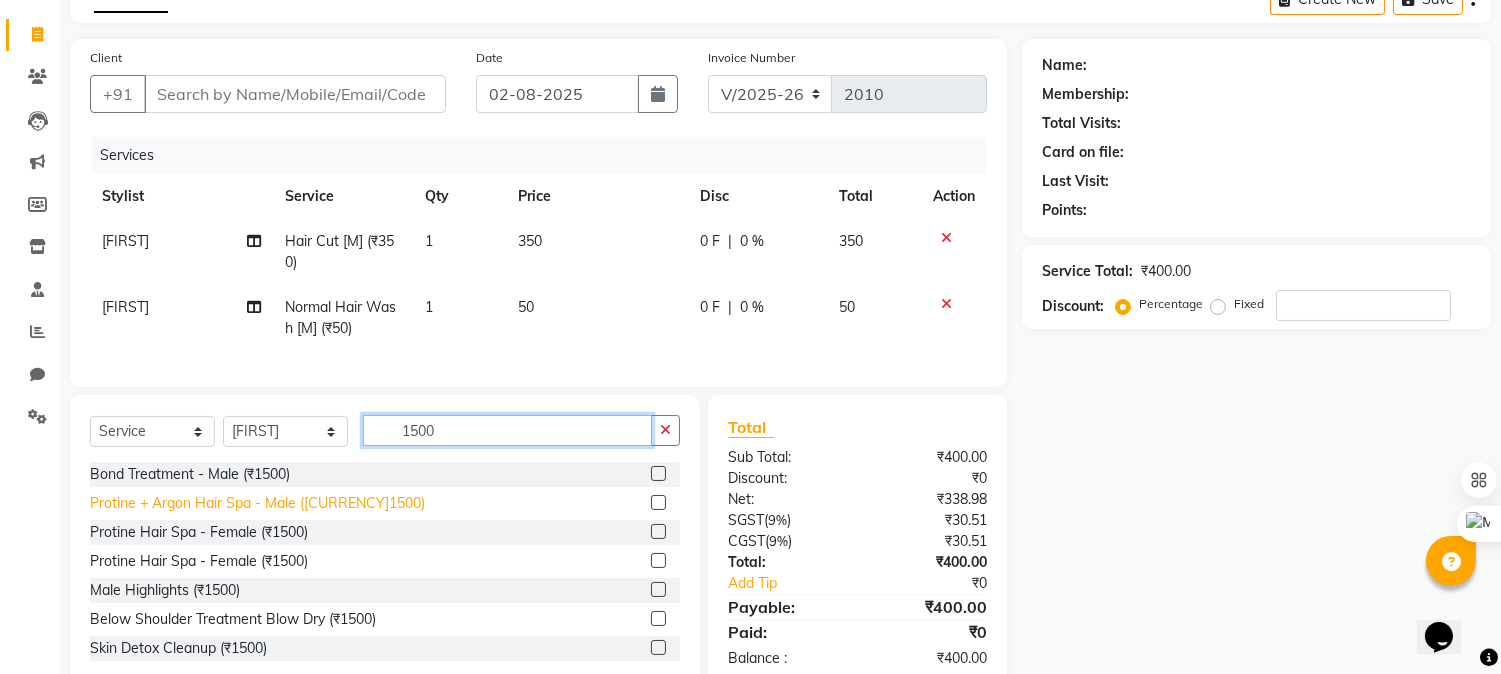 type on "1500" 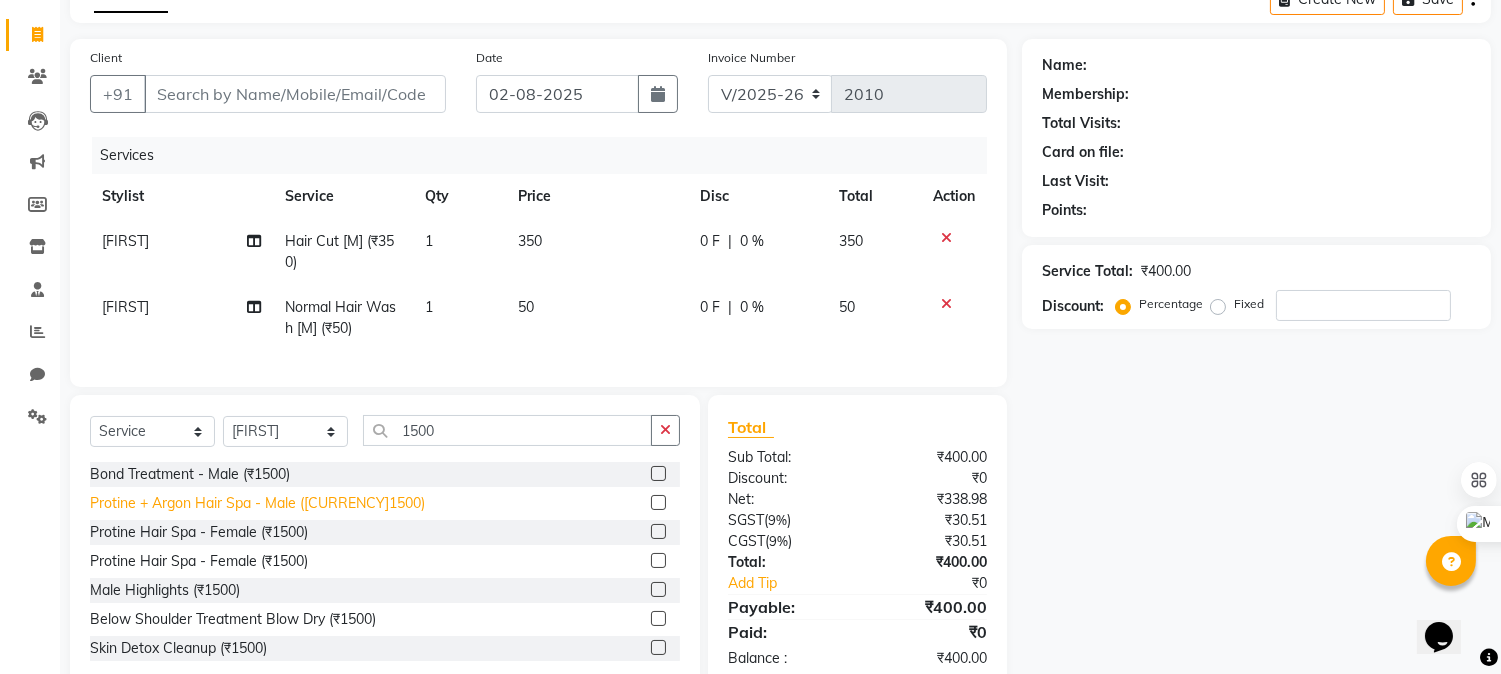 click on "Protine + Argon Hair Spa - Male ([CURRENCY]1500)" 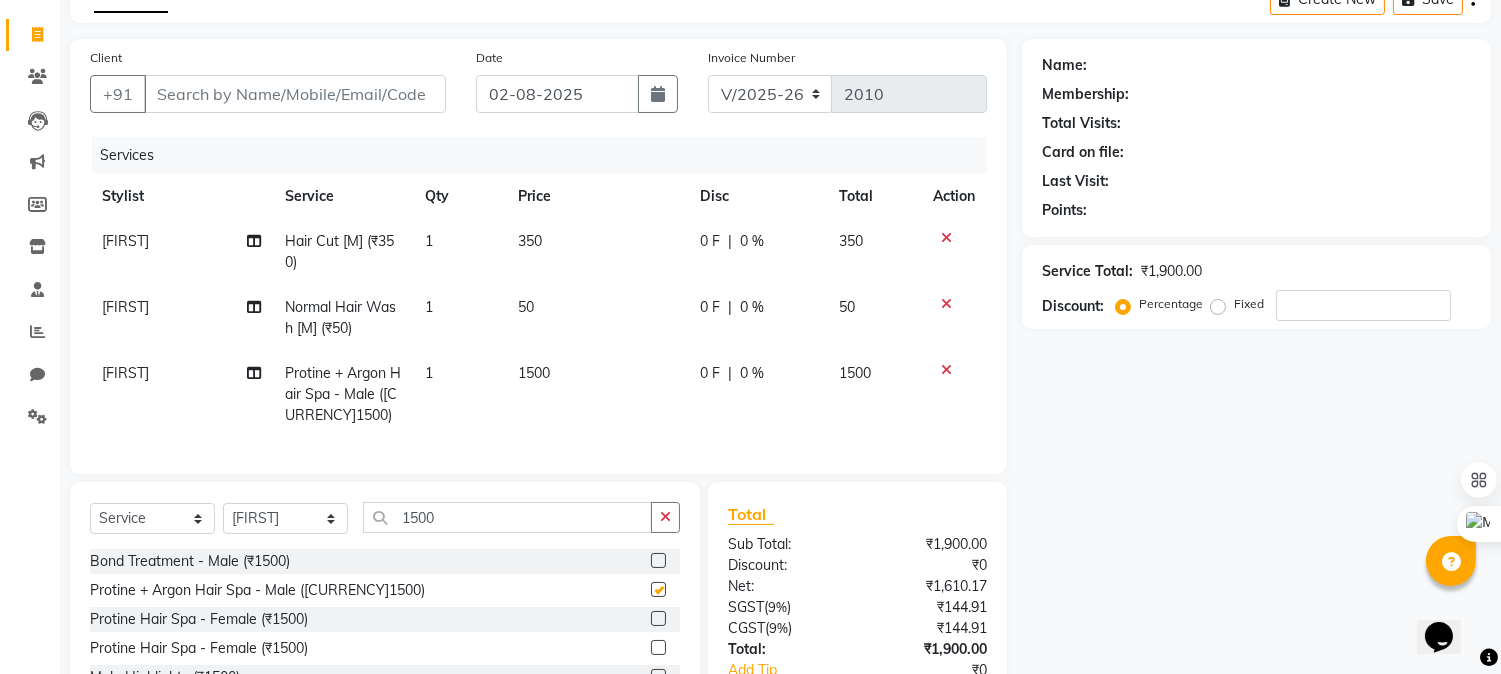 checkbox on "false" 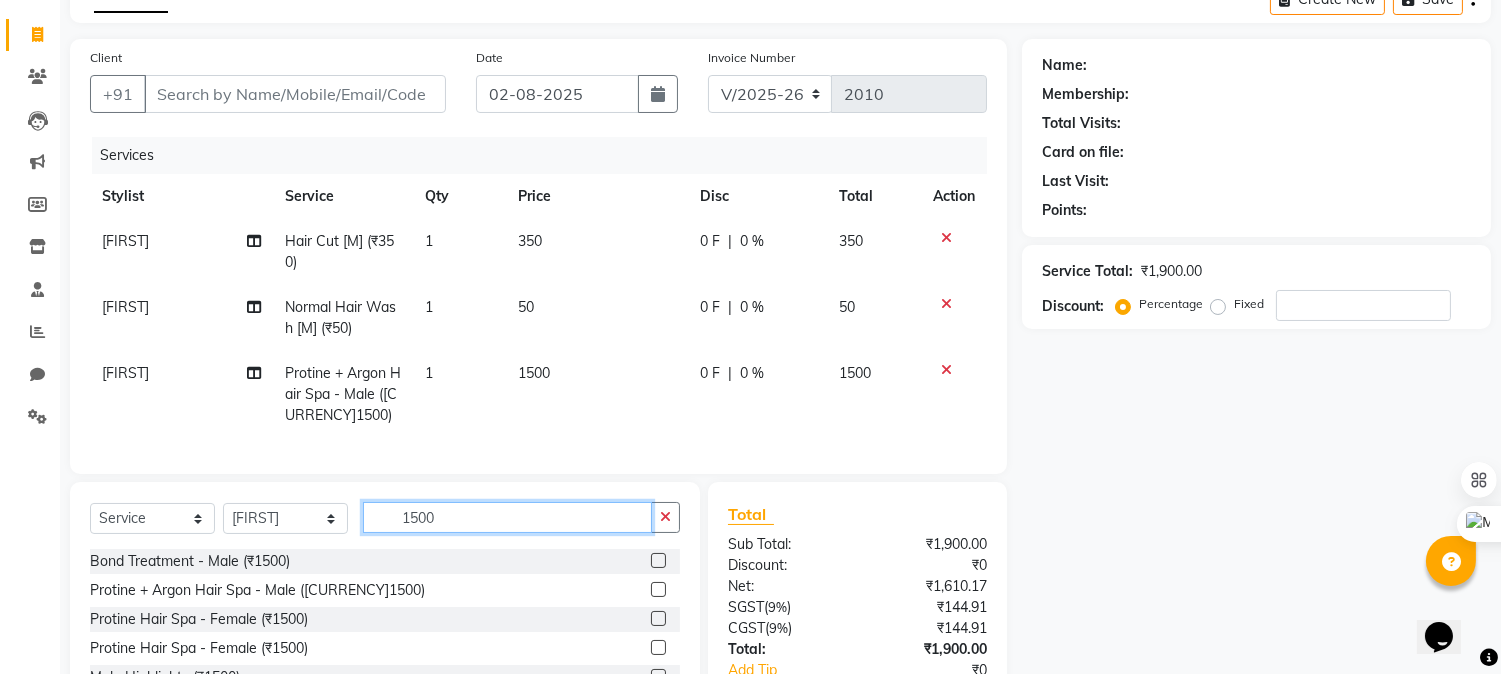 drag, startPoint x: 473, startPoint y: 537, endPoint x: 273, endPoint y: 518, distance: 200.90047 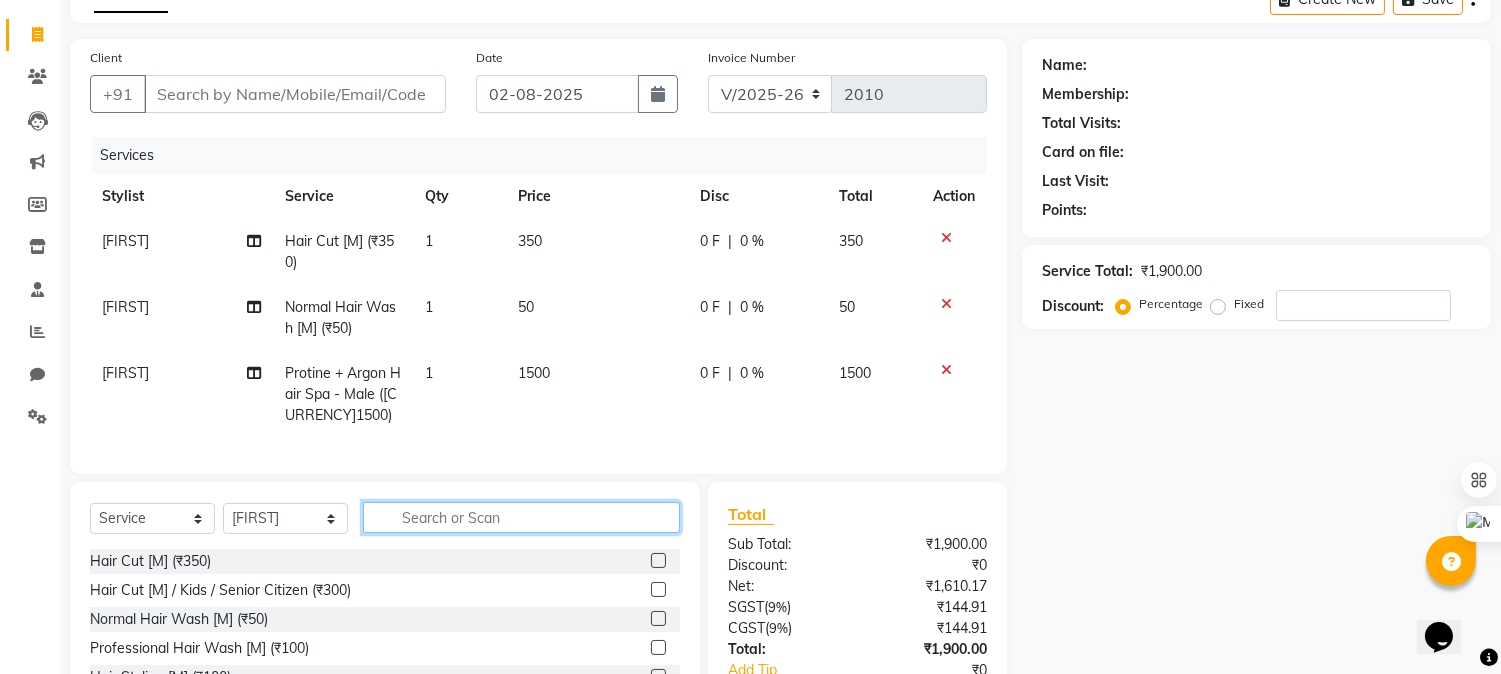 click 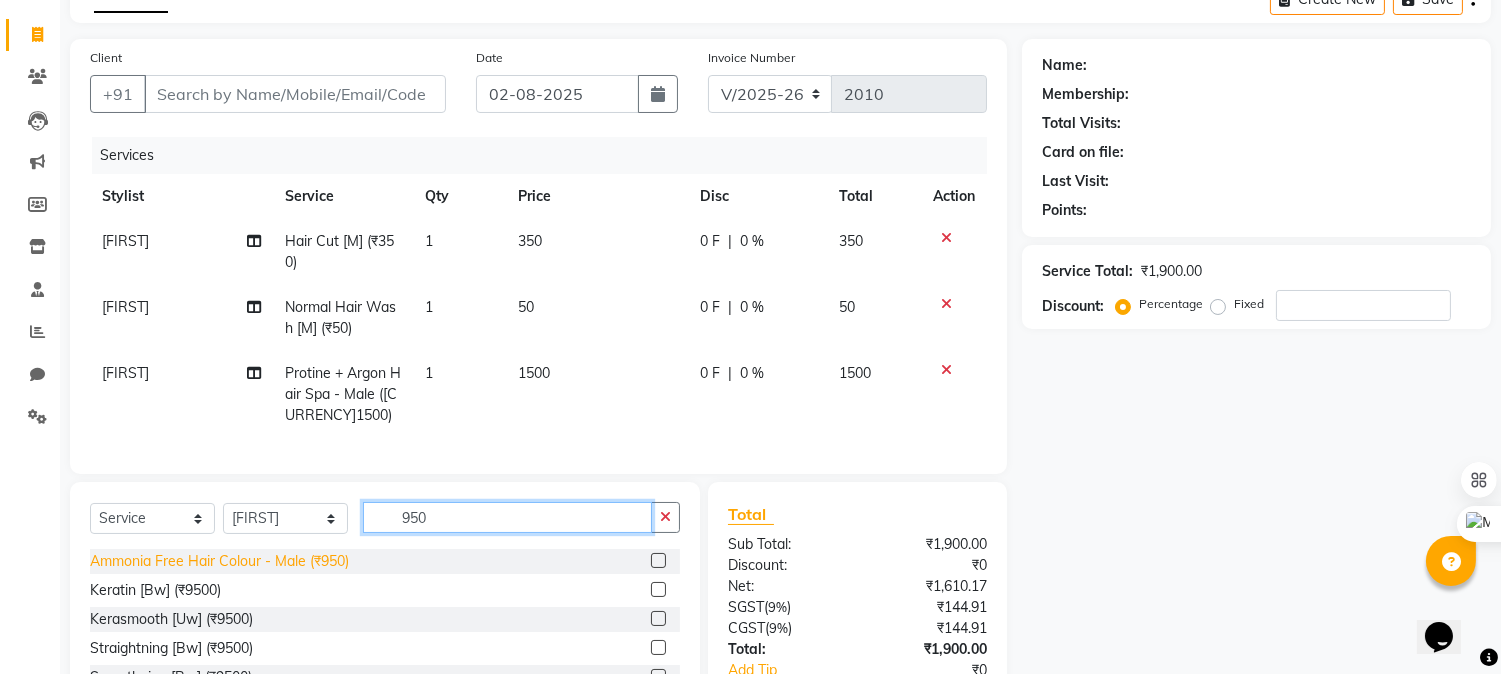 type on "950" 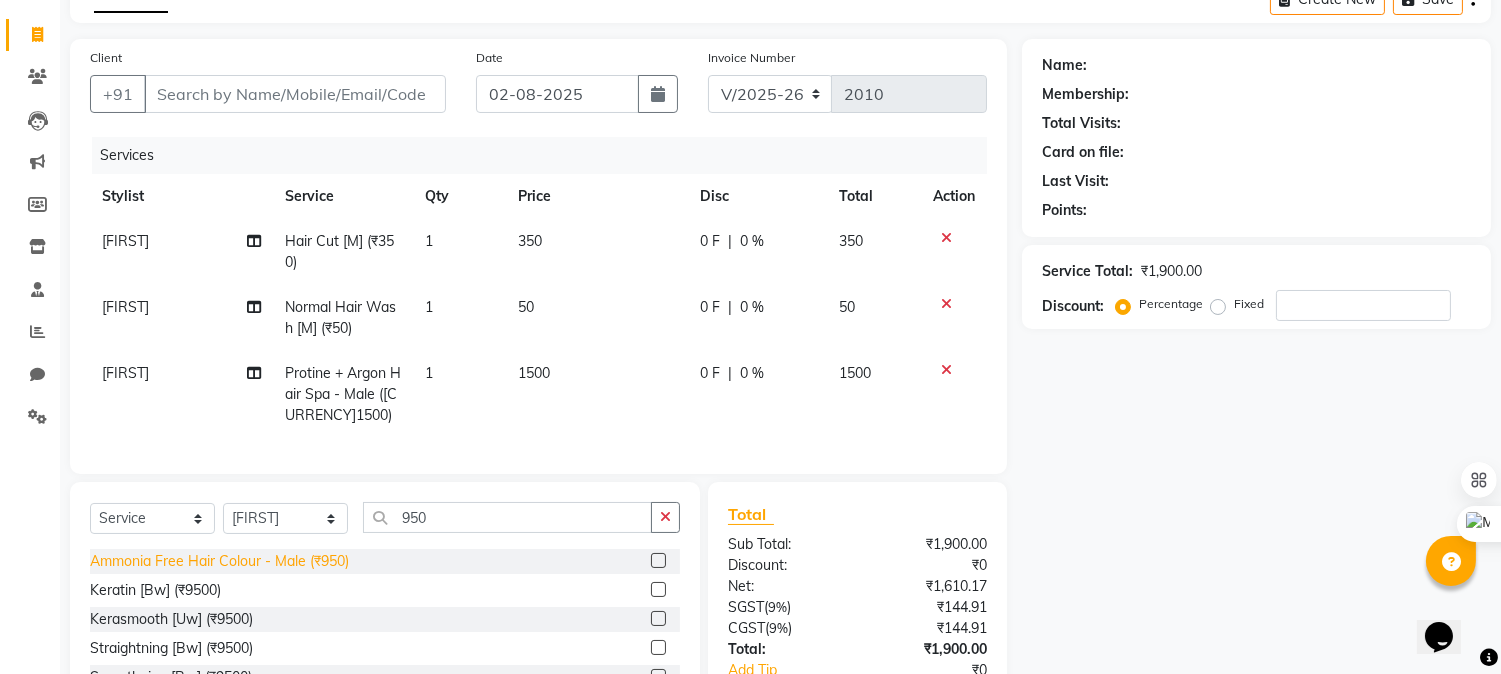 click on "Ammonia Free Hair Colour - Male (₹950)" 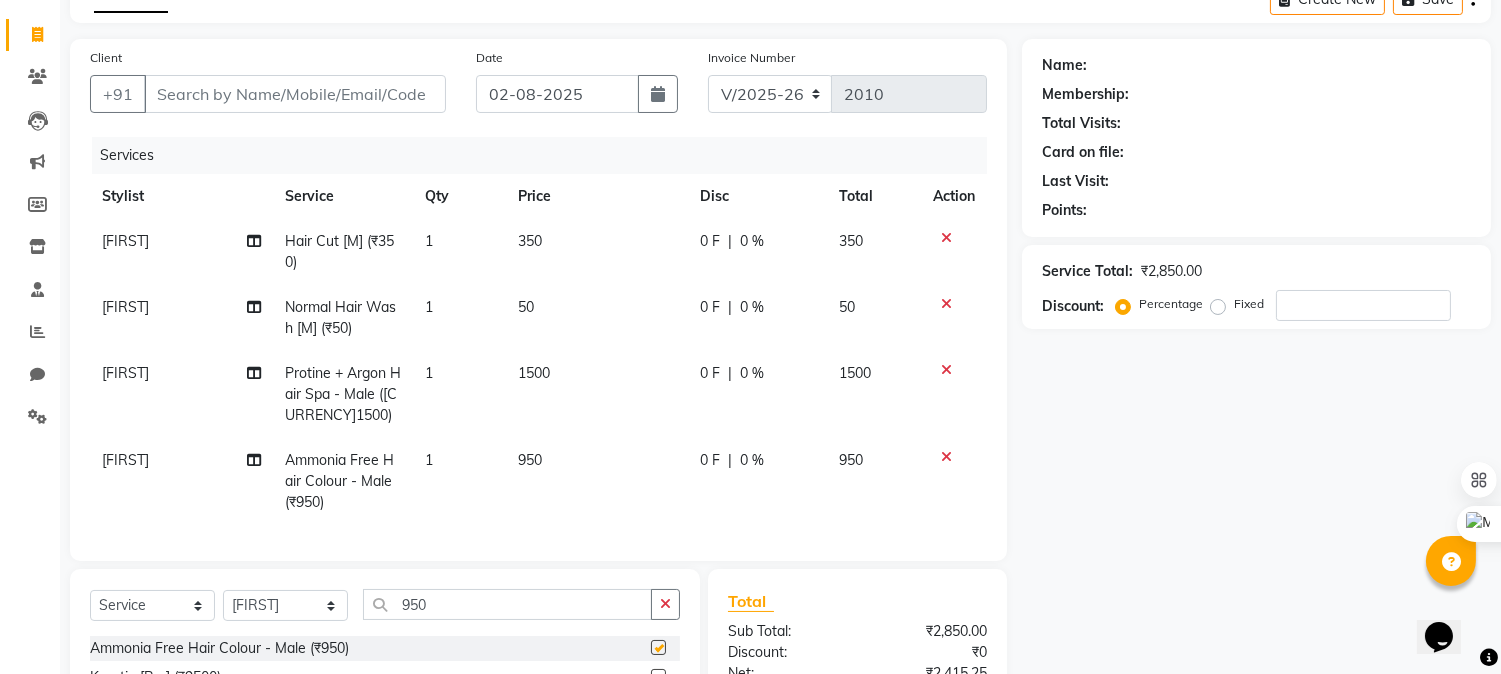 checkbox on "false" 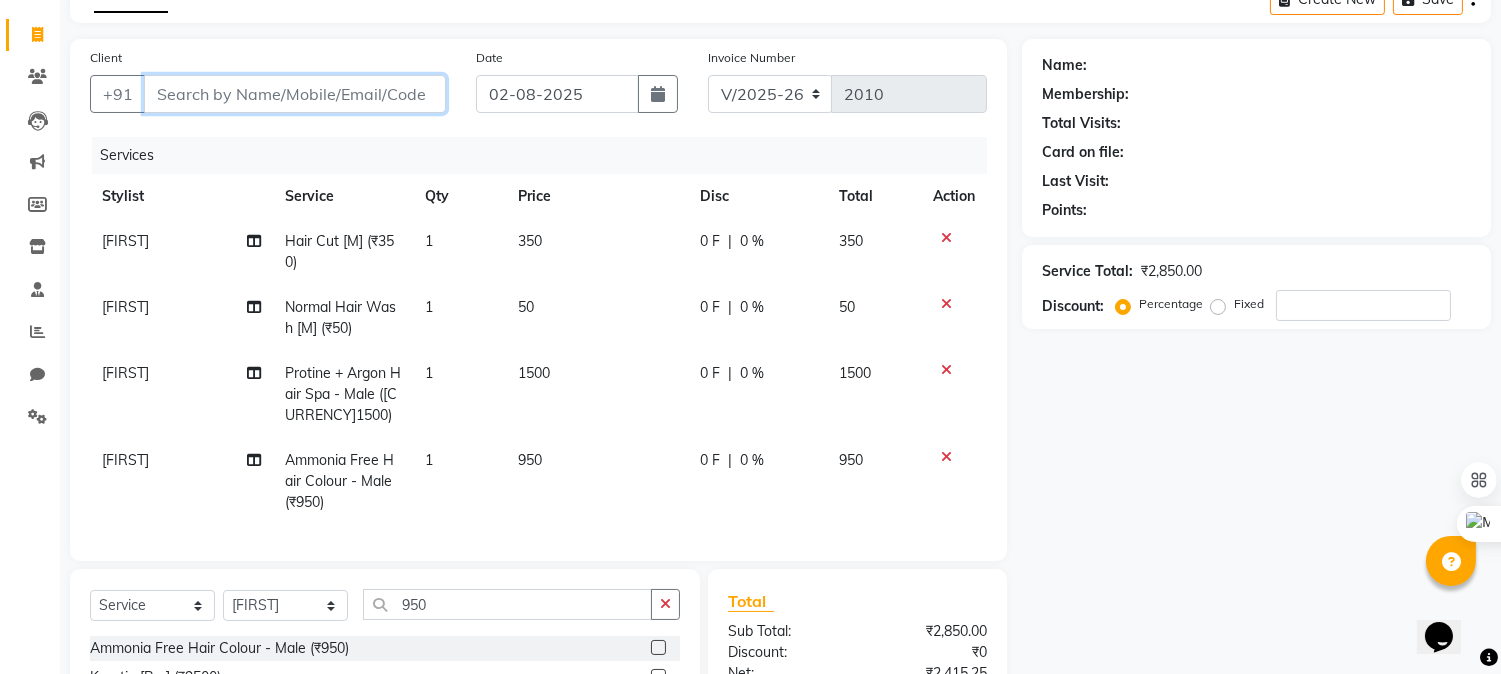 click on "Client" at bounding box center [295, 94] 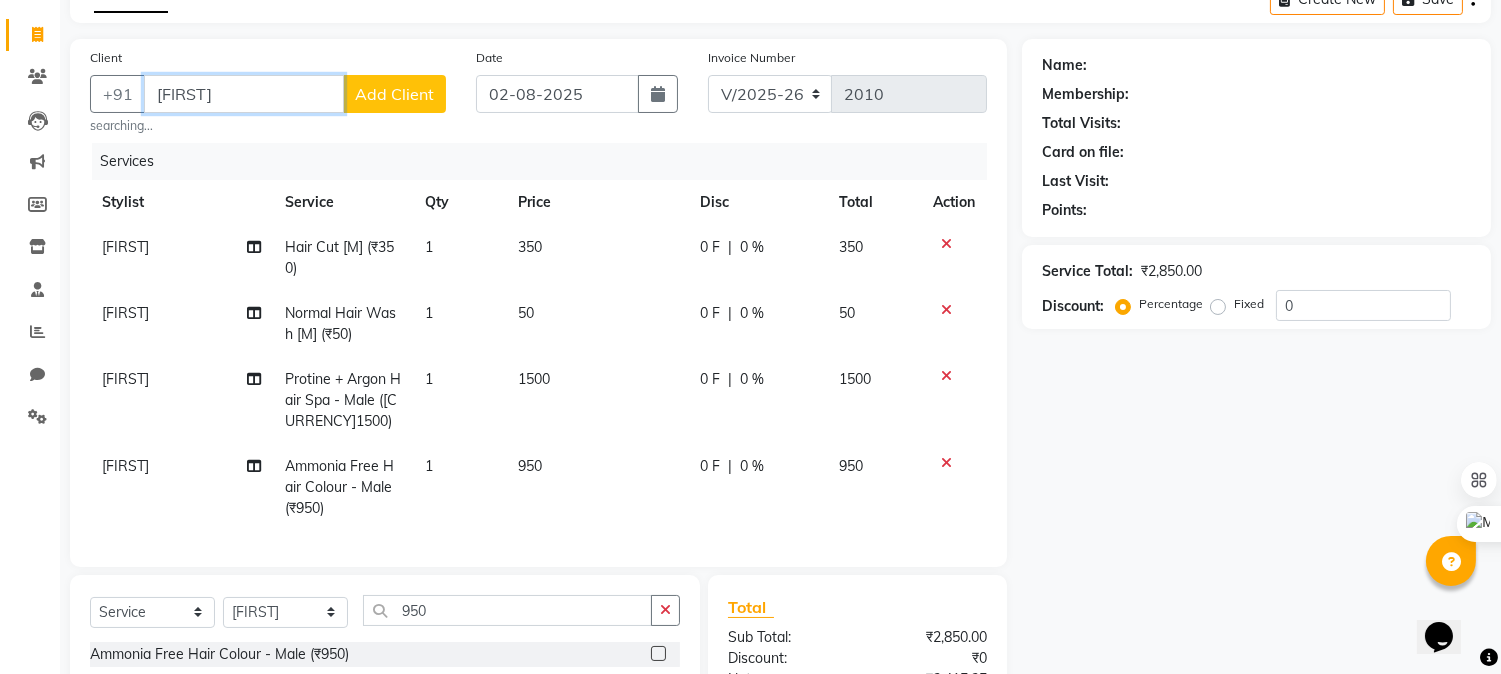 click on "[FIRST]" at bounding box center [244, 94] 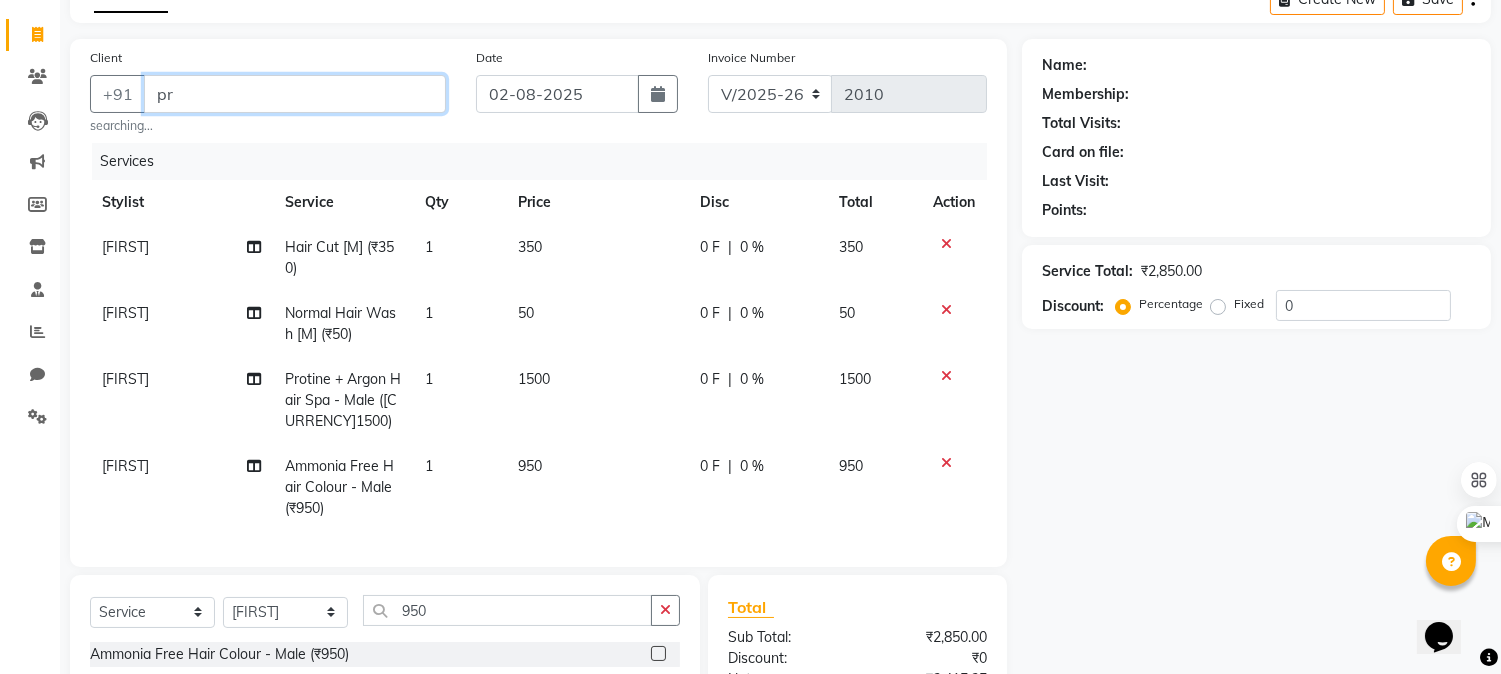 type on "p" 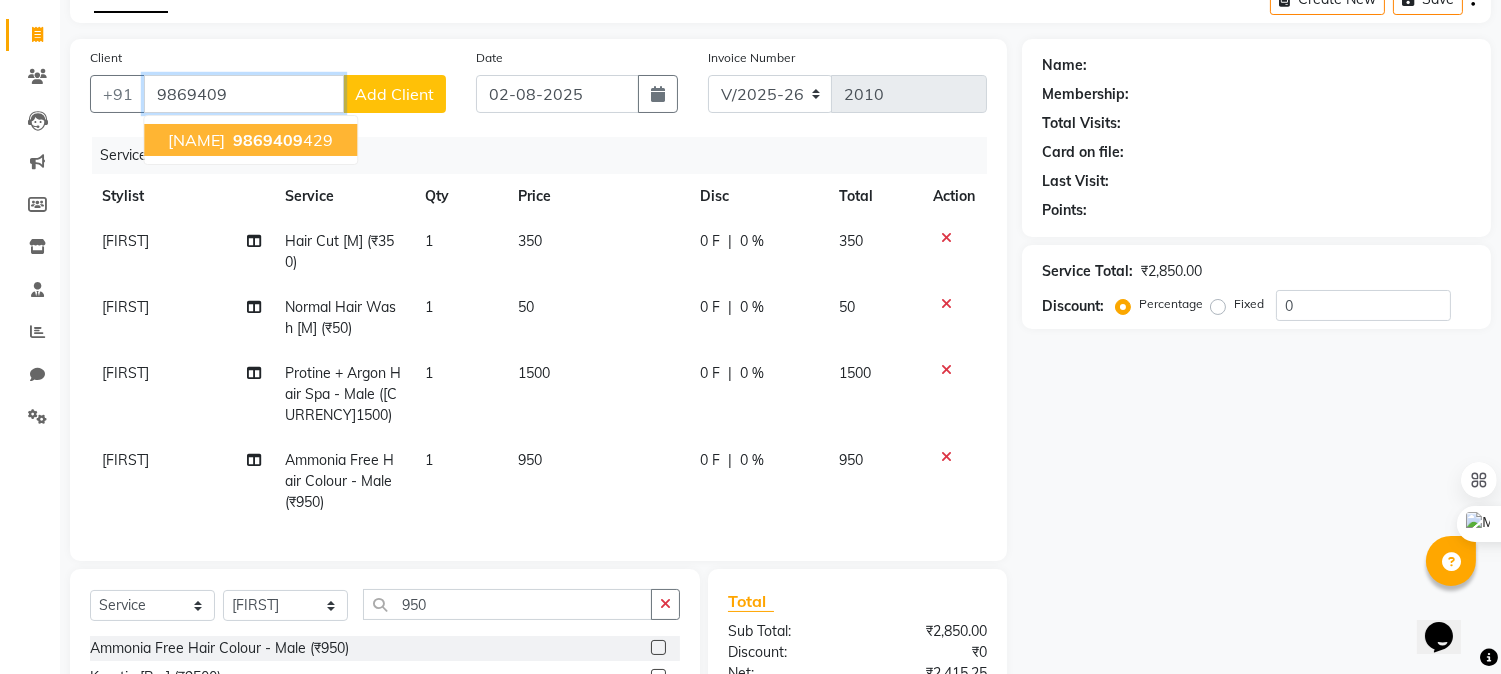 click on "9869409" at bounding box center [268, 140] 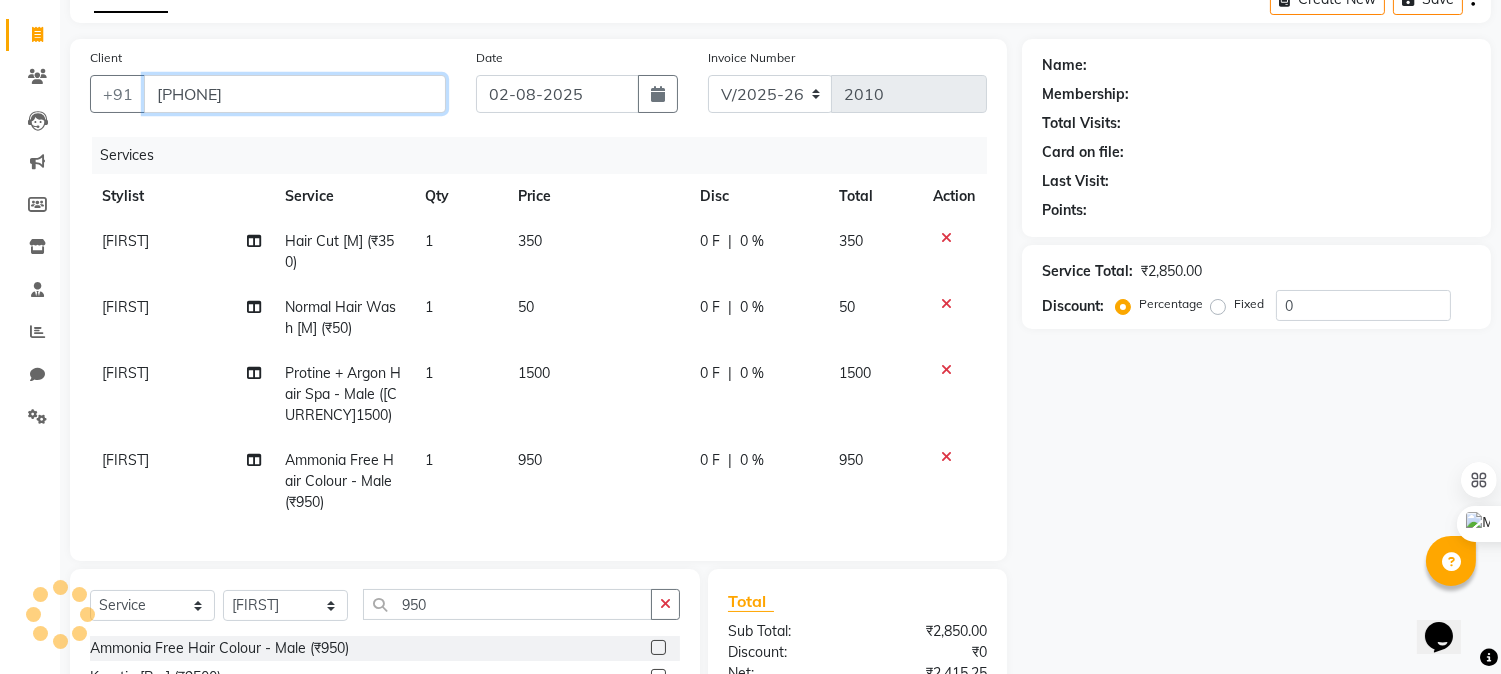 type on "[PHONE]" 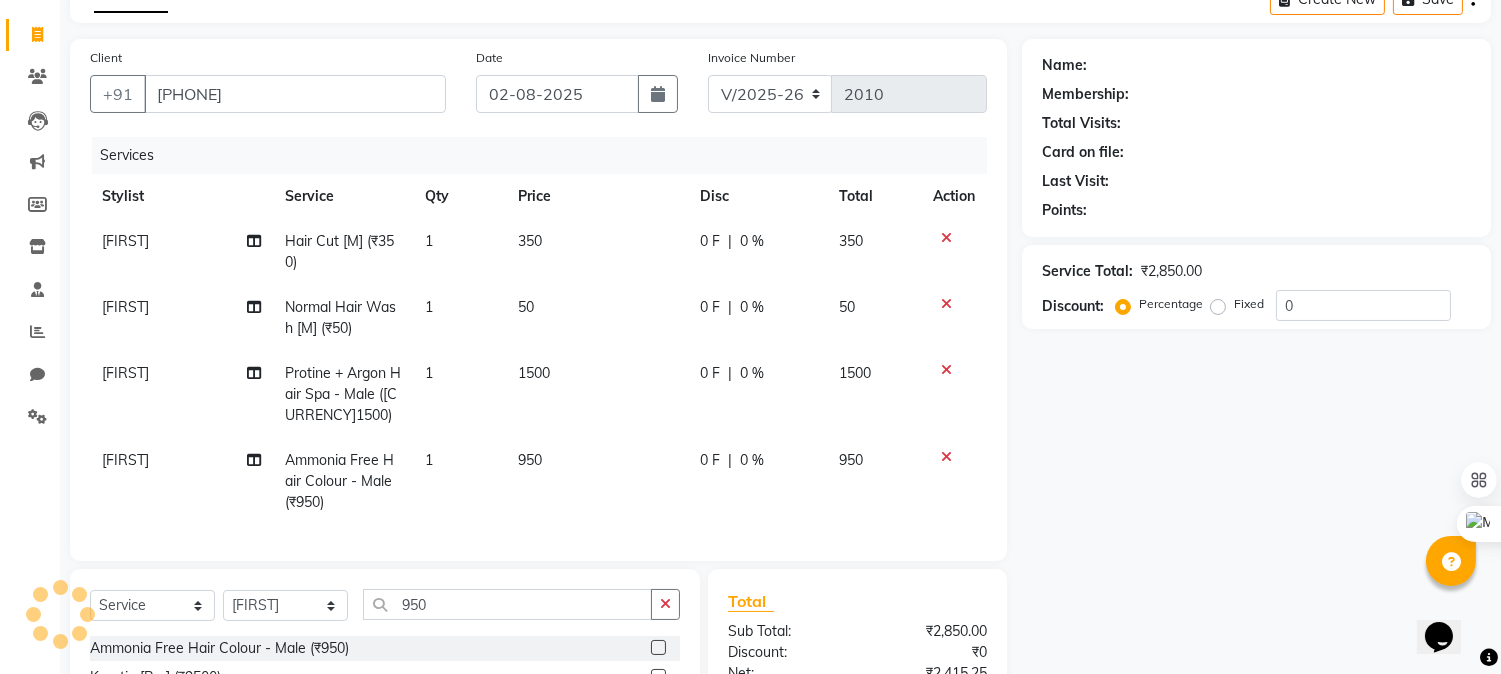 select on "2: Object" 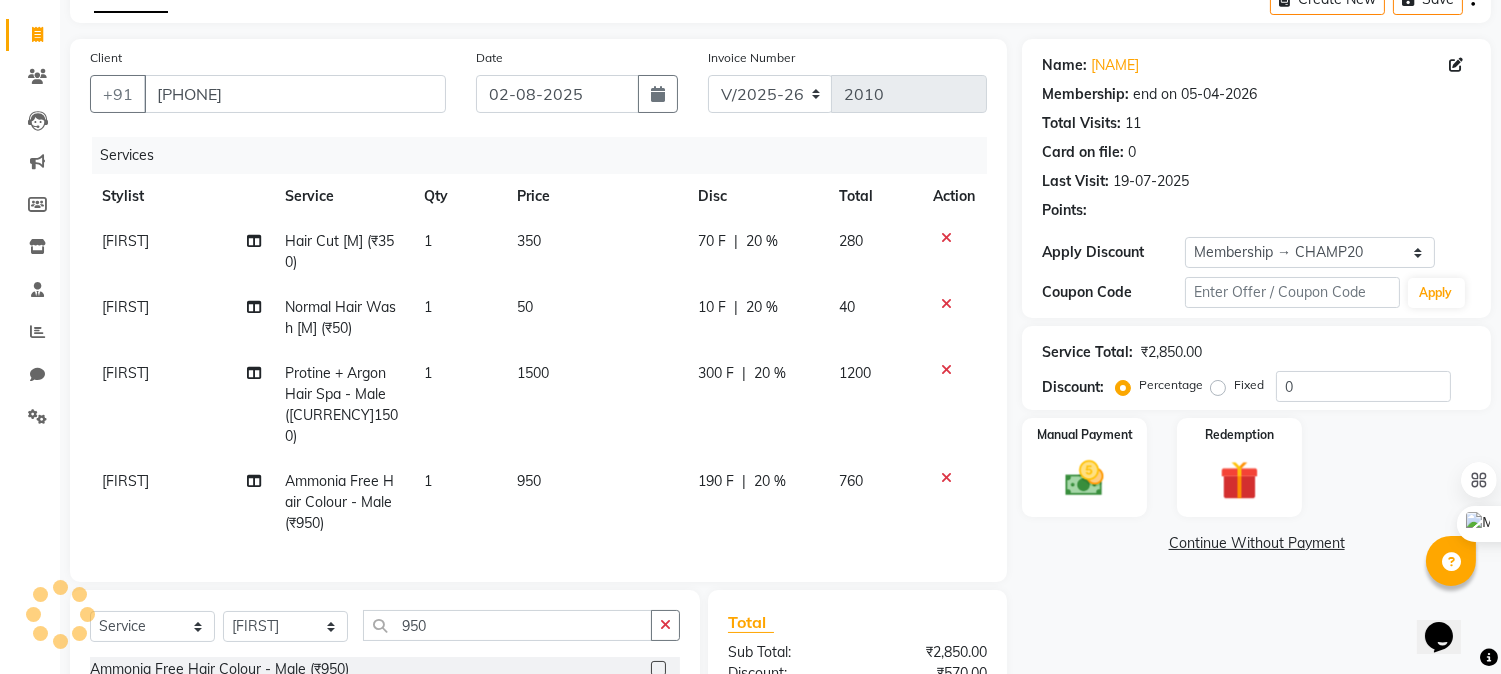 type on "20" 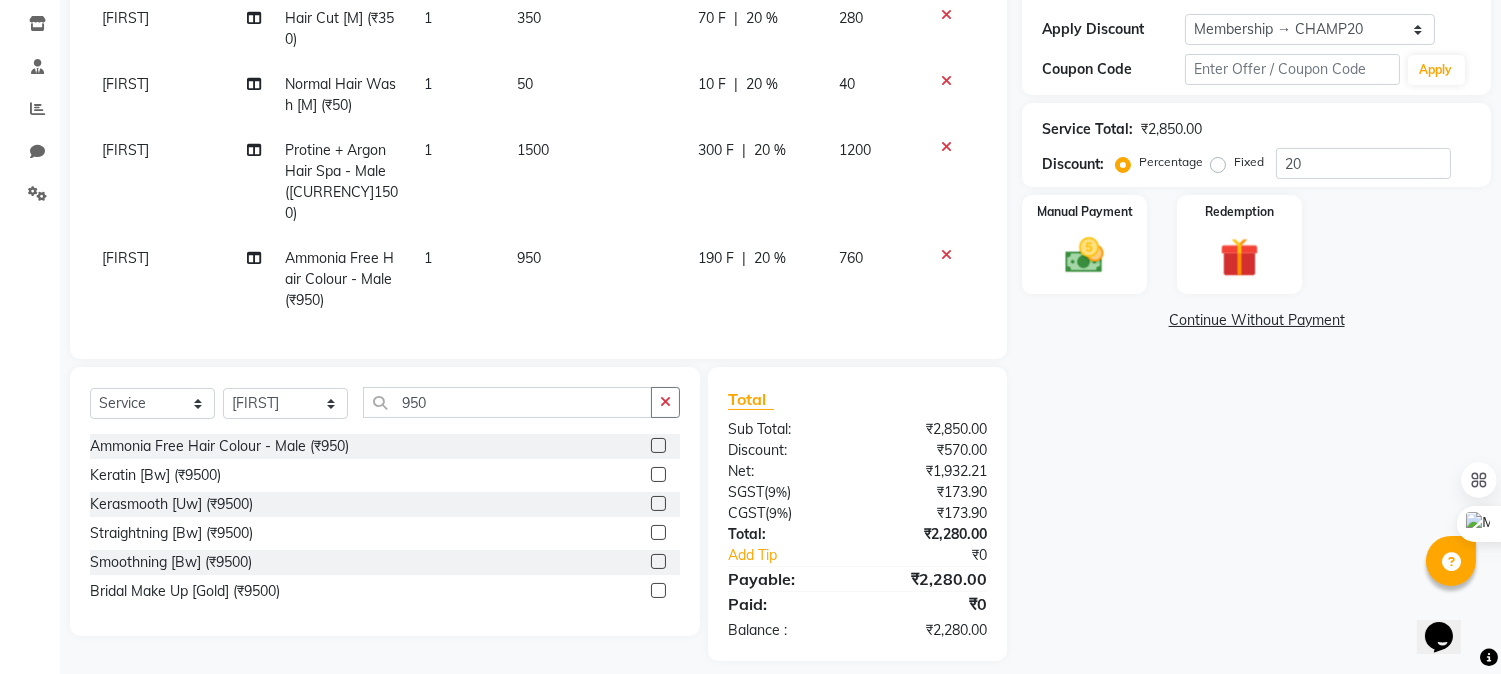 scroll, scrollTop: 346, scrollLeft: 0, axis: vertical 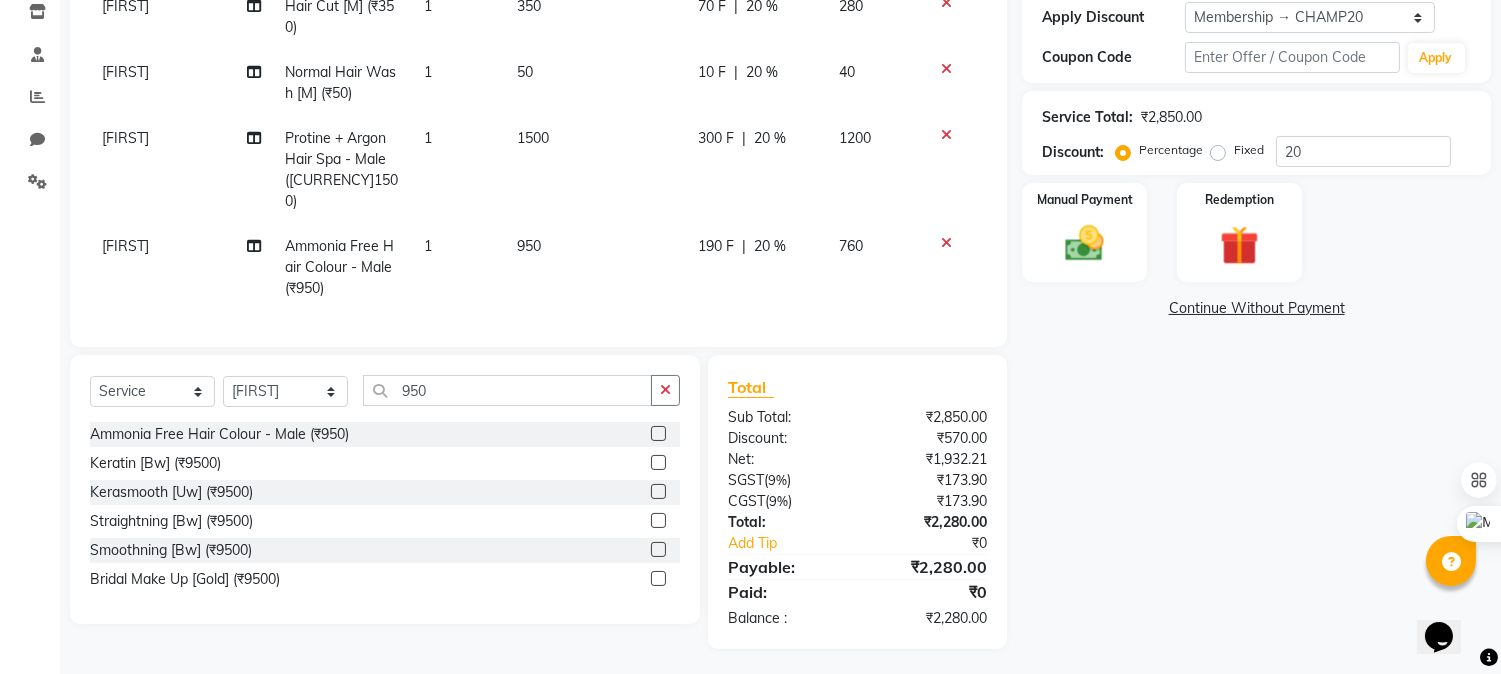 click on "₹2,280.00" 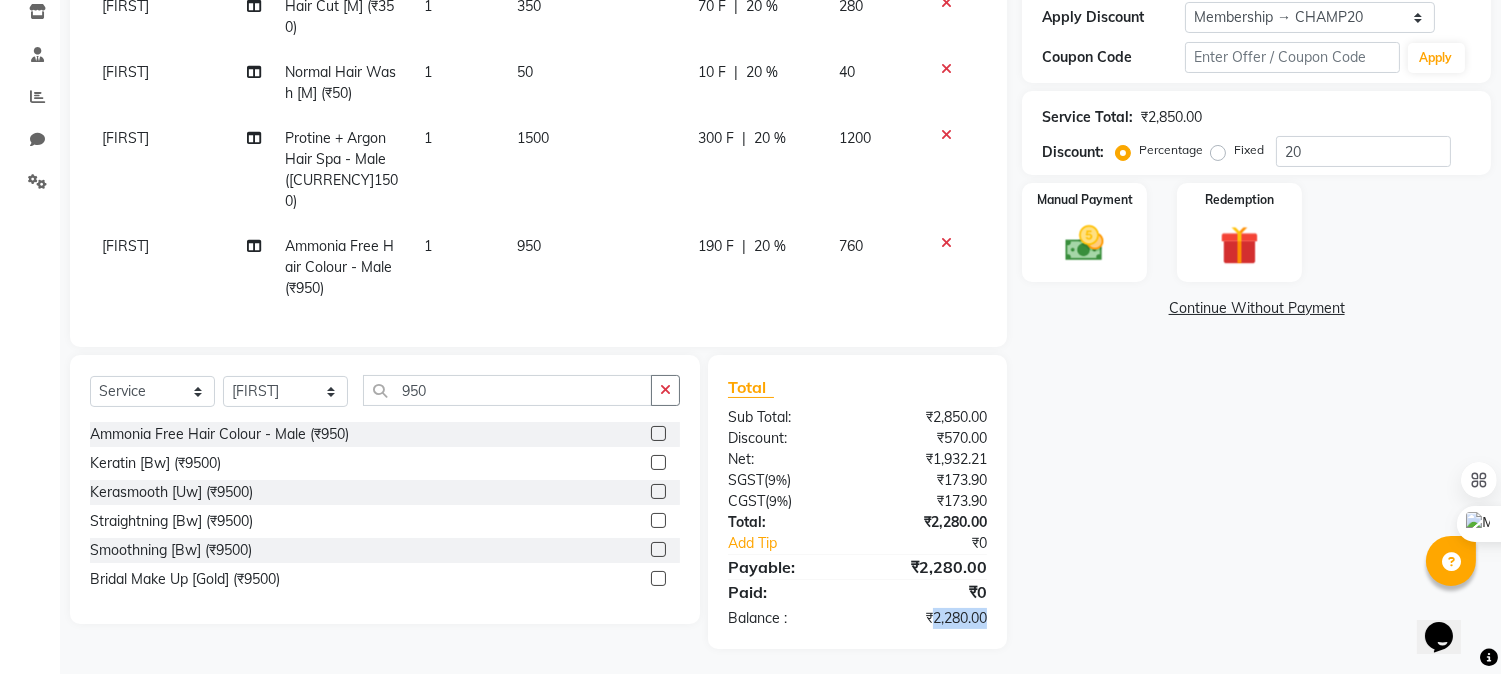 click on "₹2,280.00" 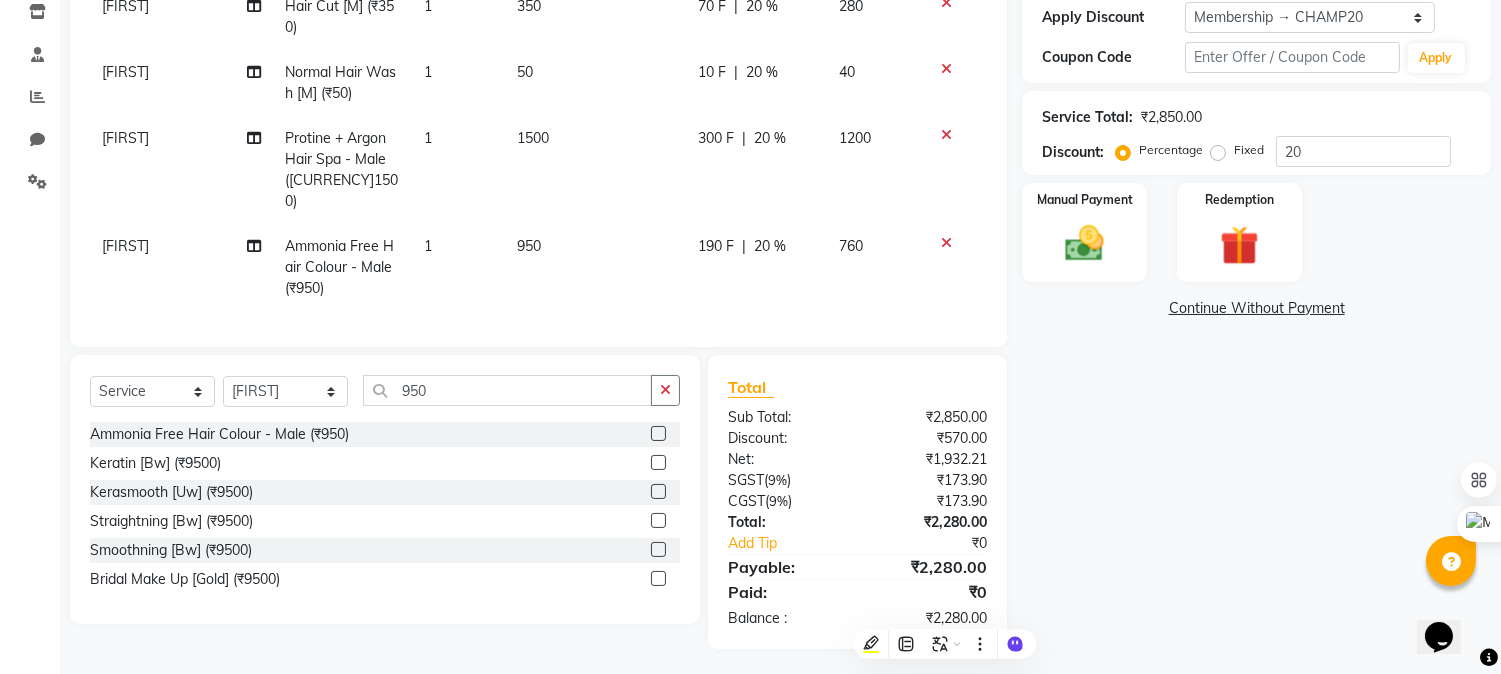 drag, startPoint x: 1180, startPoint y: 441, endPoint x: 1153, endPoint y: 403, distance: 46.615448 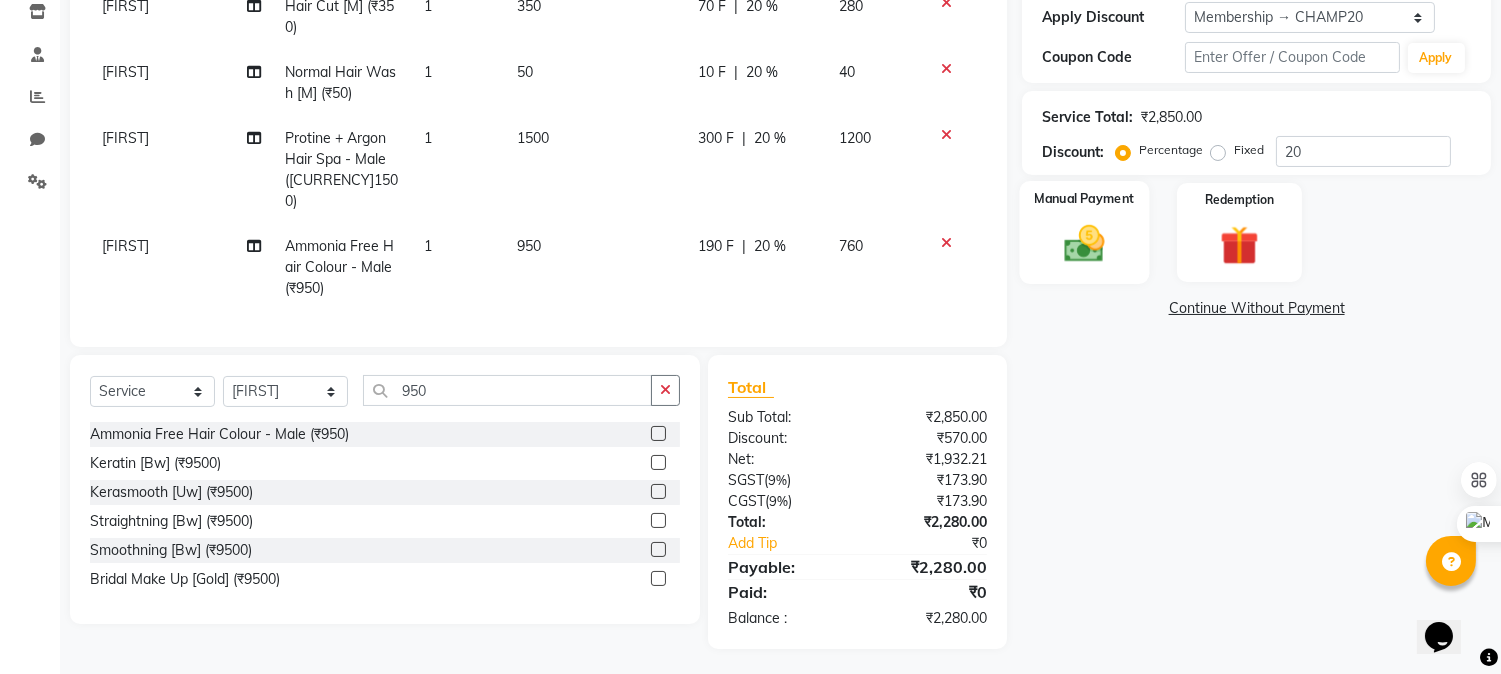 click 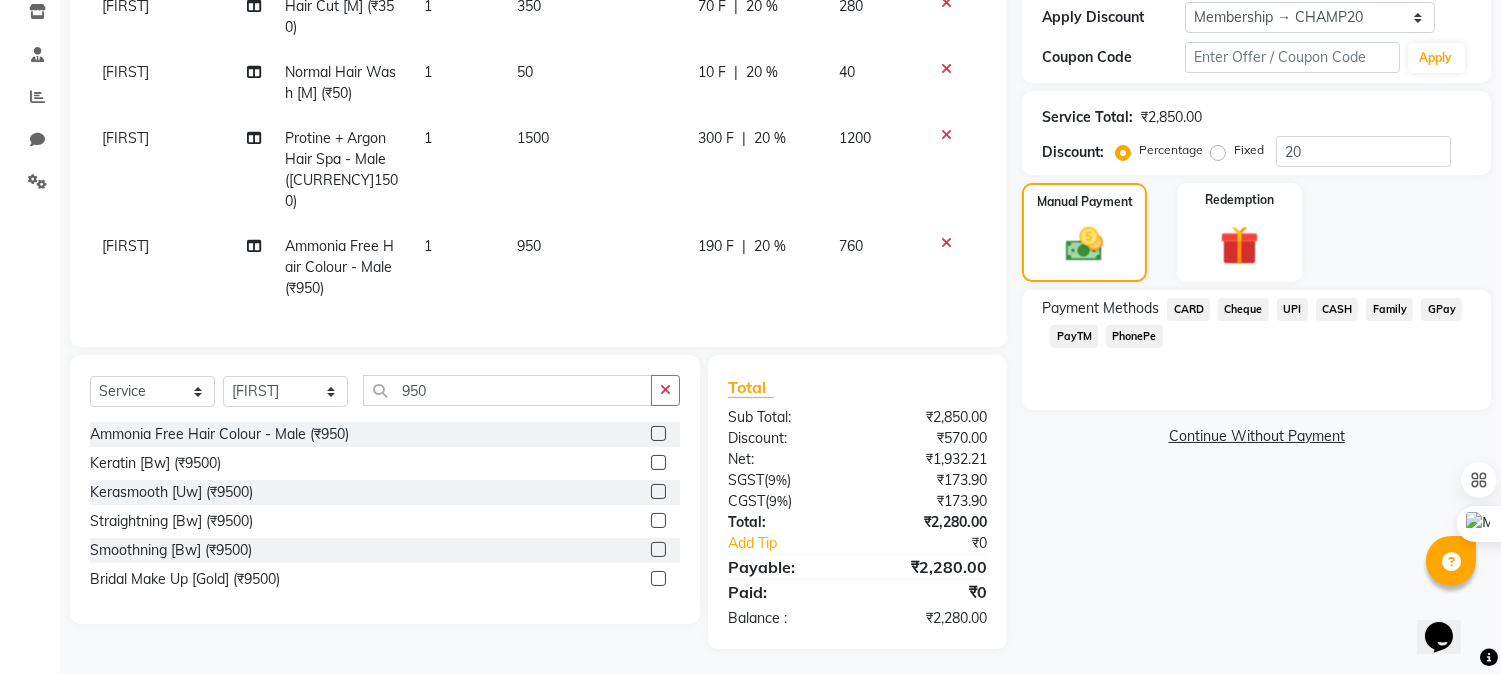 click on "UPI" 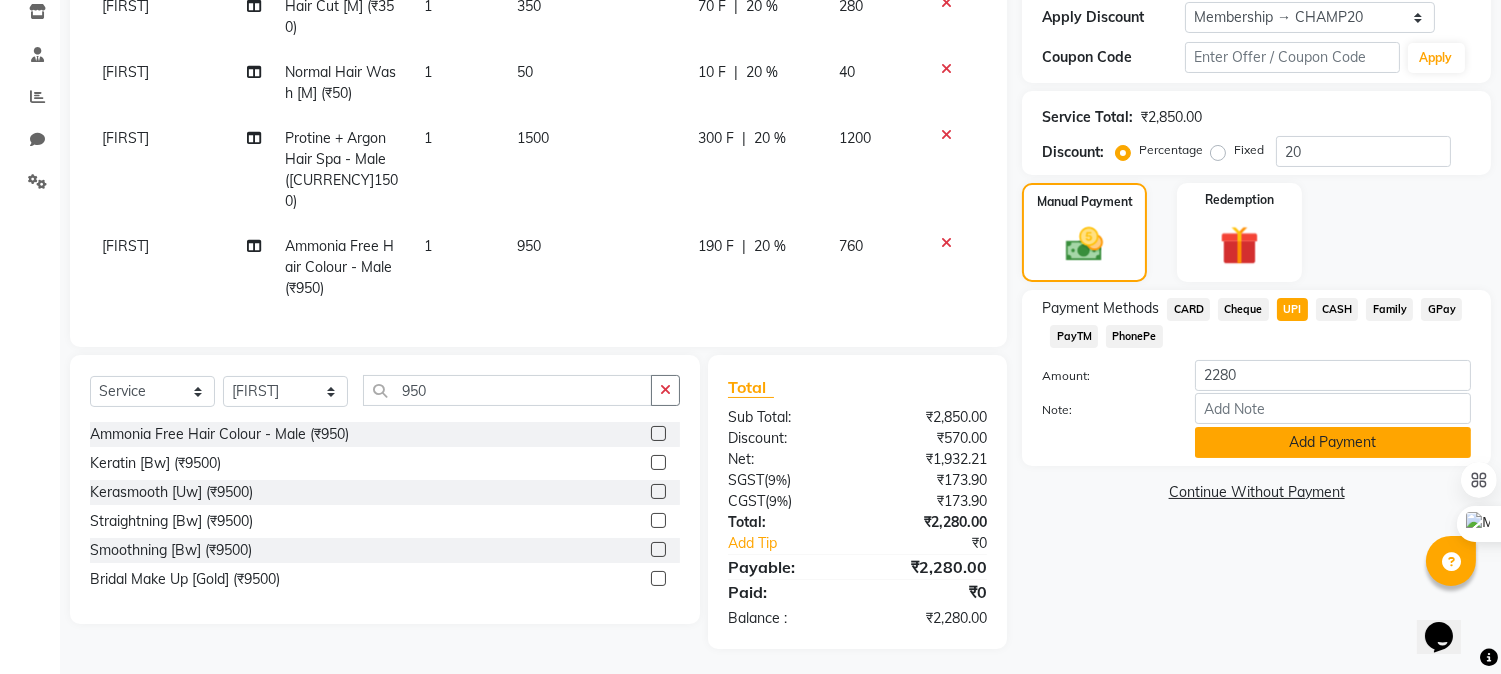 click on "Add Payment" 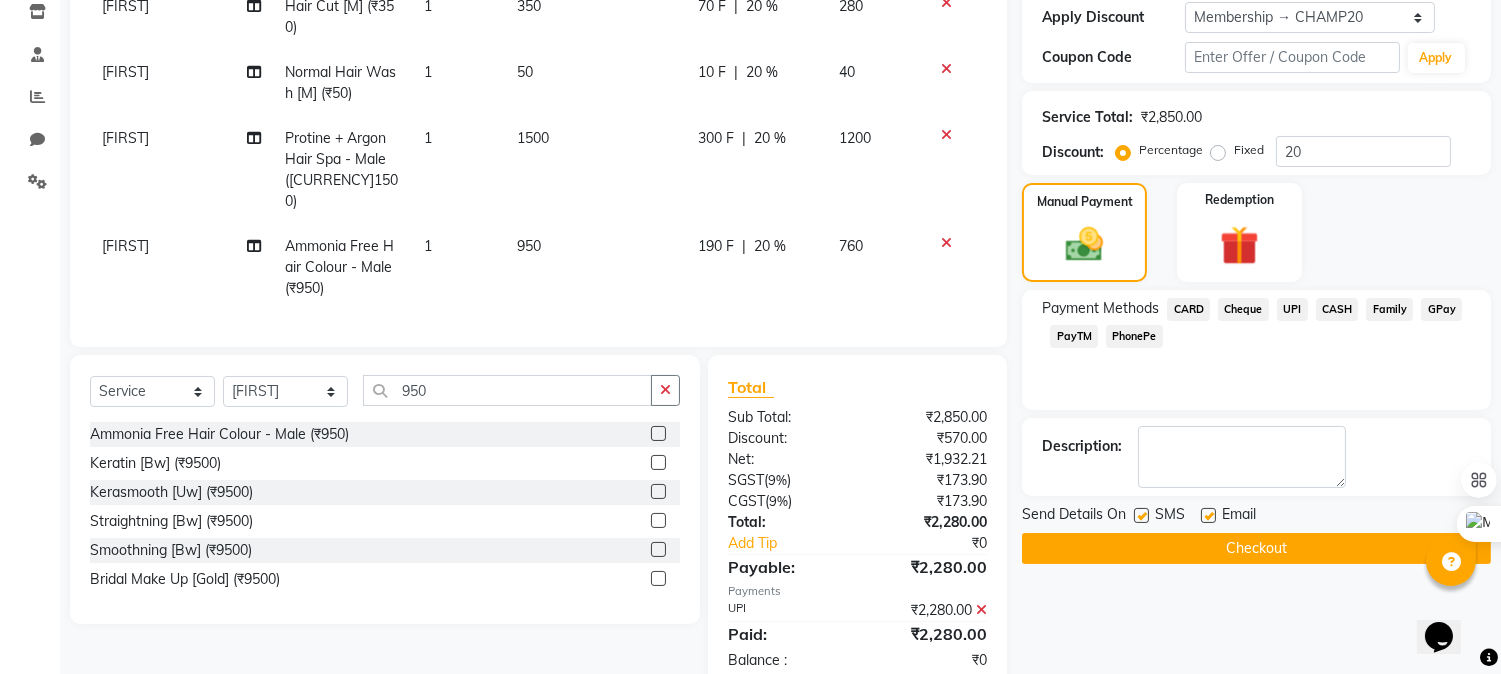 scroll, scrollTop: 458, scrollLeft: 0, axis: vertical 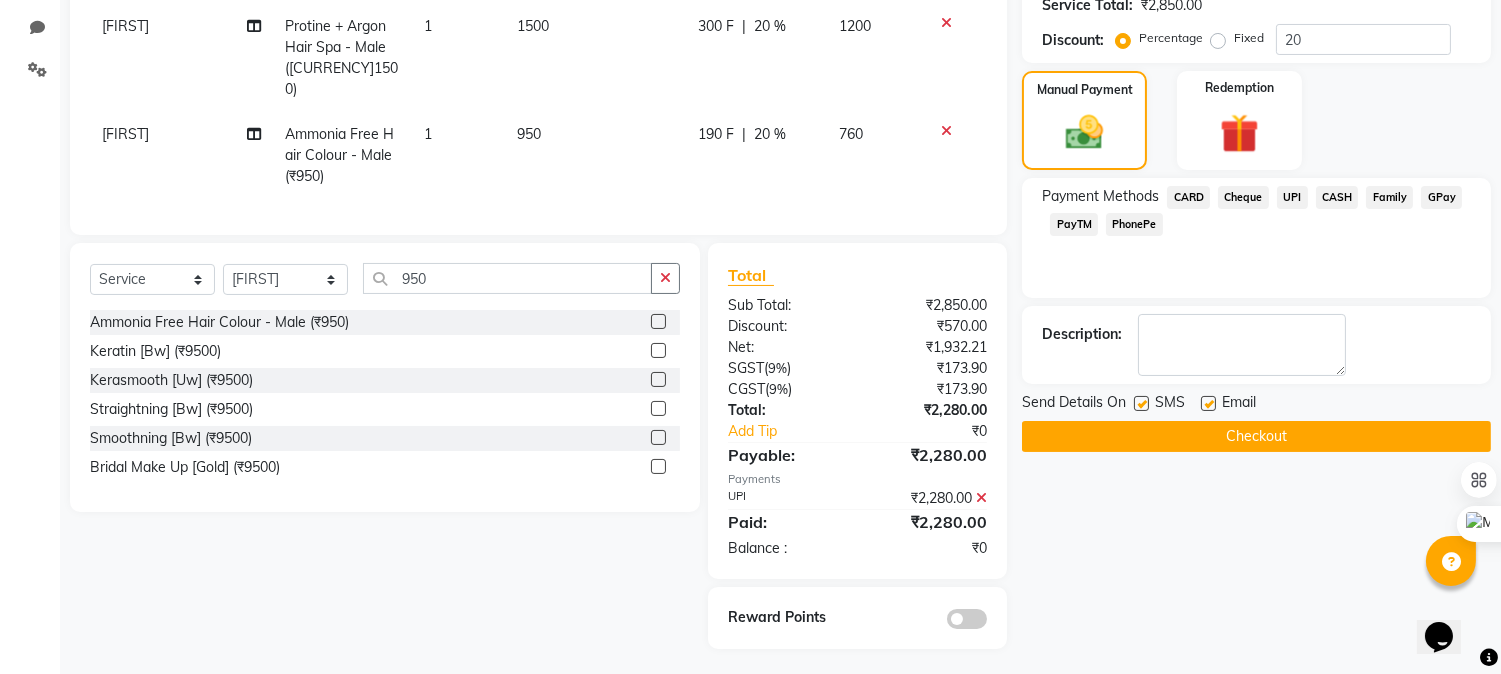 click on "Checkout" 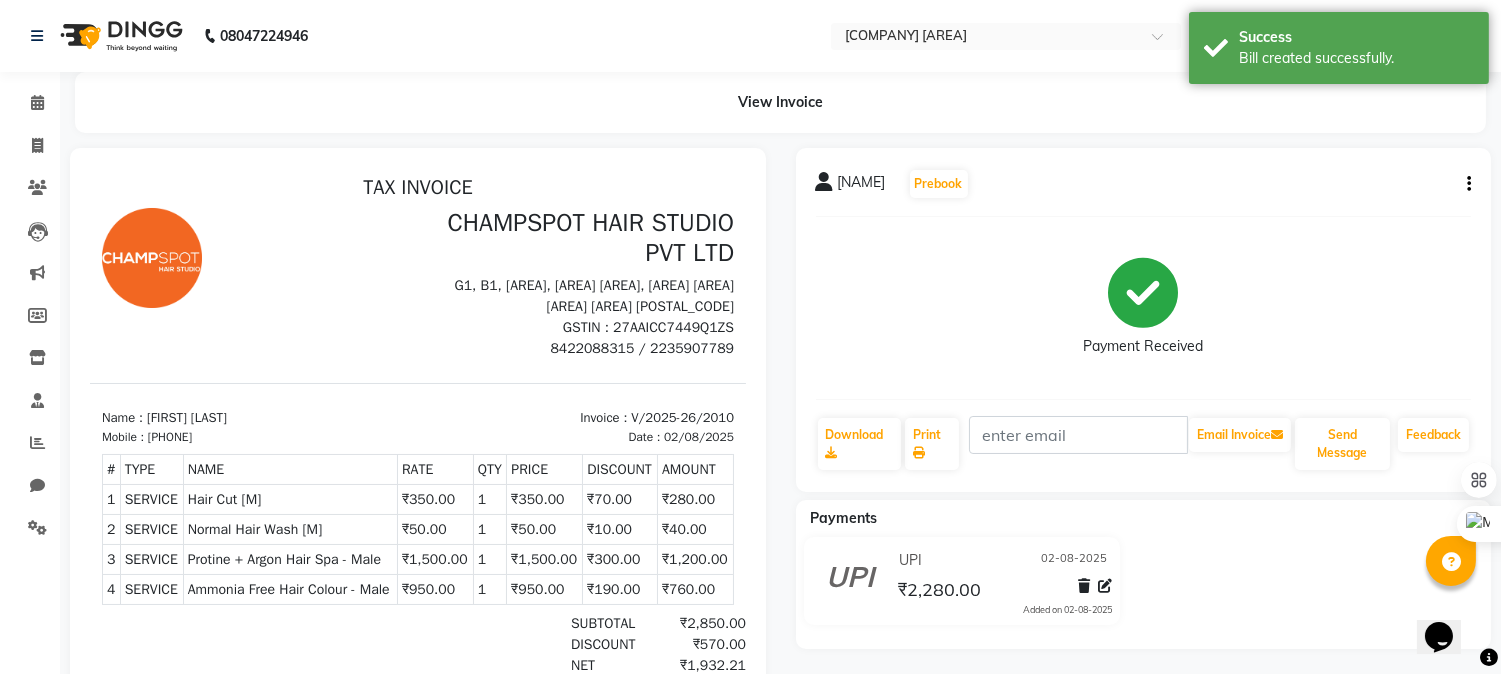 scroll, scrollTop: 0, scrollLeft: 0, axis: both 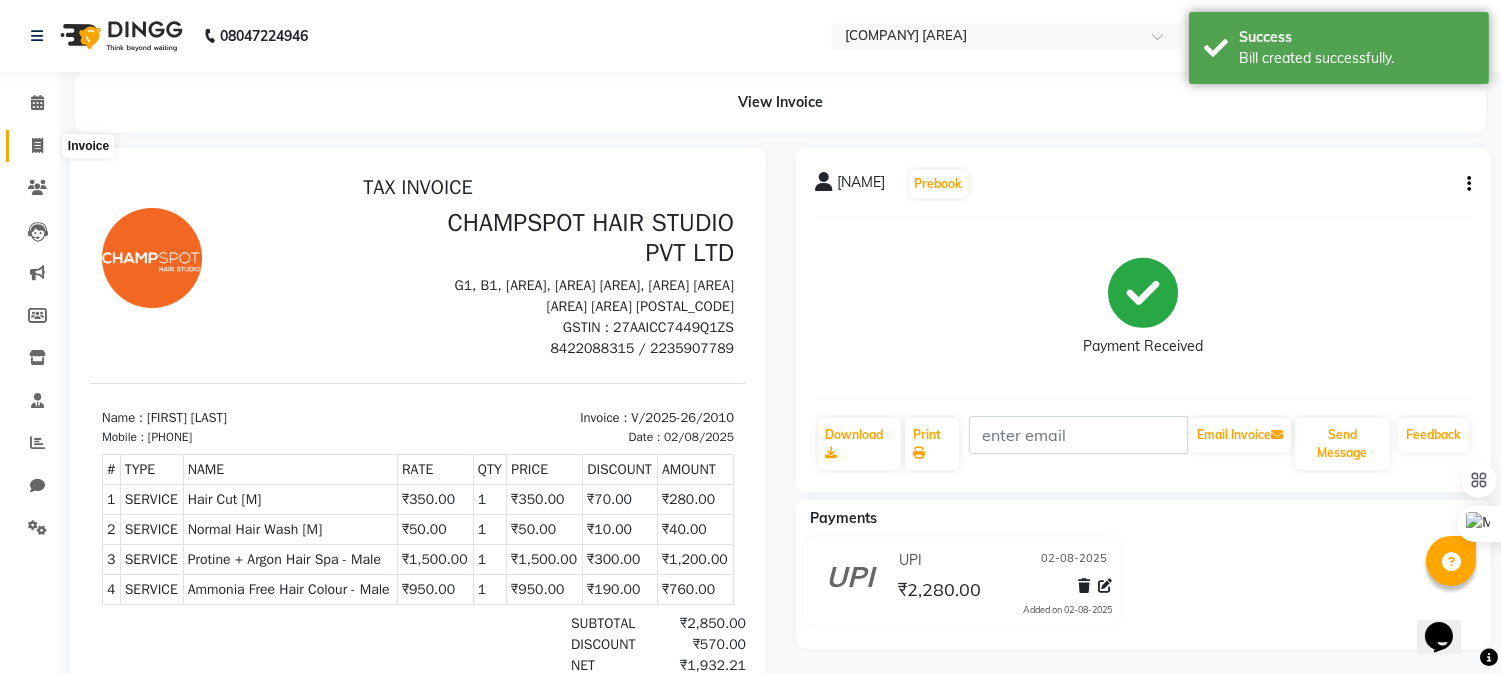 click 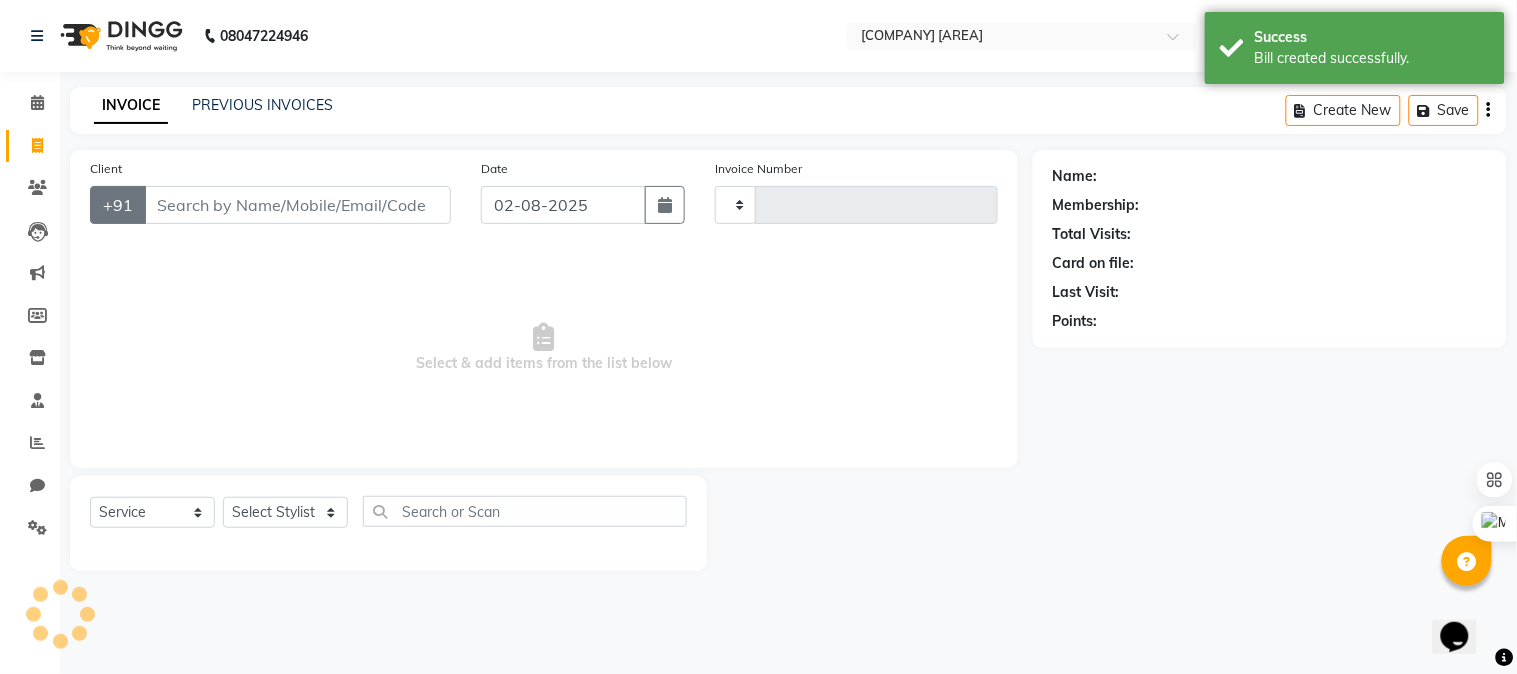 type on "2011" 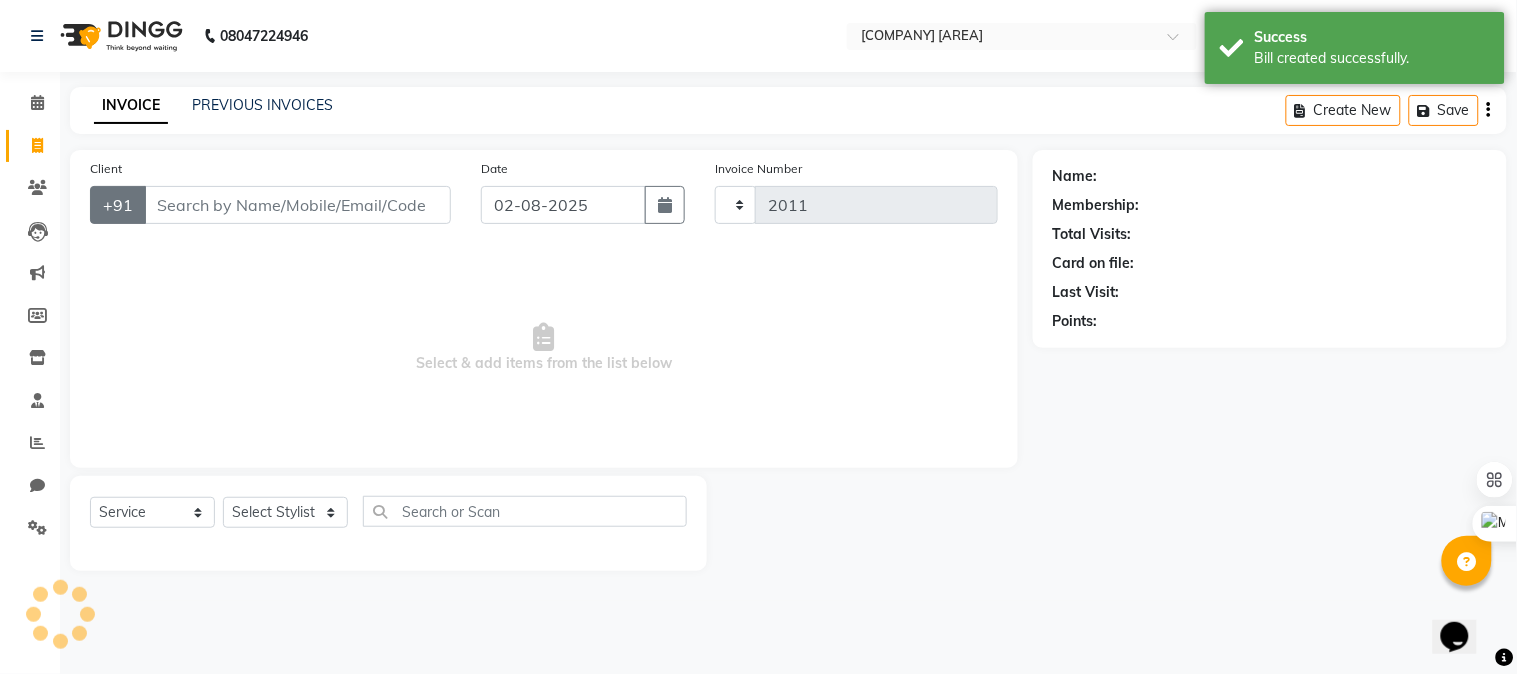 select on "7690" 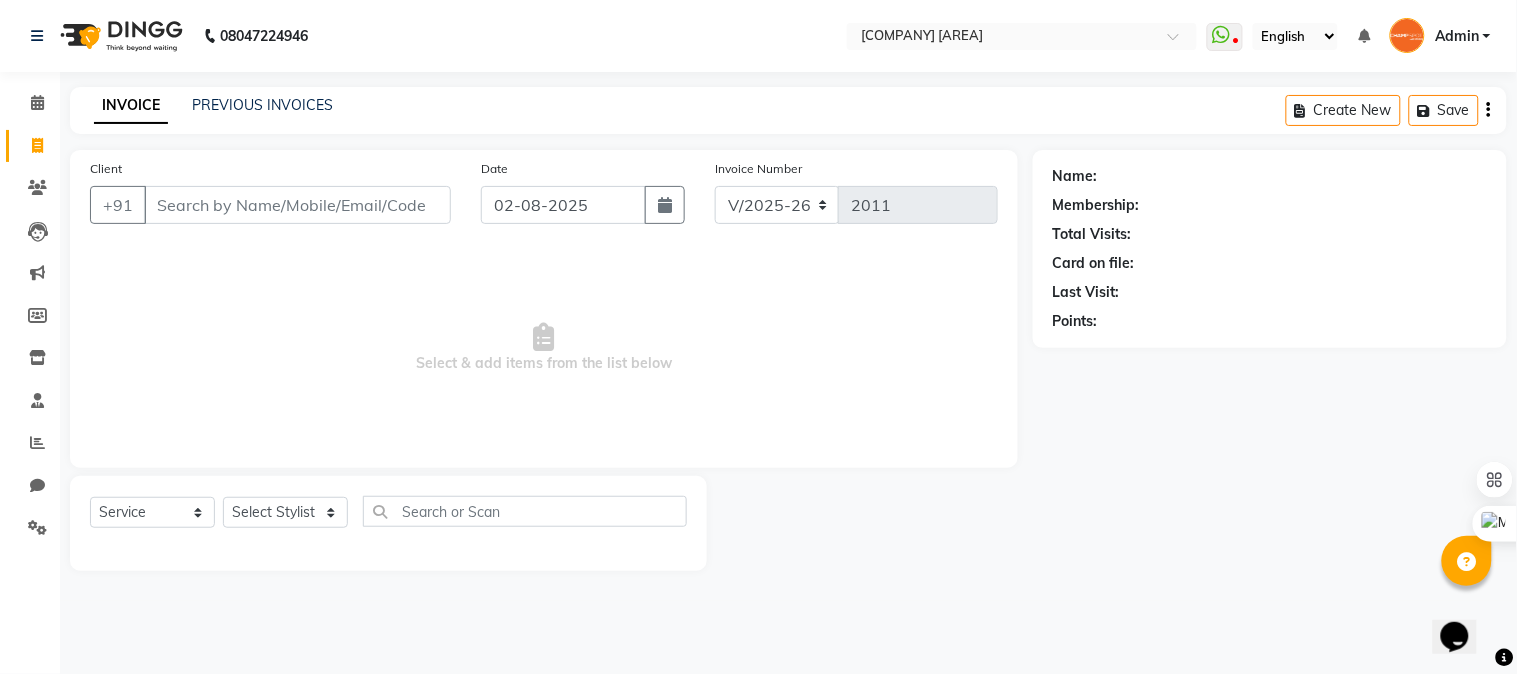 click on "Client" at bounding box center [297, 205] 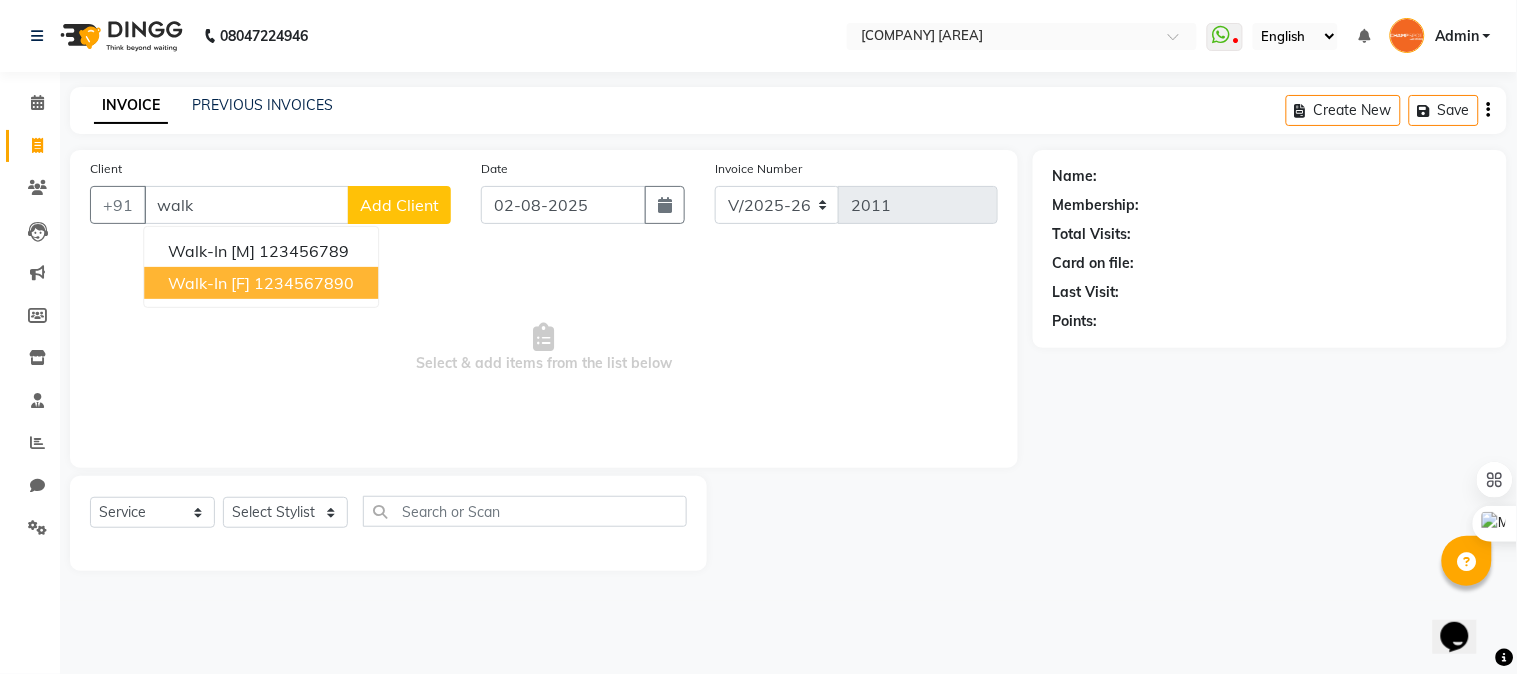 click on "1234567890" at bounding box center [304, 283] 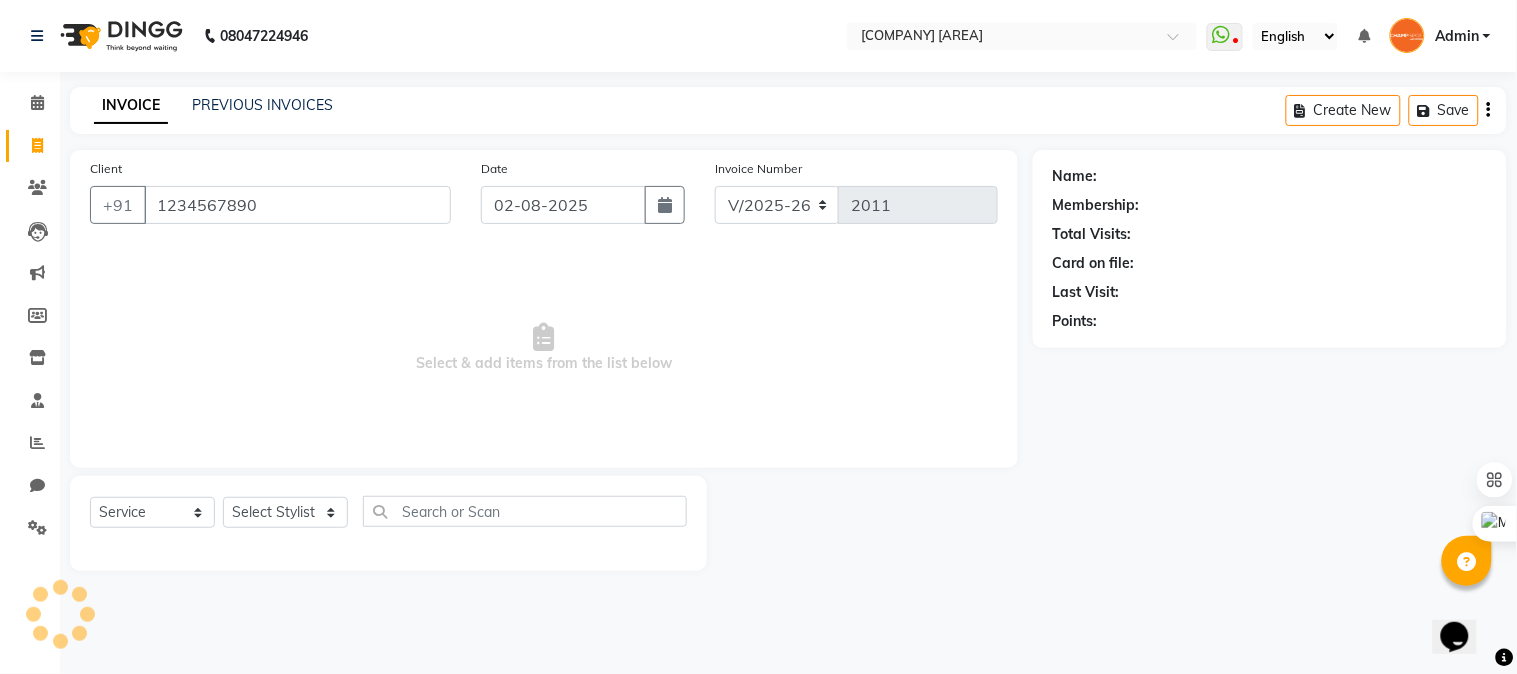 type on "1234567890" 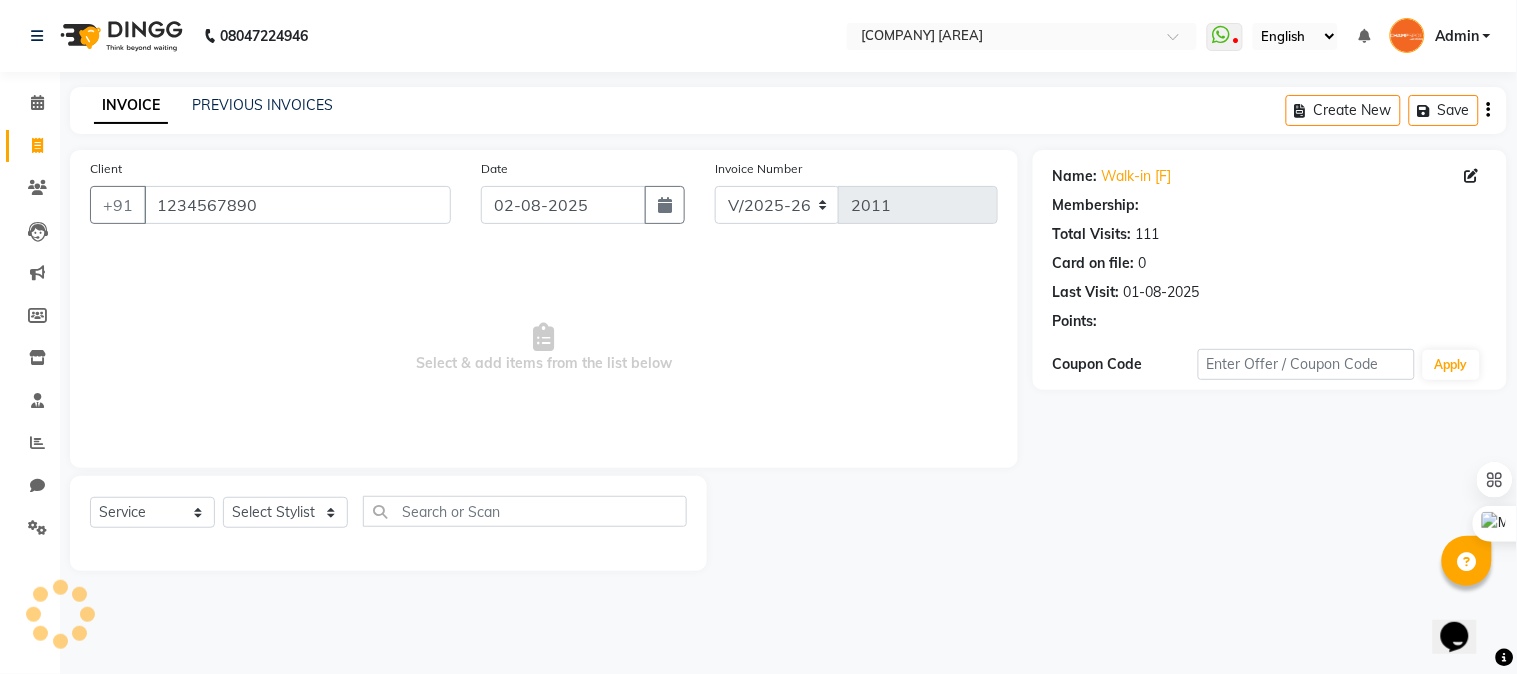 select on "1: Object" 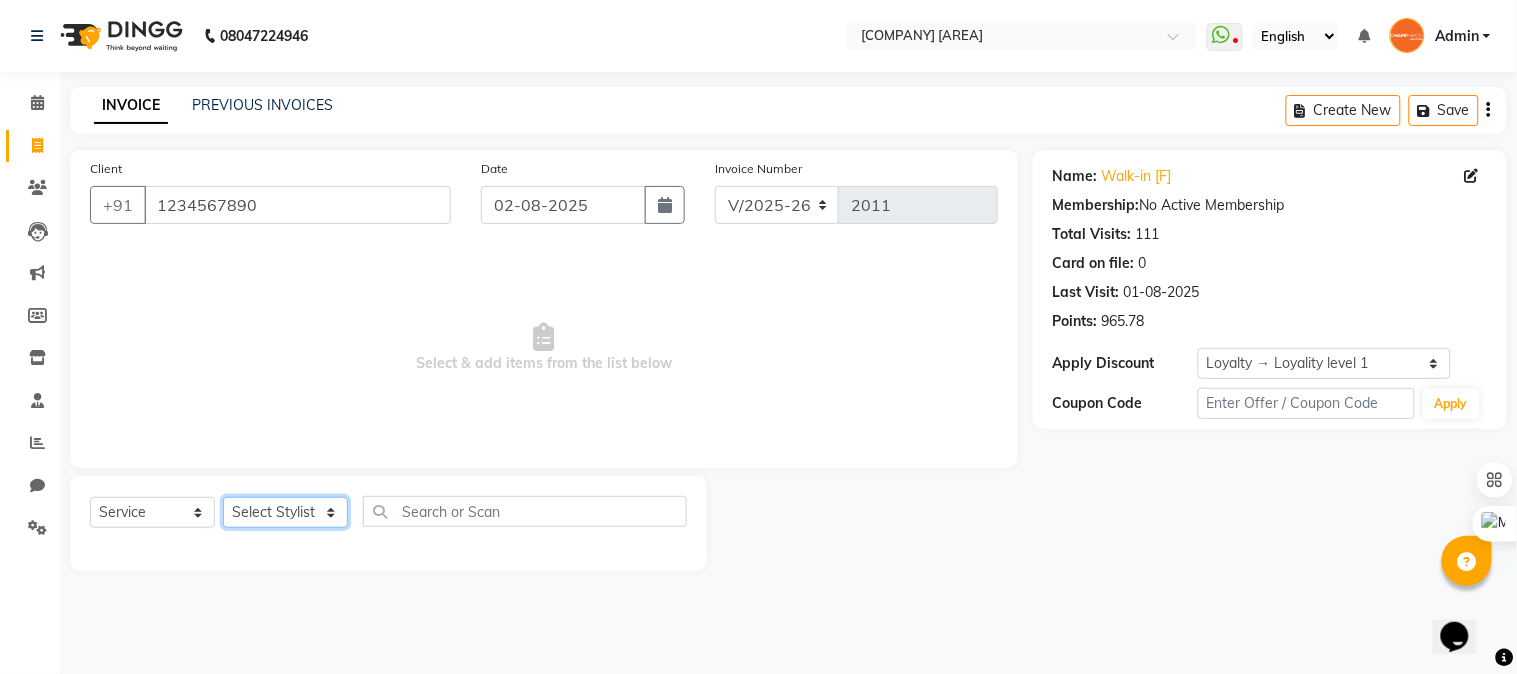 click on "Select Stylist Admin [NAME] [LAST] [NAME] [LAST] [NAME] [LAST] [NAME] [LAST]" 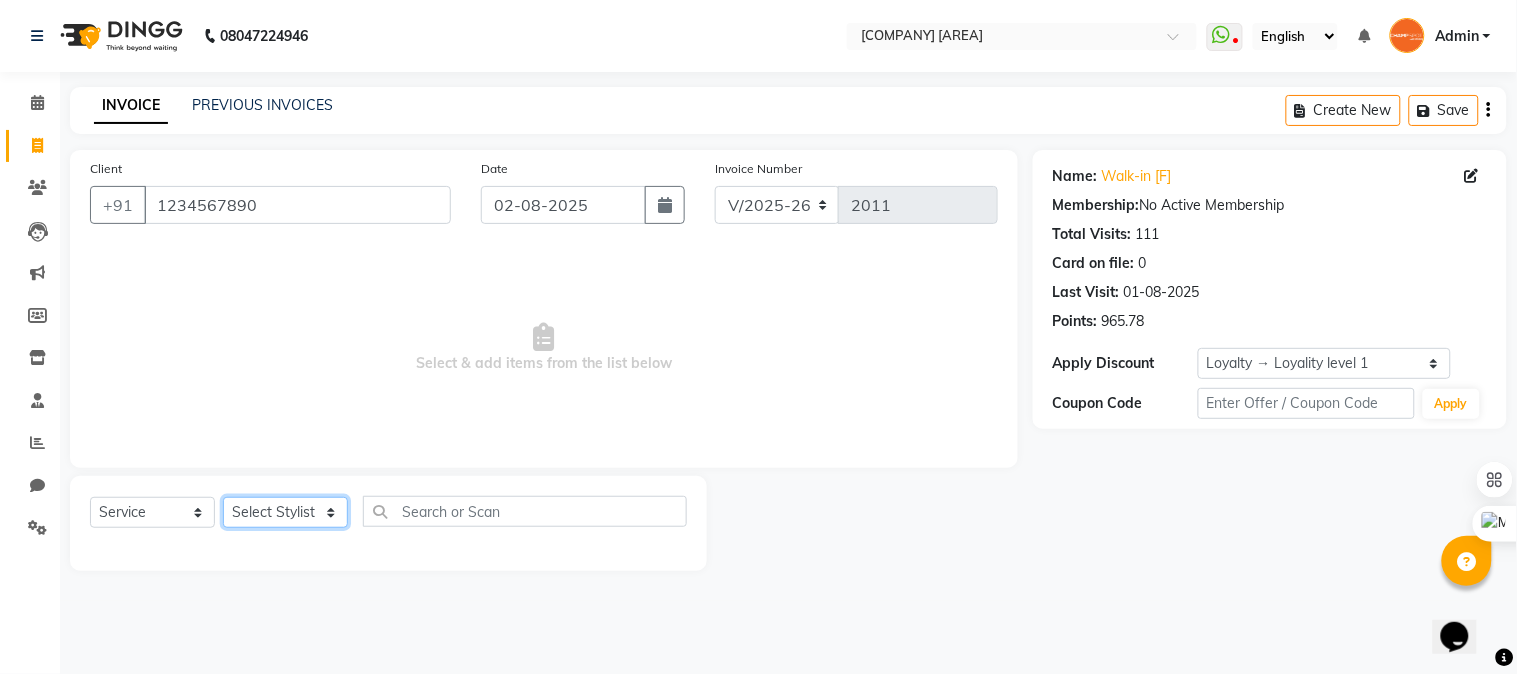 select on "70454" 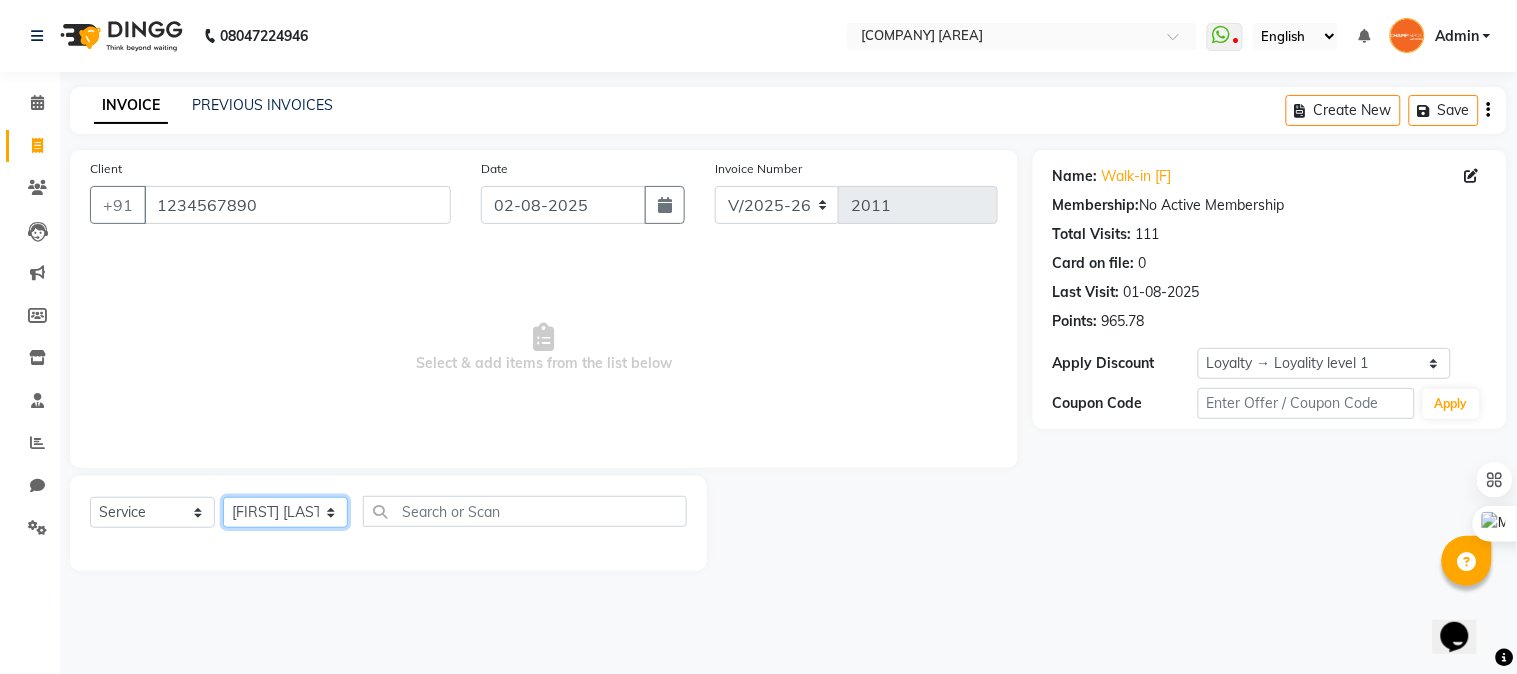click on "Select Stylist Admin [NAME] [LAST] [NAME] [LAST] [NAME] [LAST] [NAME] [LAST]" 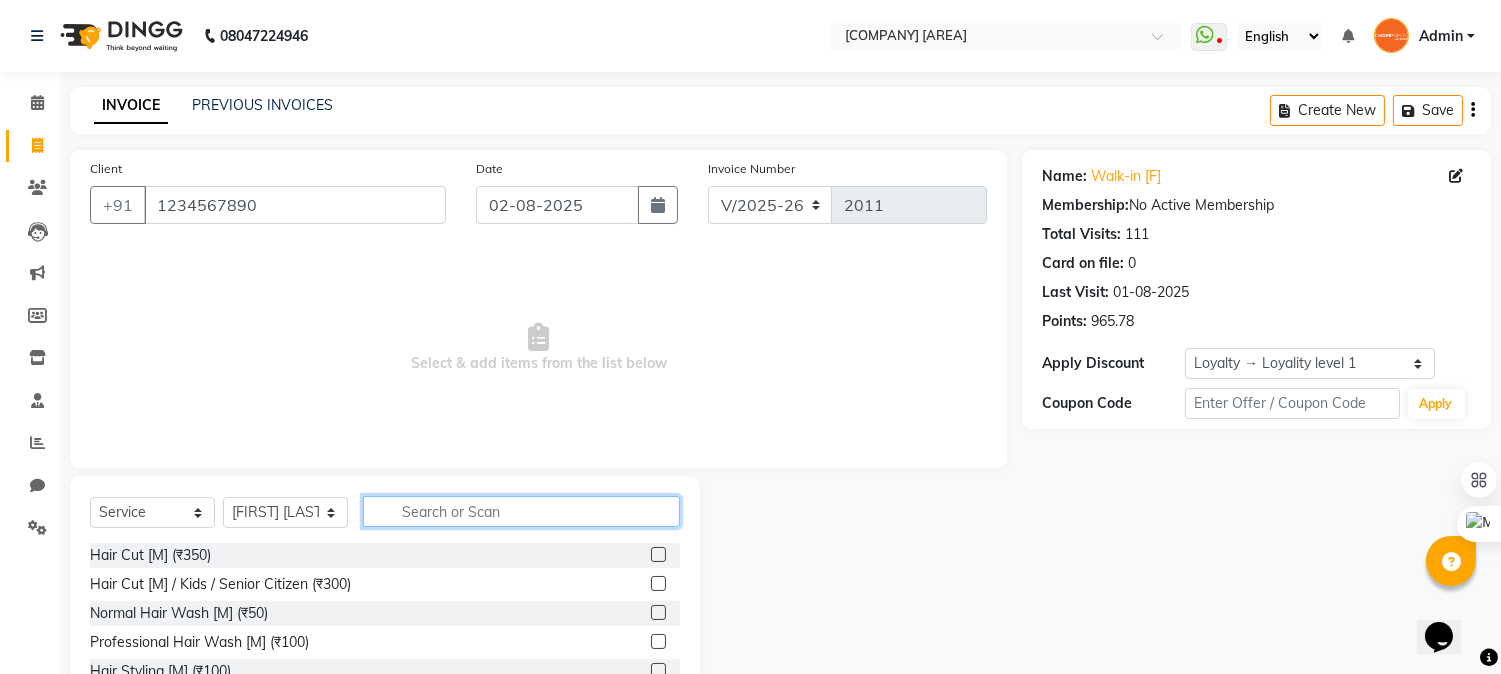 click 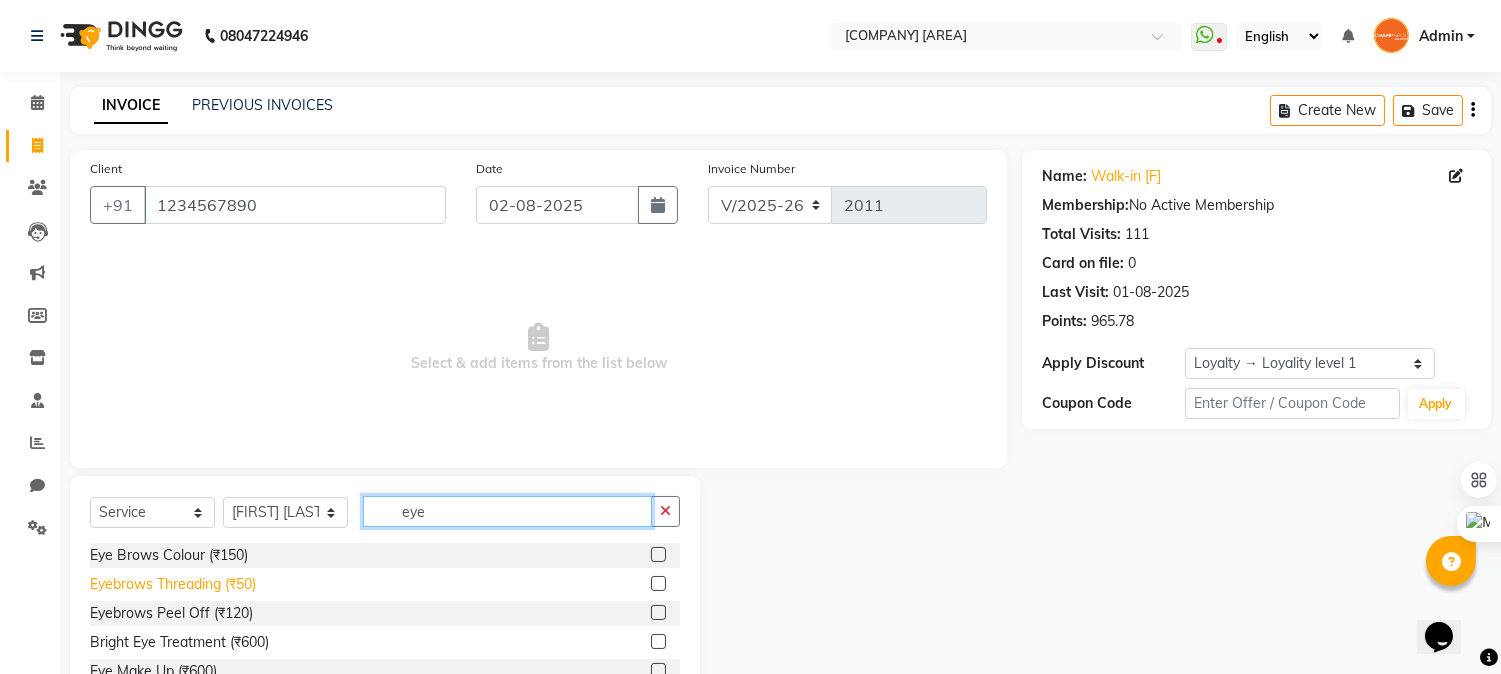 type on "eye" 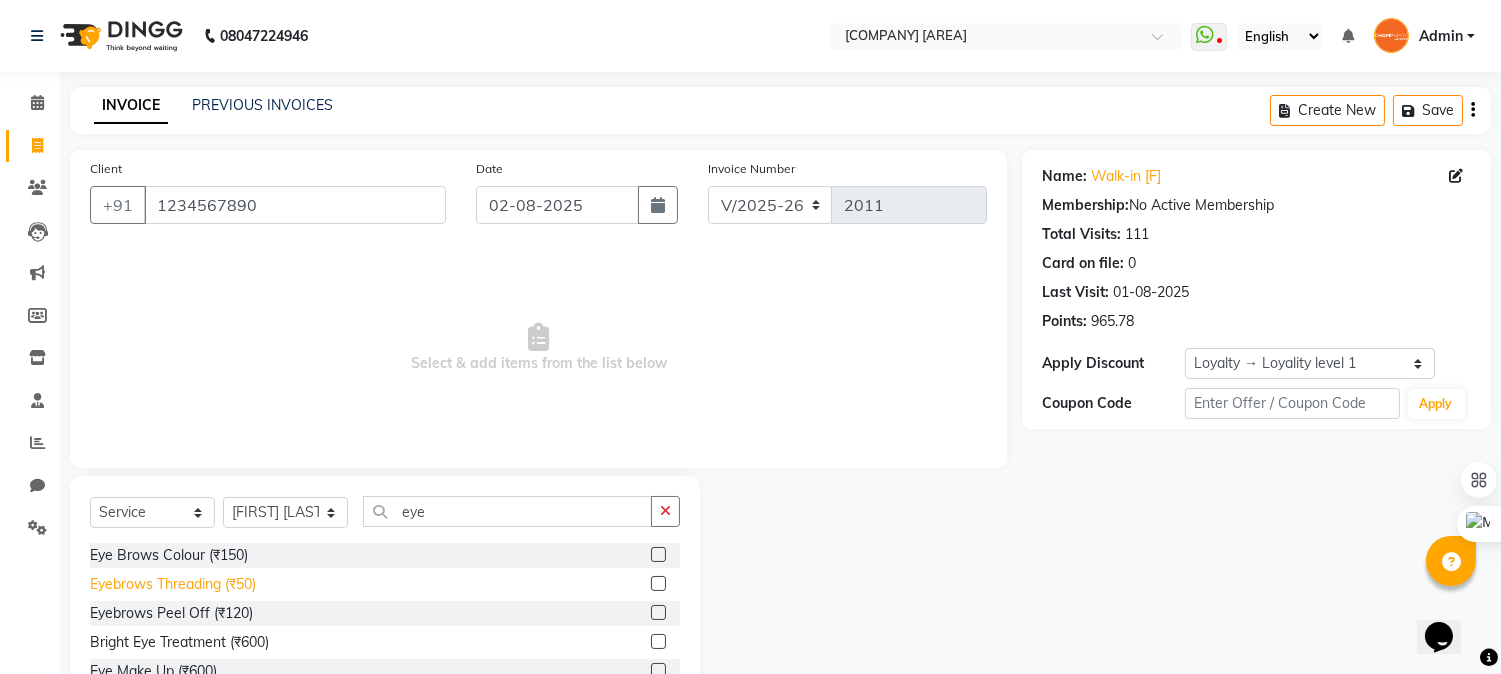 click on "Eyebrows Threading (₹50)" 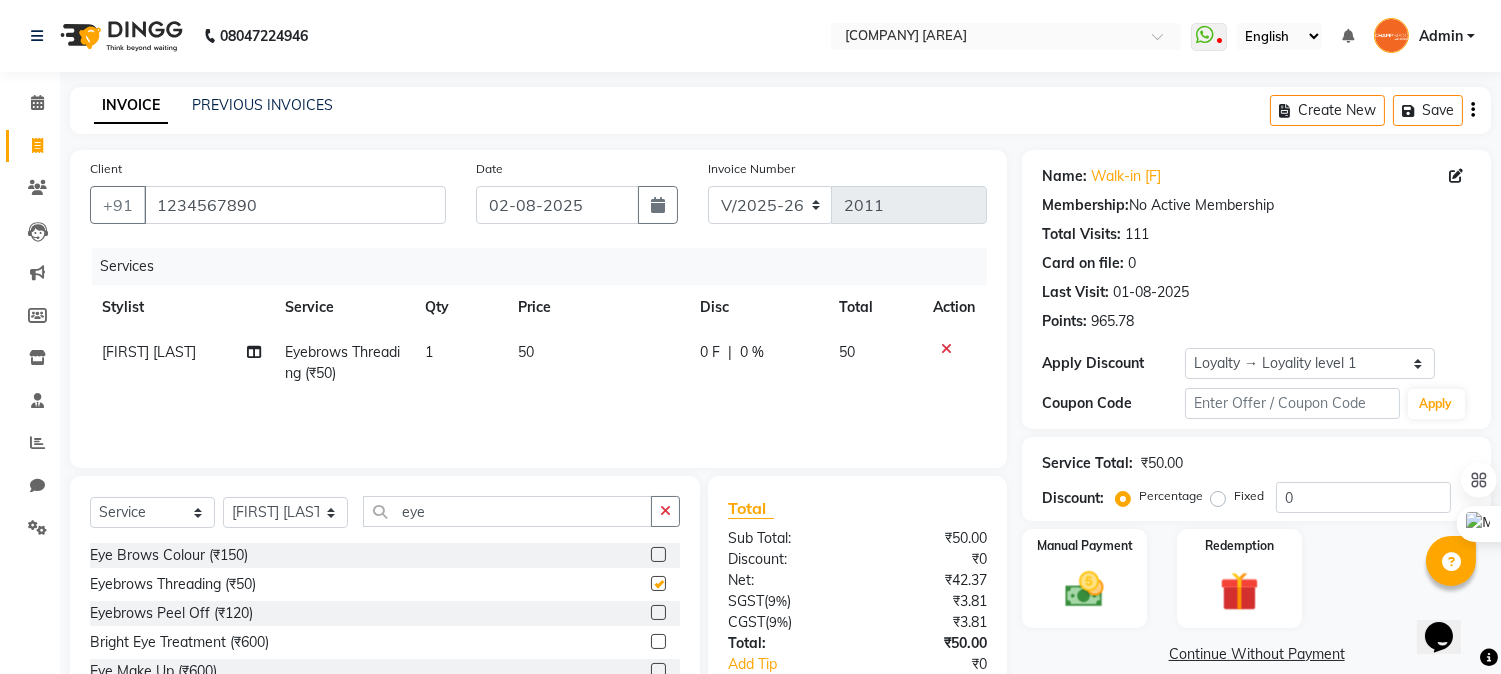 checkbox on "false" 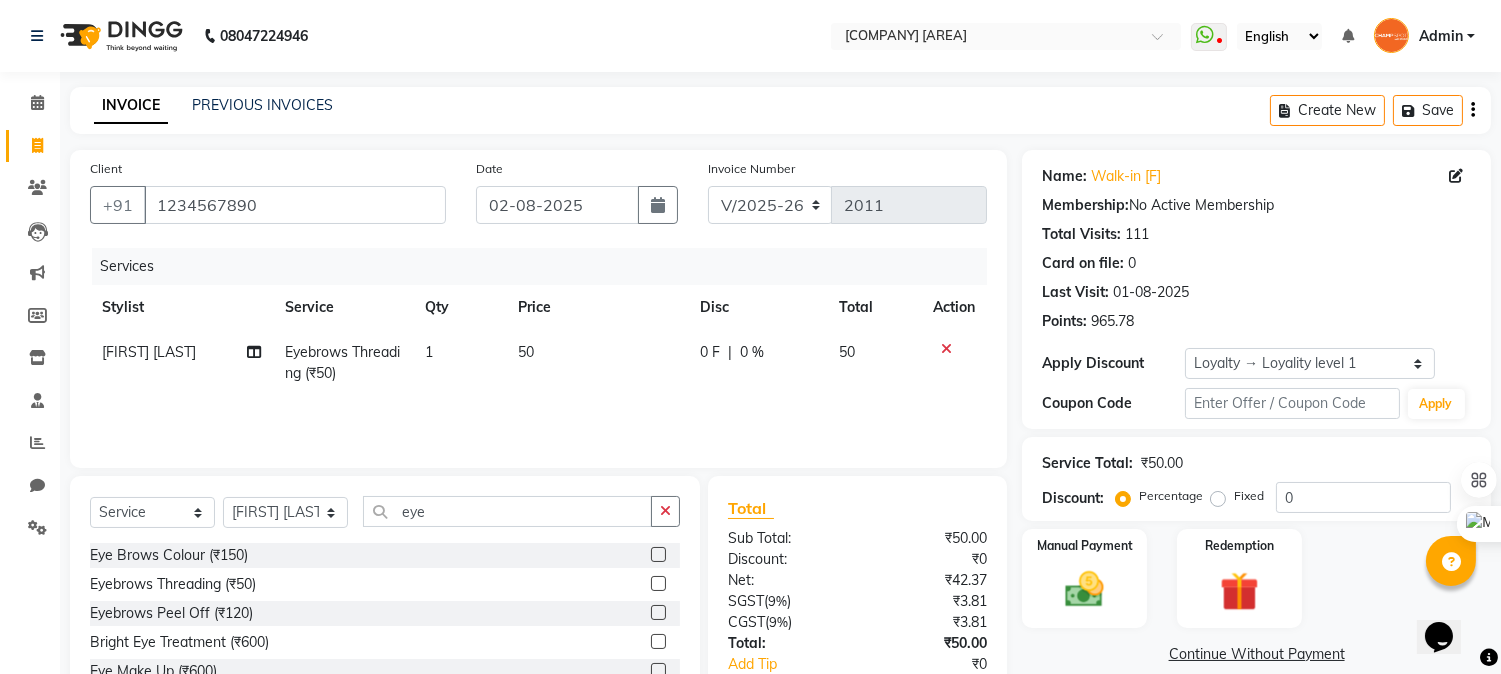 scroll, scrollTop: 126, scrollLeft: 0, axis: vertical 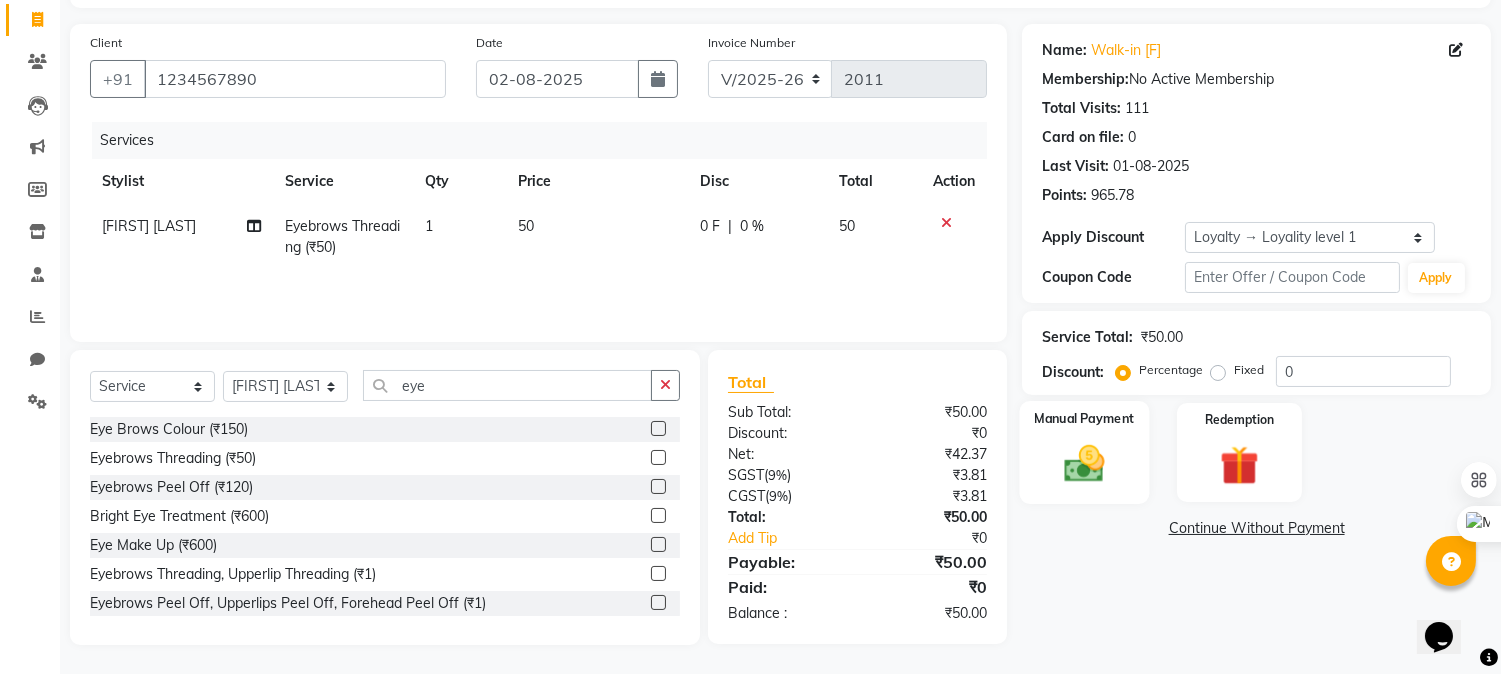 click 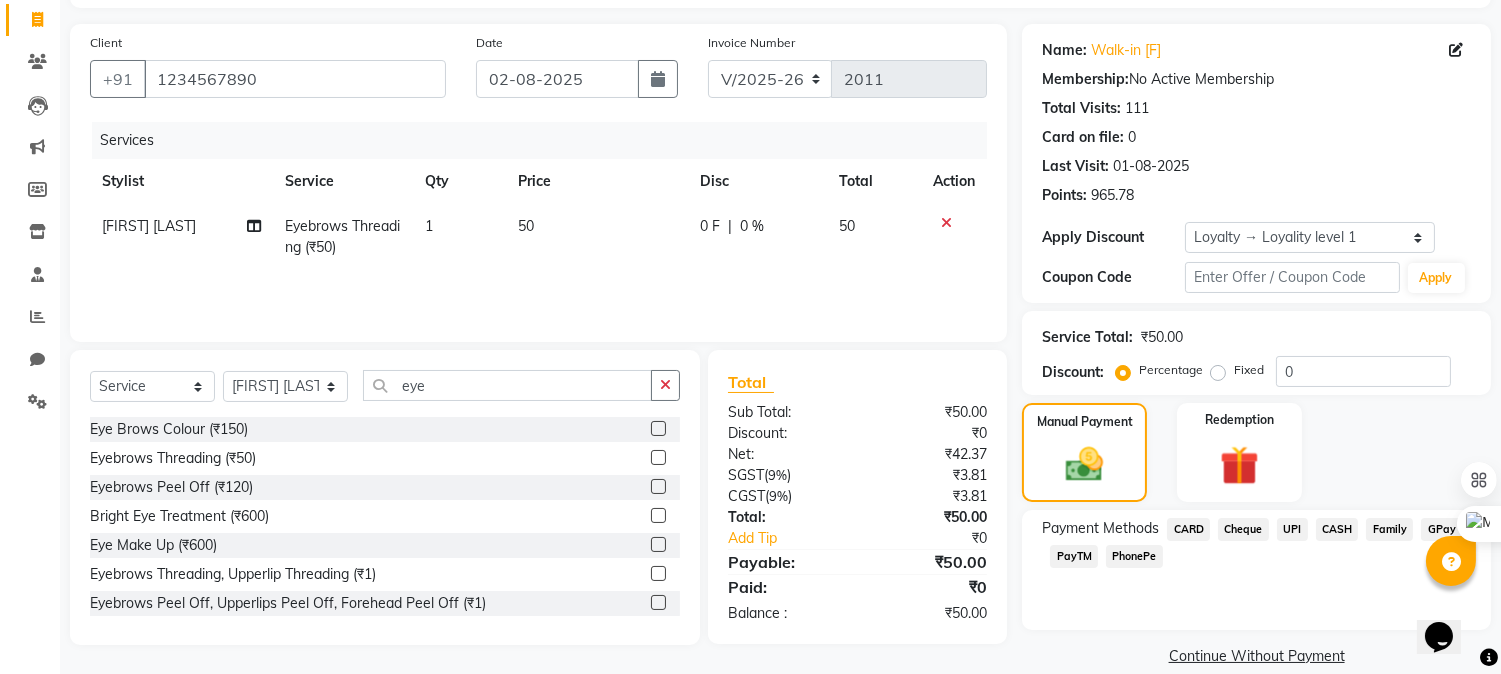 click on "UPI" 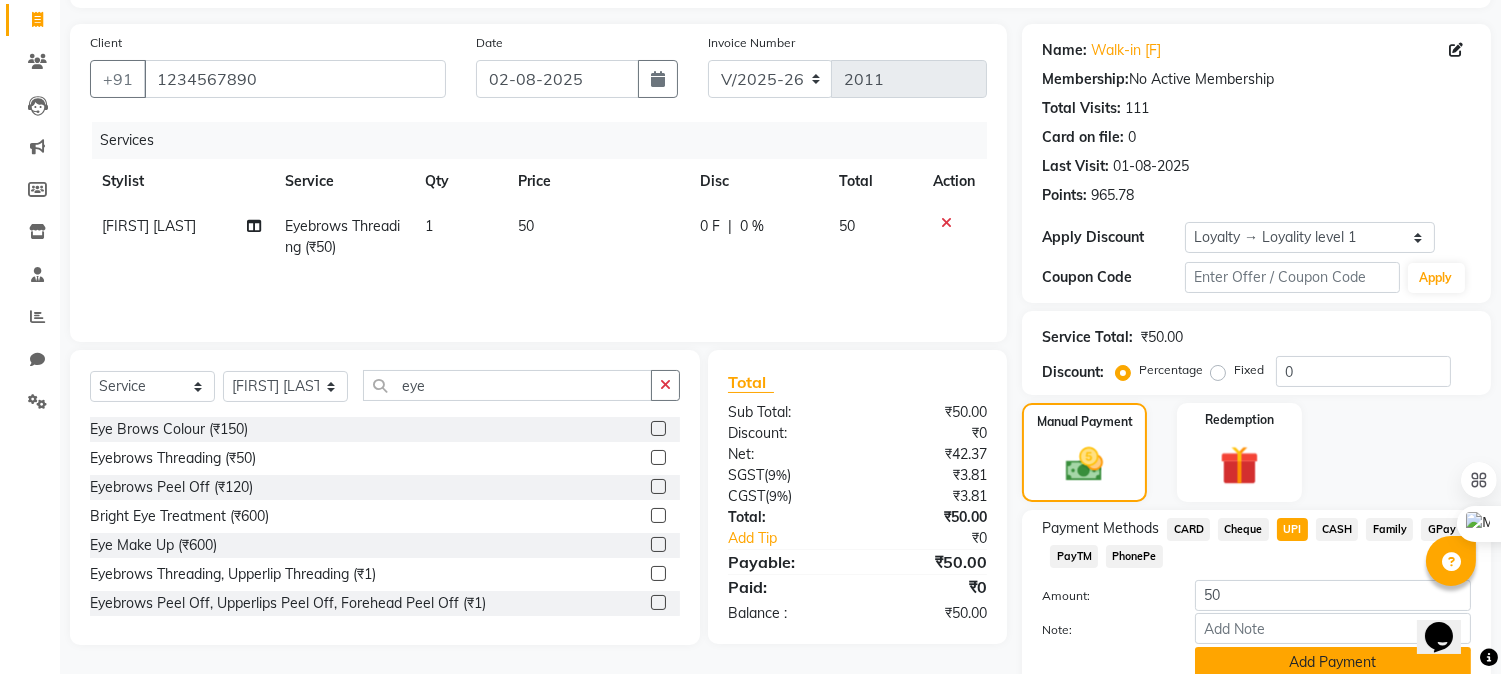 scroll, scrollTop: 208, scrollLeft: 0, axis: vertical 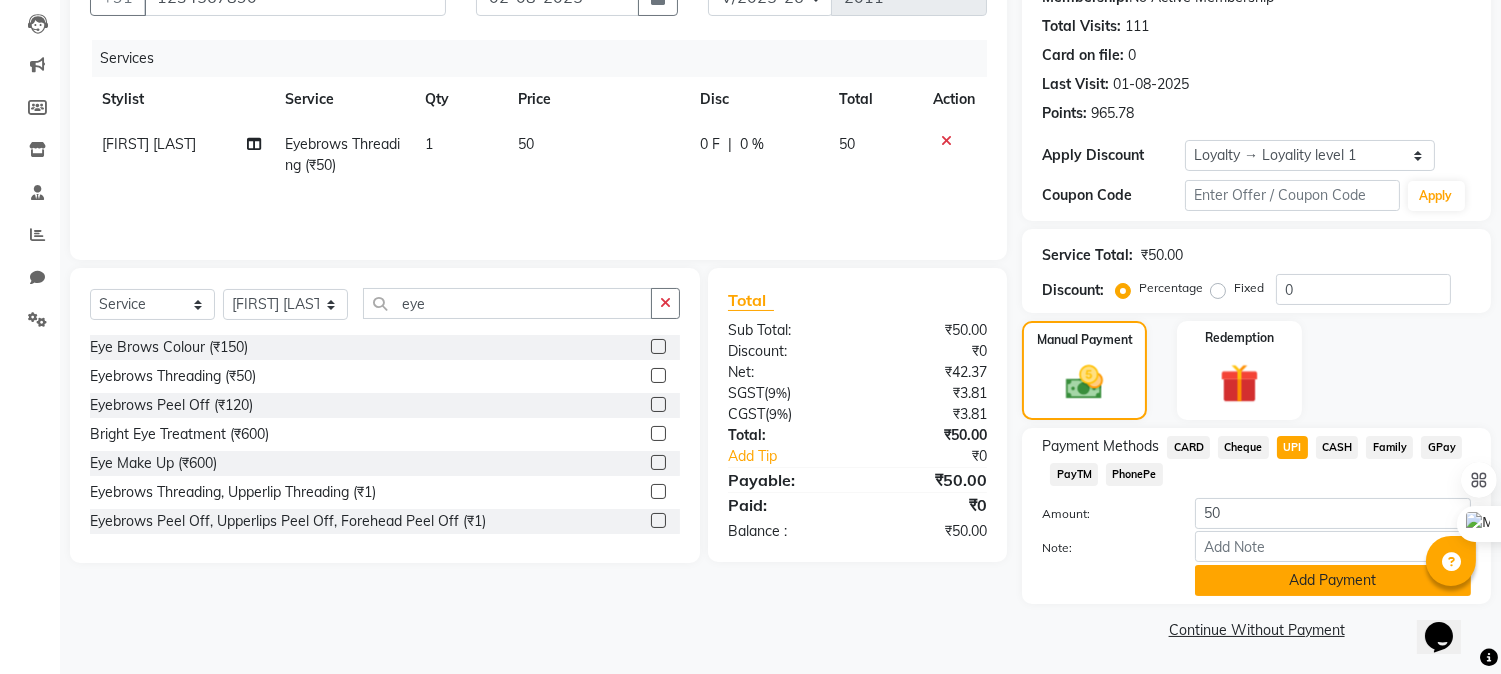 click on "Add Payment" 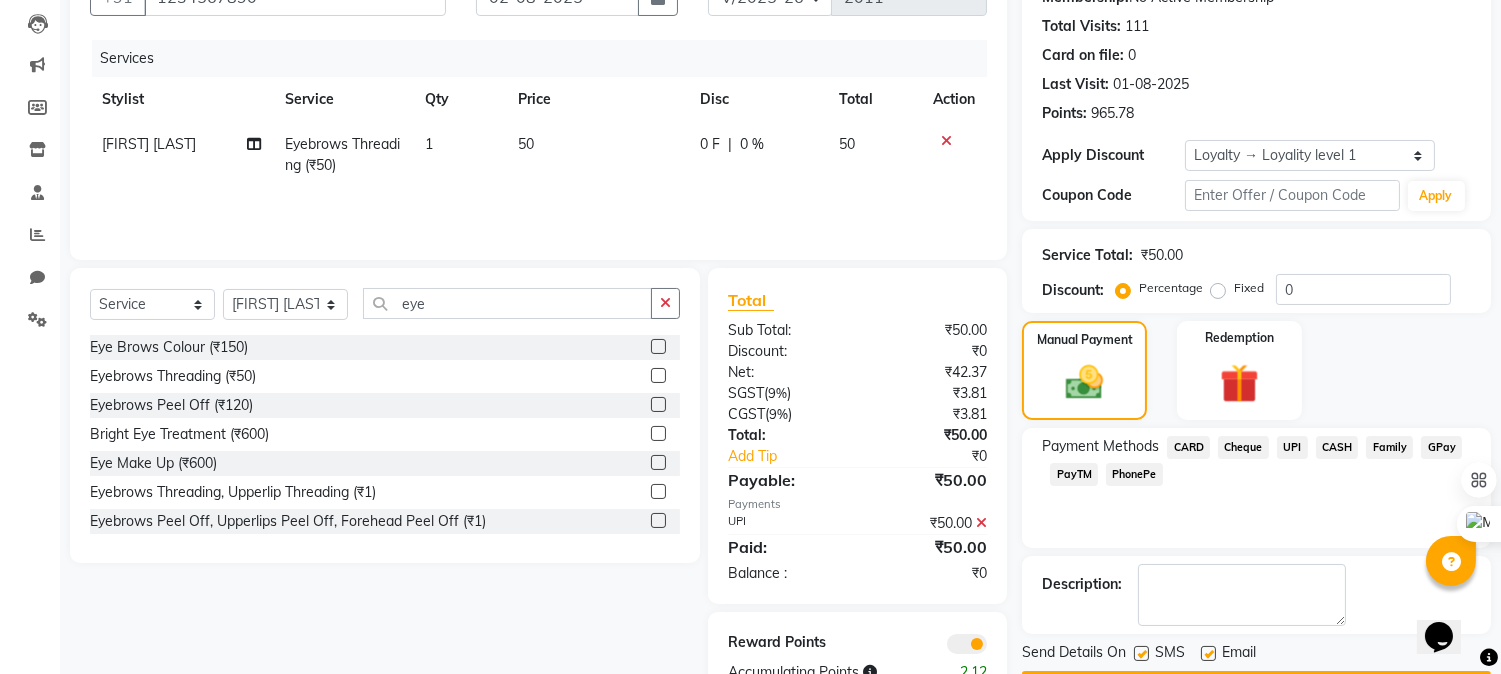 scroll, scrollTop: 266, scrollLeft: 0, axis: vertical 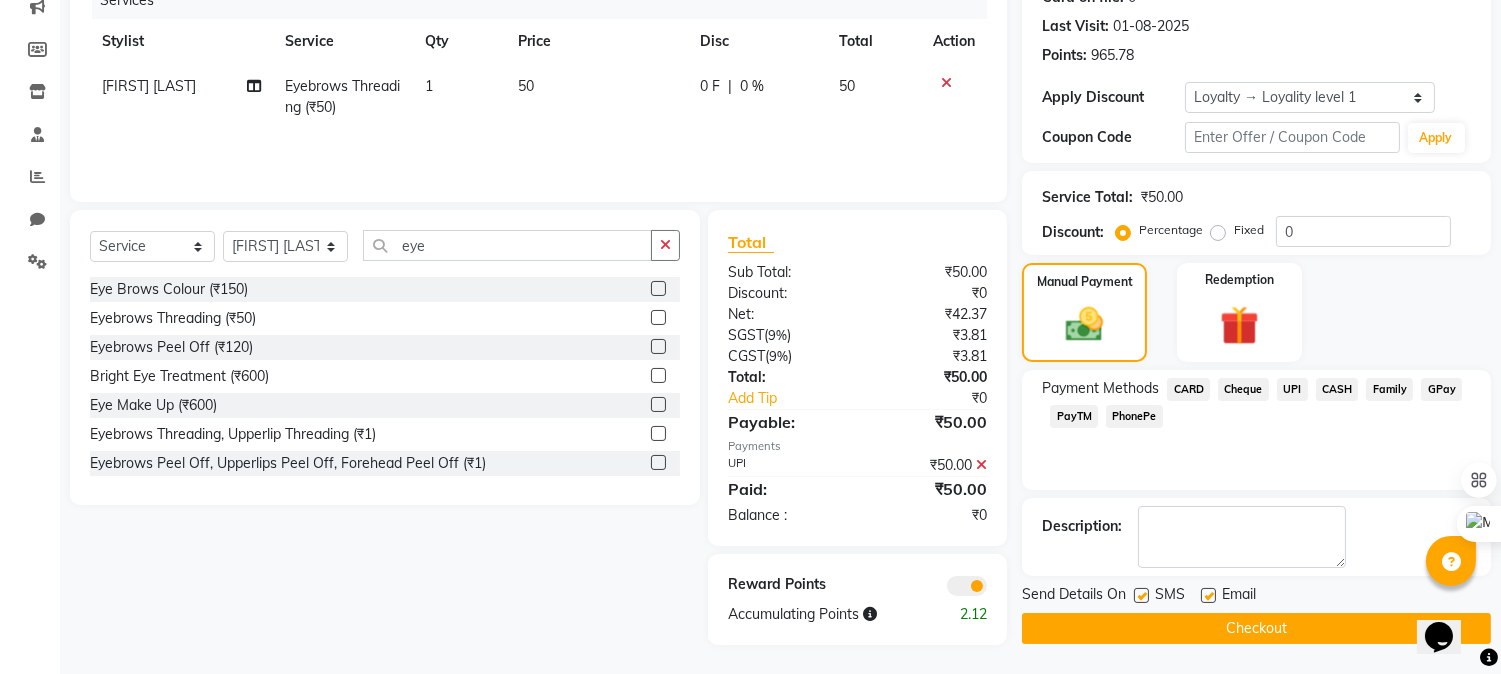 click on "Checkout" 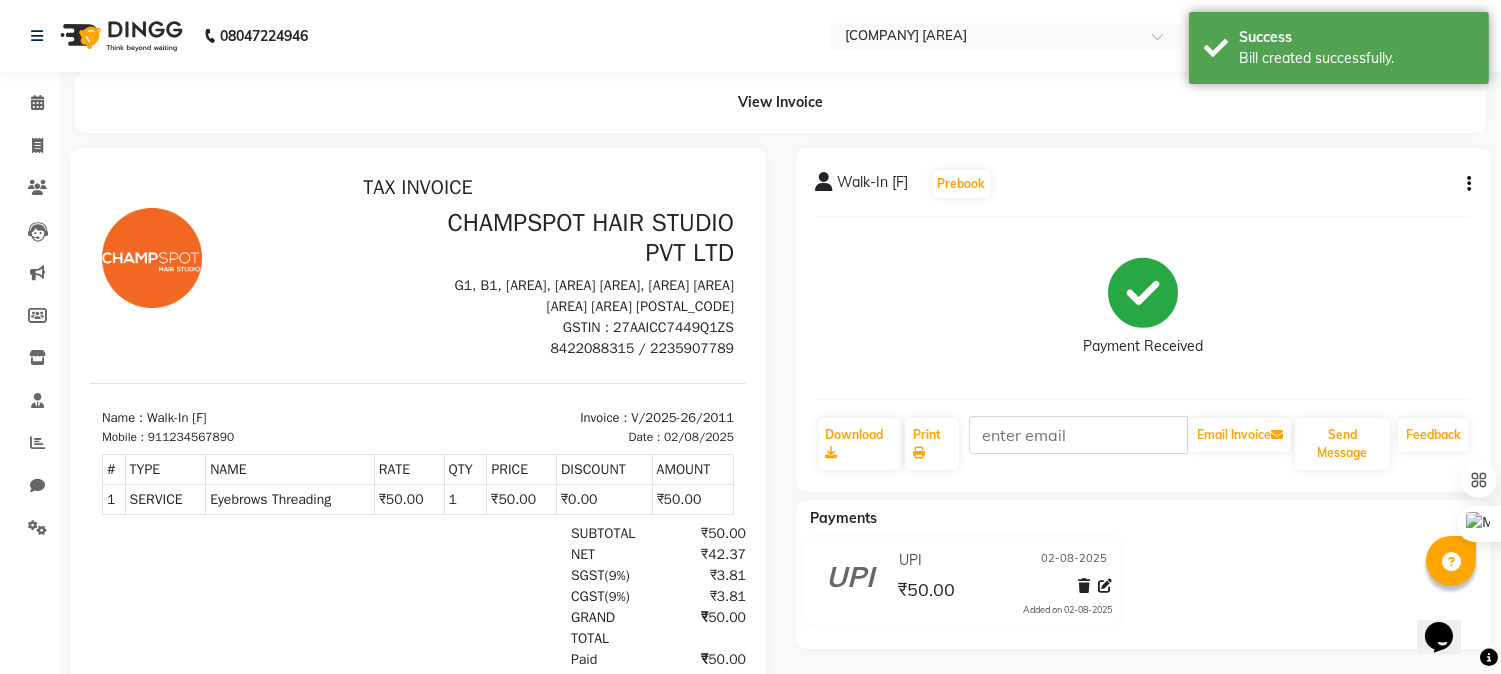 scroll, scrollTop: 0, scrollLeft: 0, axis: both 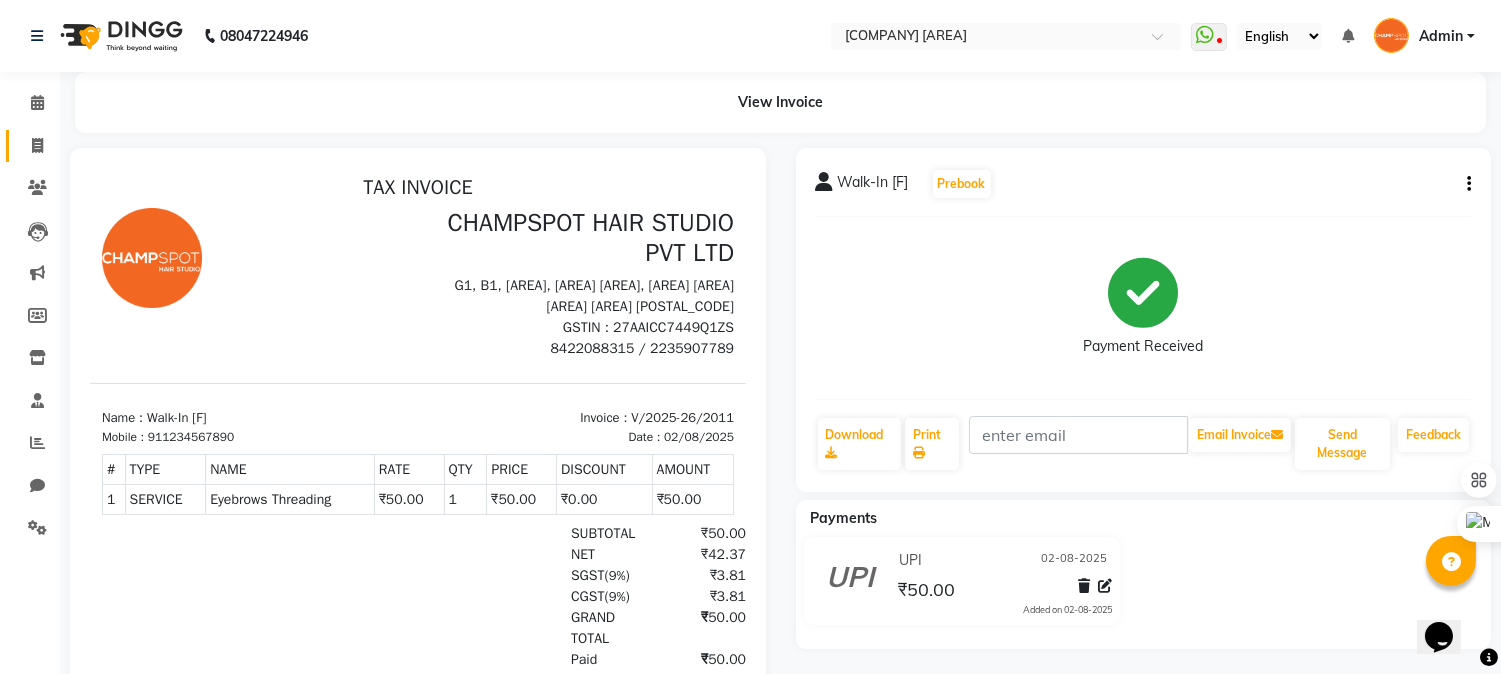 click on "Invoice" 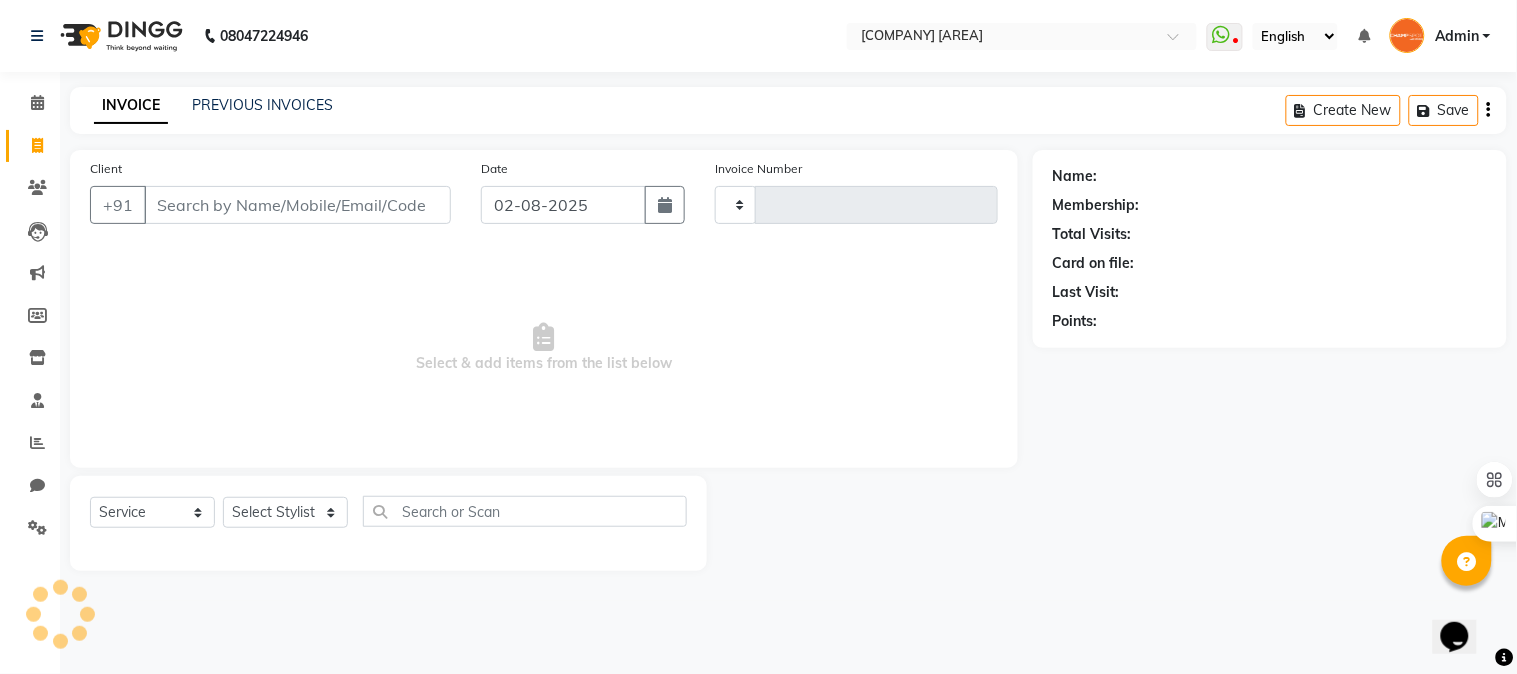 type on "2012" 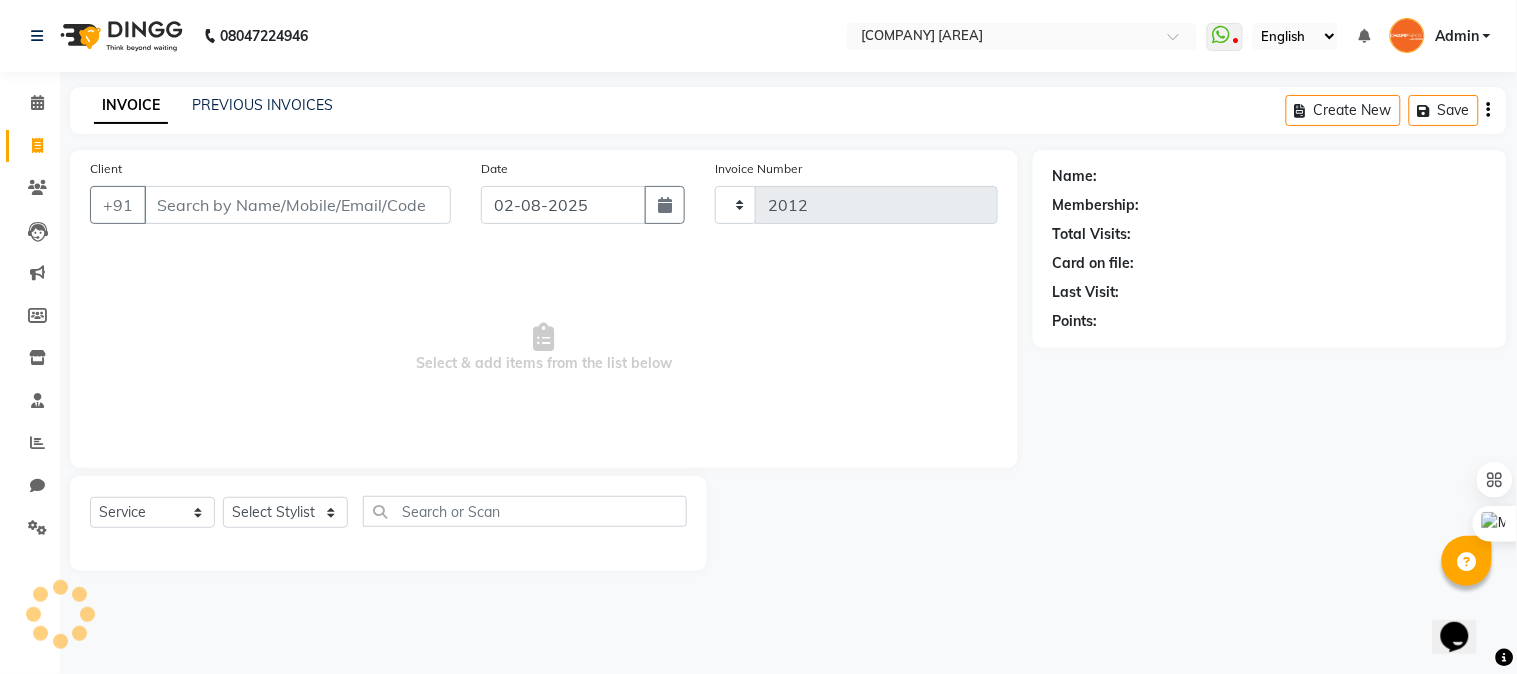 select on "7690" 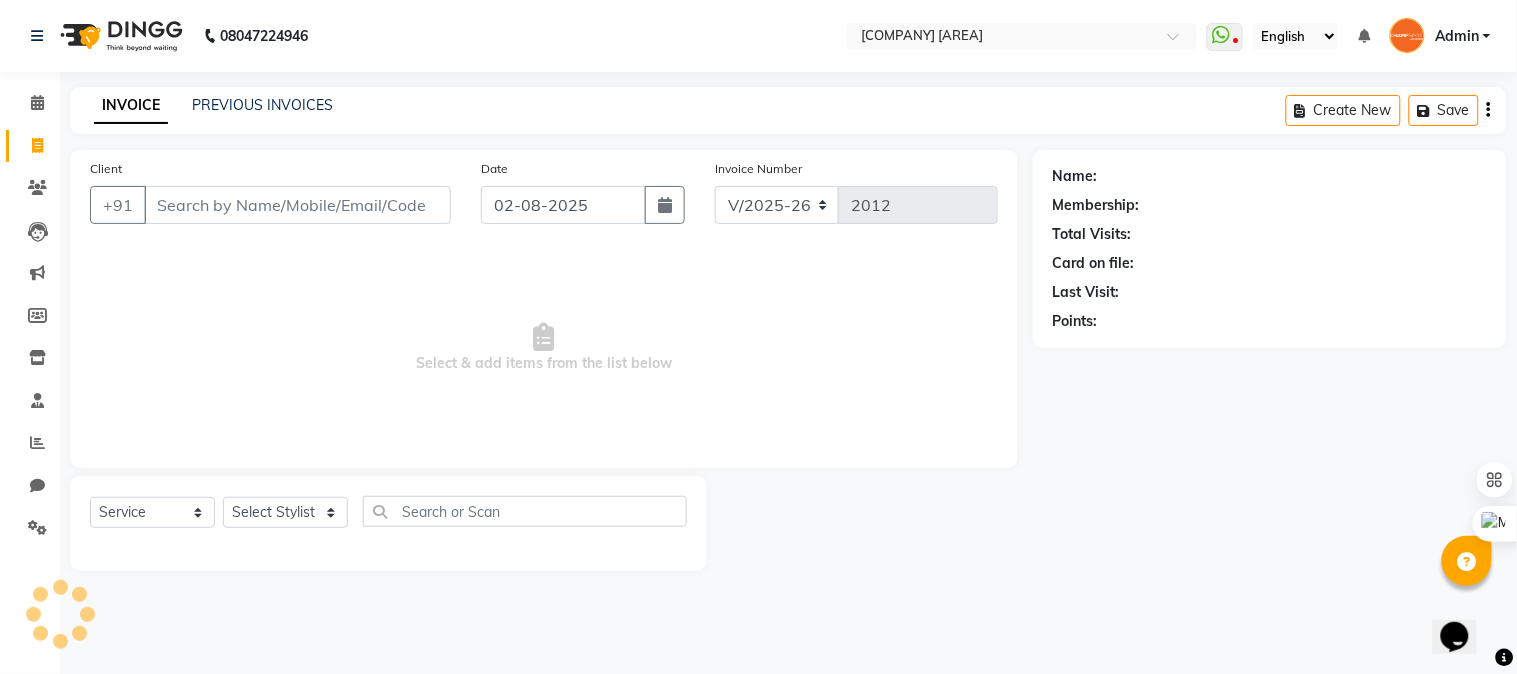 click on "Client" at bounding box center [297, 205] 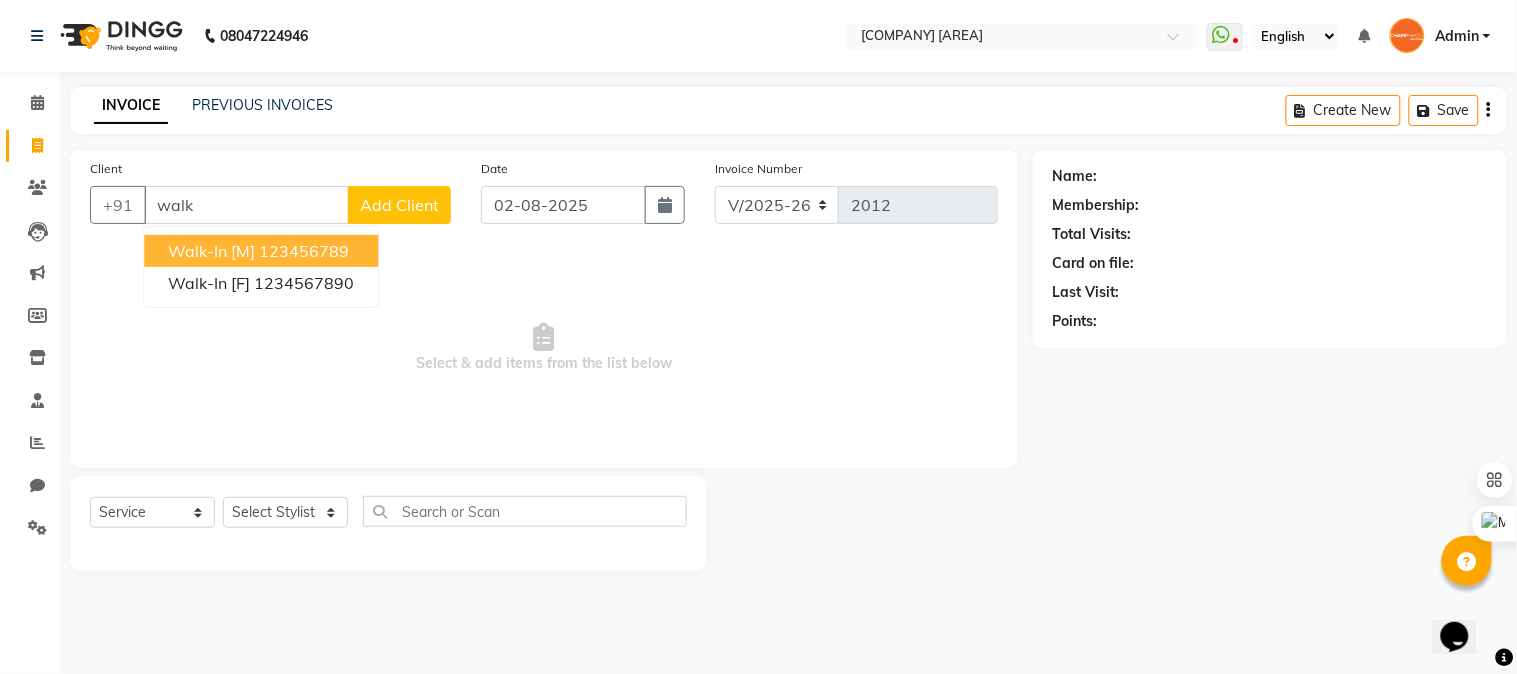 click on "Walk-In [M]" at bounding box center [211, 251] 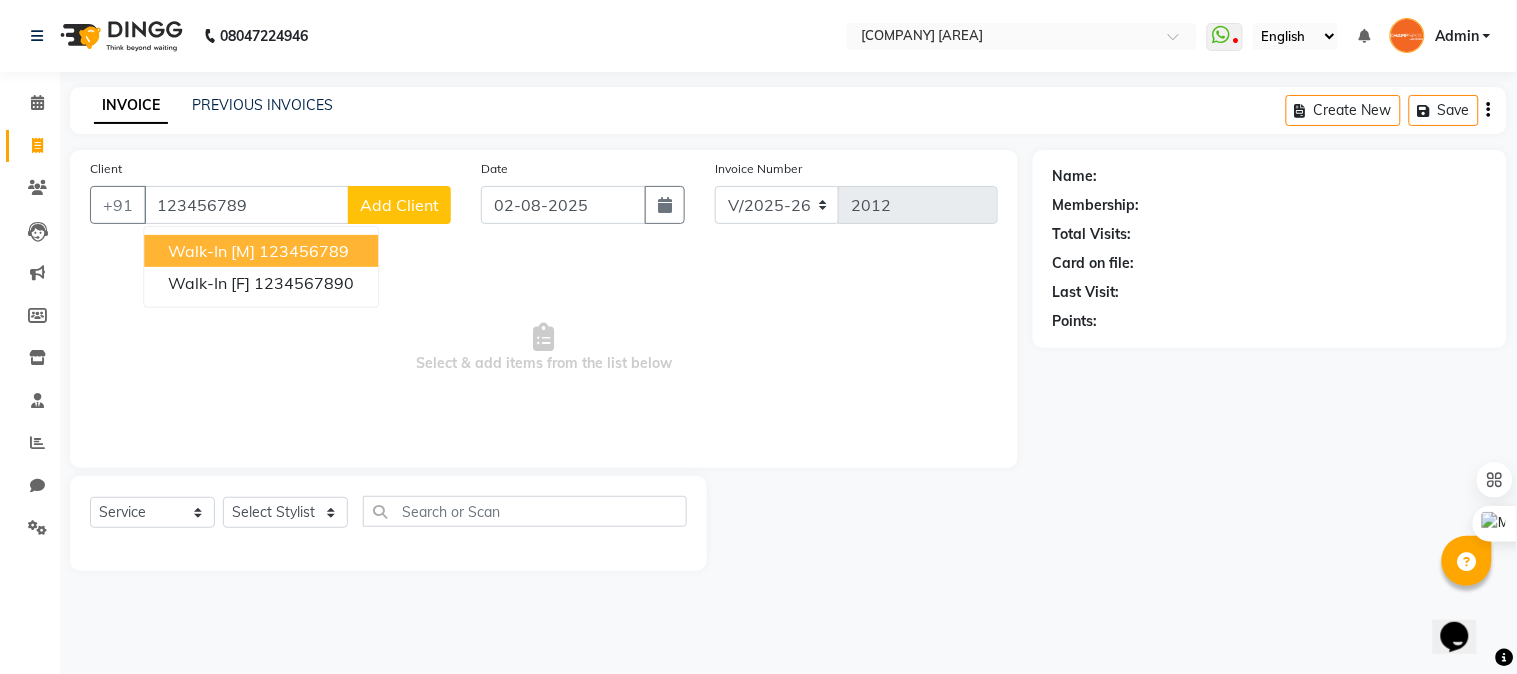 type on "123456789" 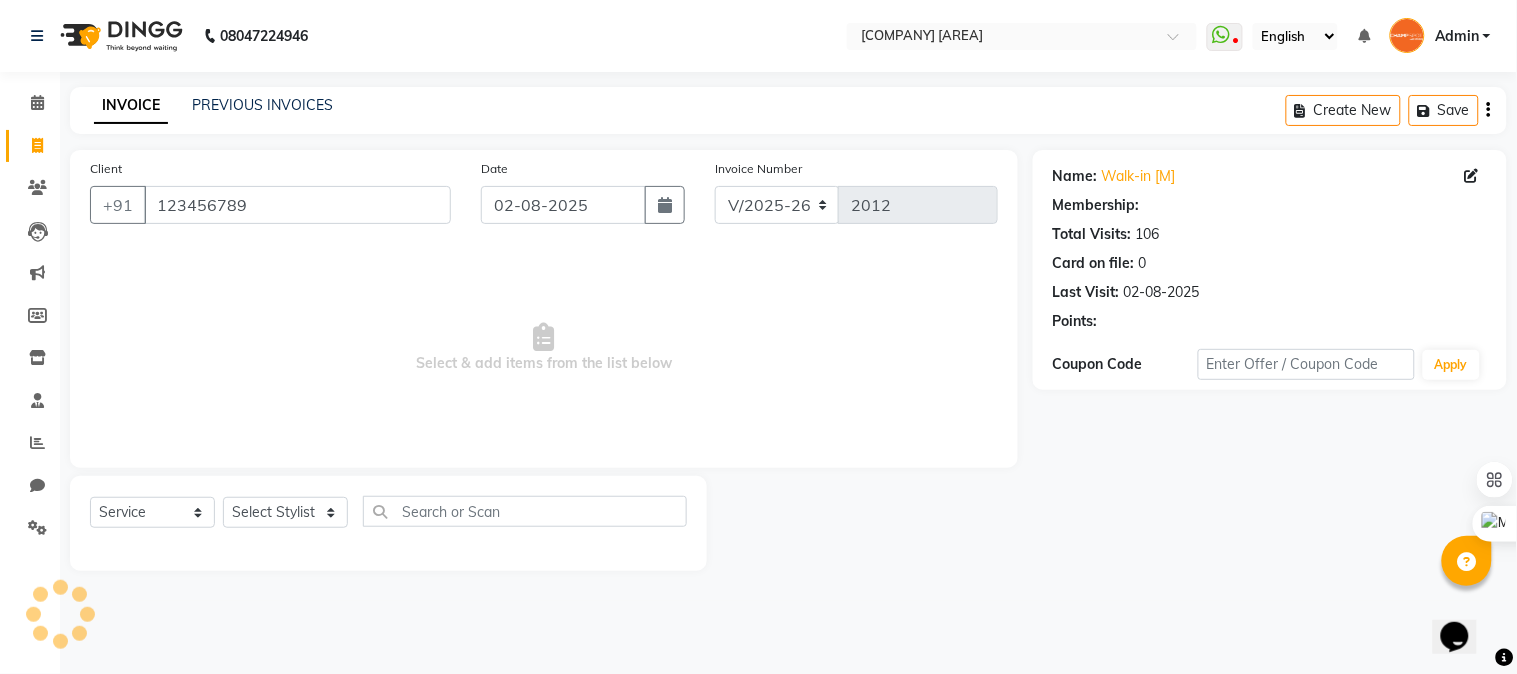 select on "1: Object" 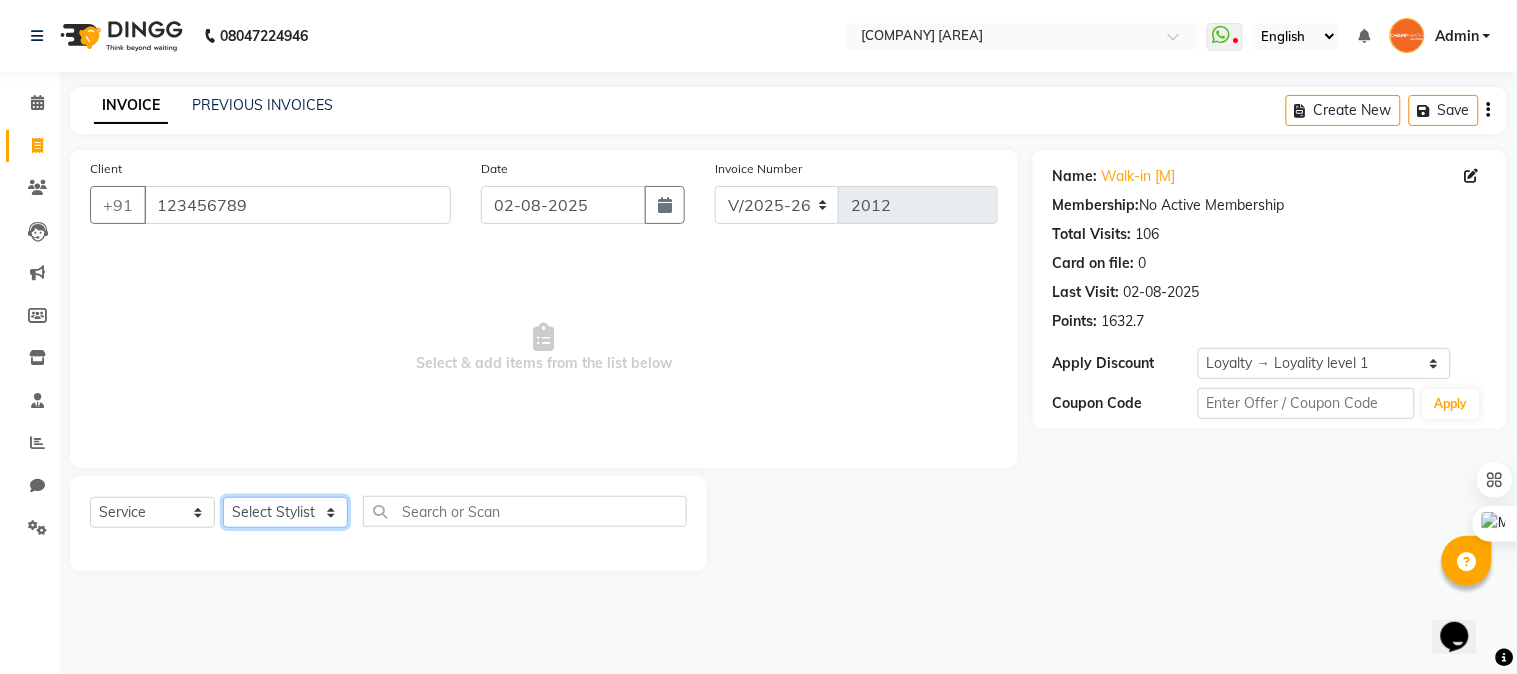click on "Select Stylist Admin [NAME] [LAST] [NAME] [LAST] [NAME] [LAST] [NAME] [LAST]" 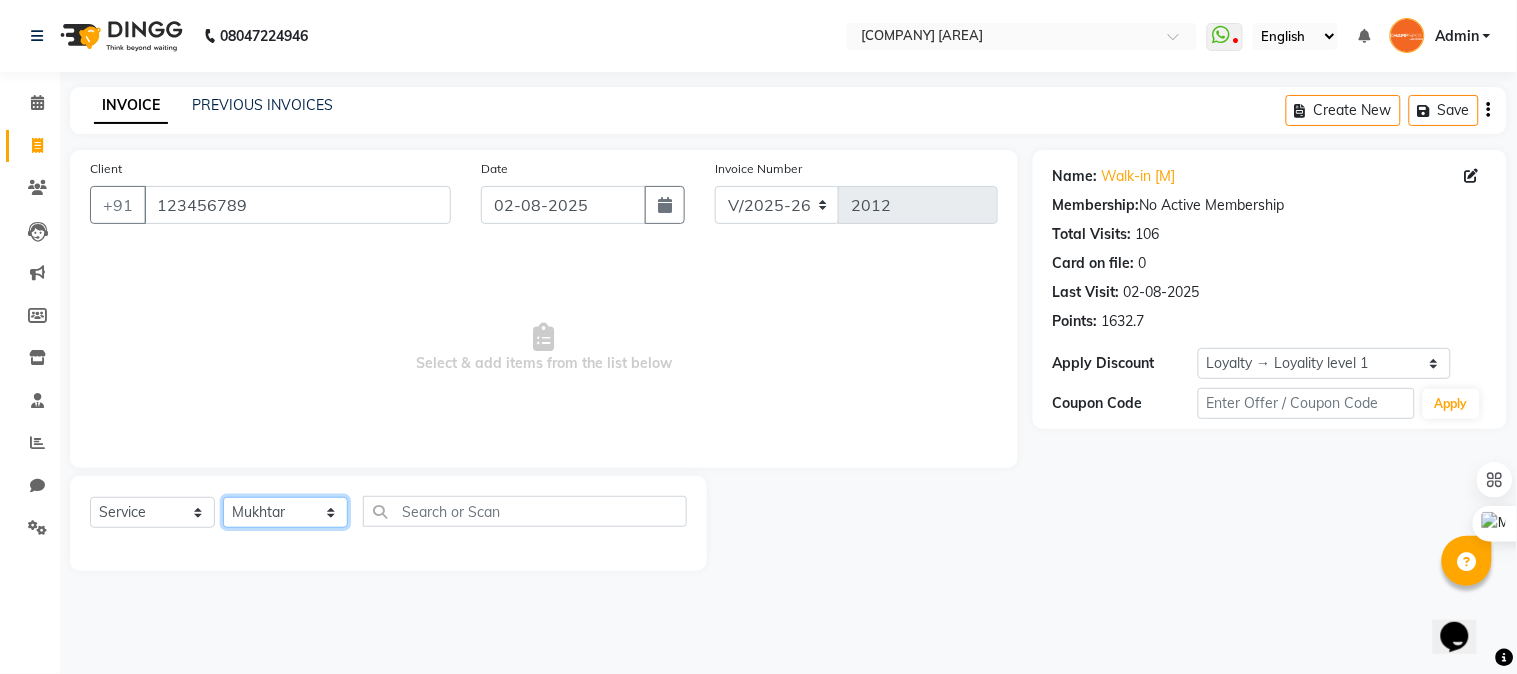 click on "Select Stylist Admin [NAME] [LAST] [NAME] [LAST] [NAME] [LAST] [NAME] [LAST]" 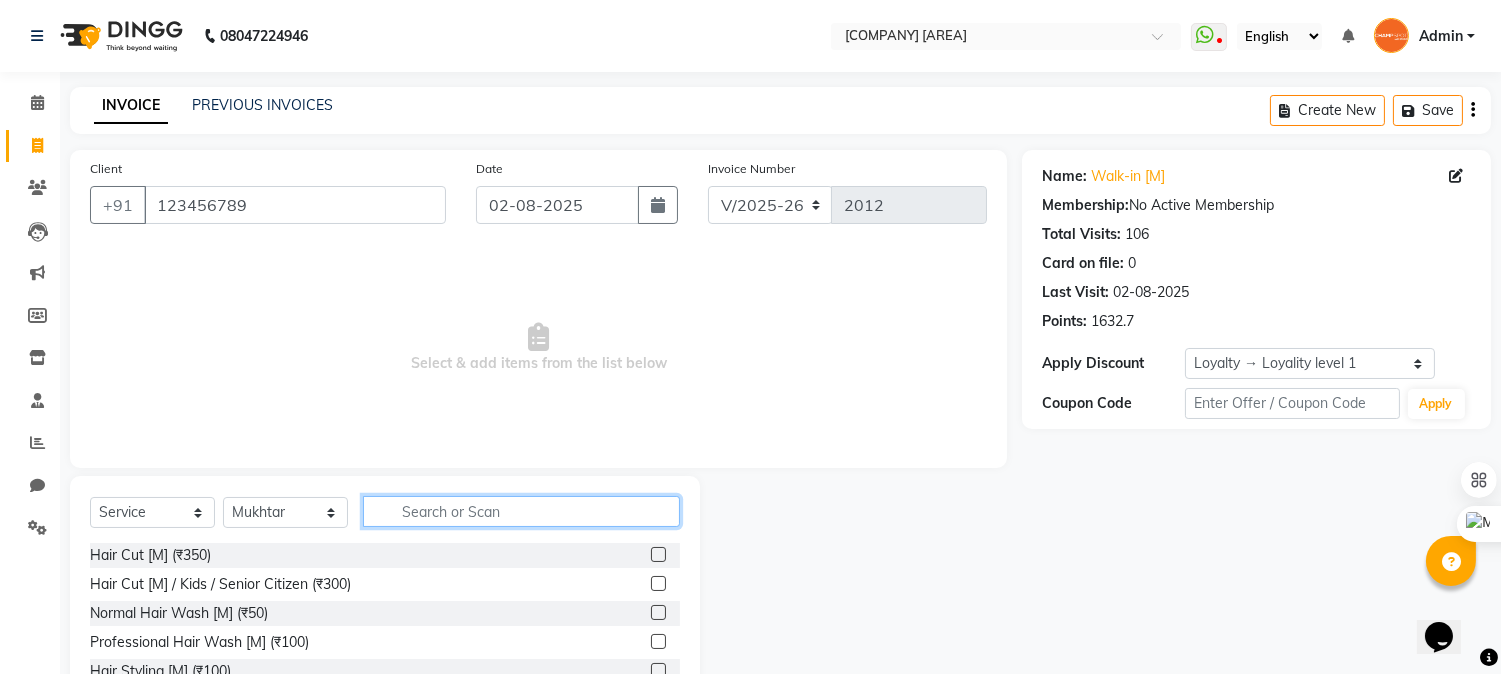 click 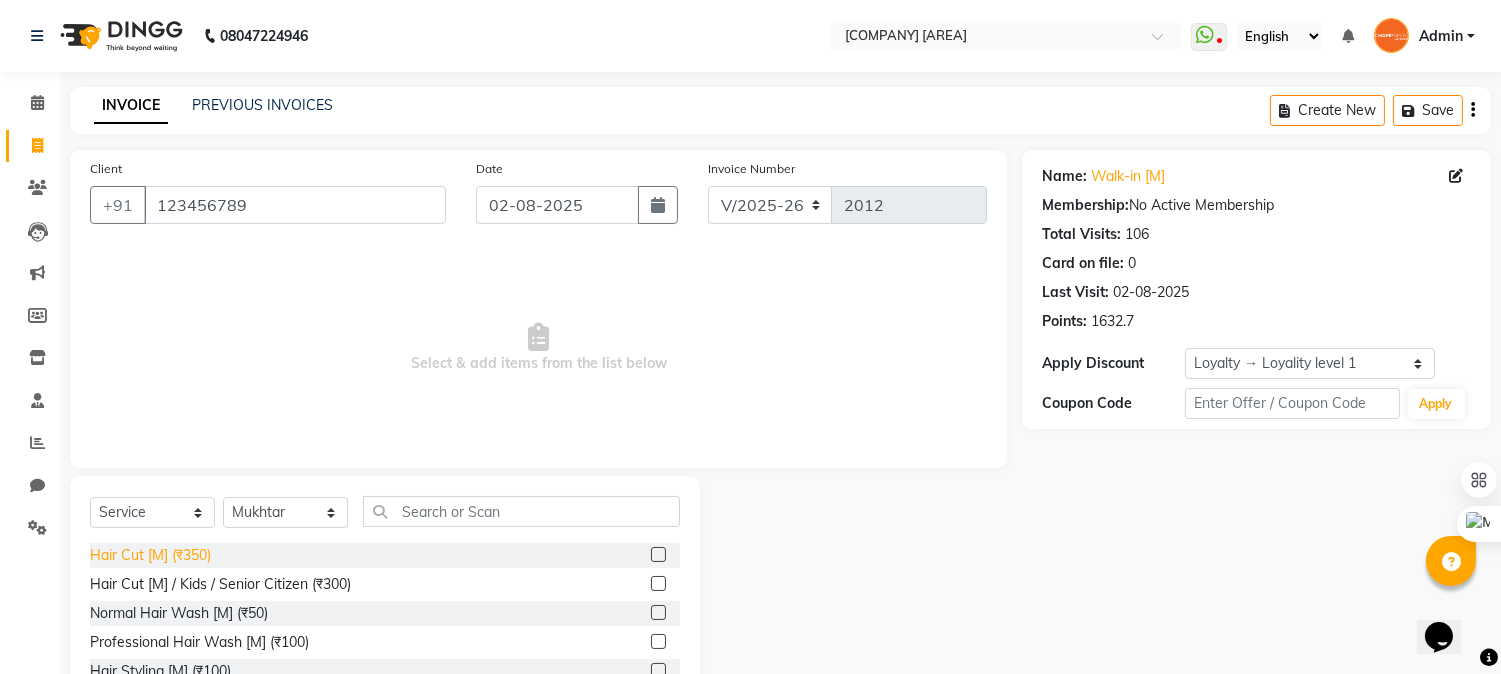 click on "Hair Cut [M] (₹350)" 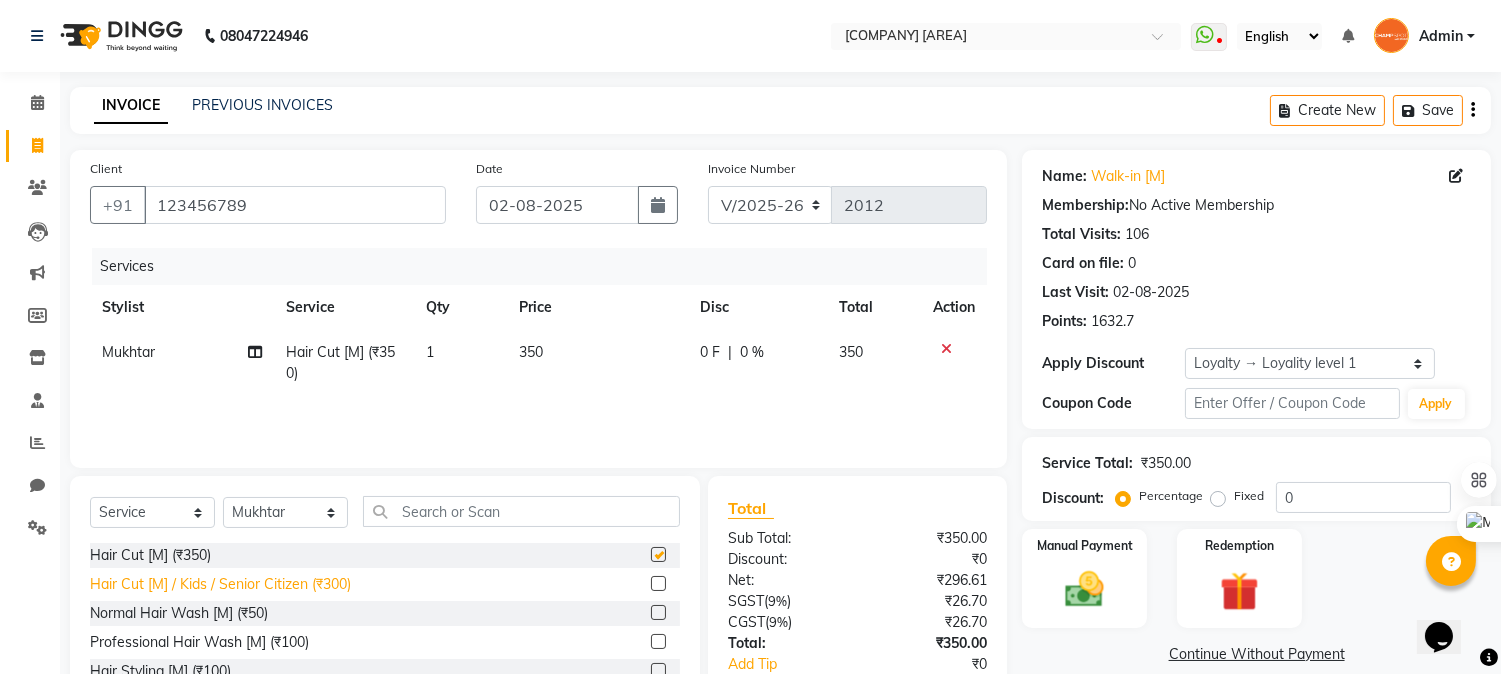 checkbox on "false" 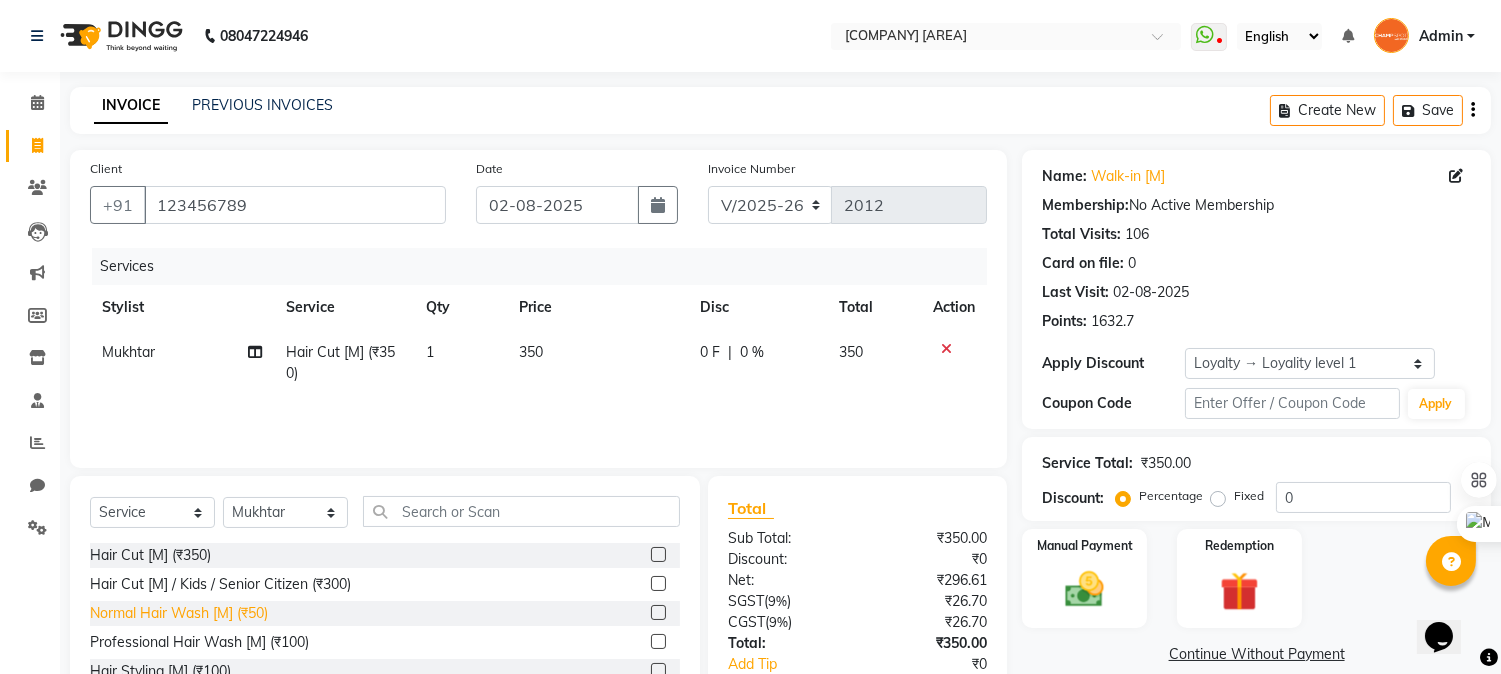 click on "Normal Hair Wash [M] (₹50)" 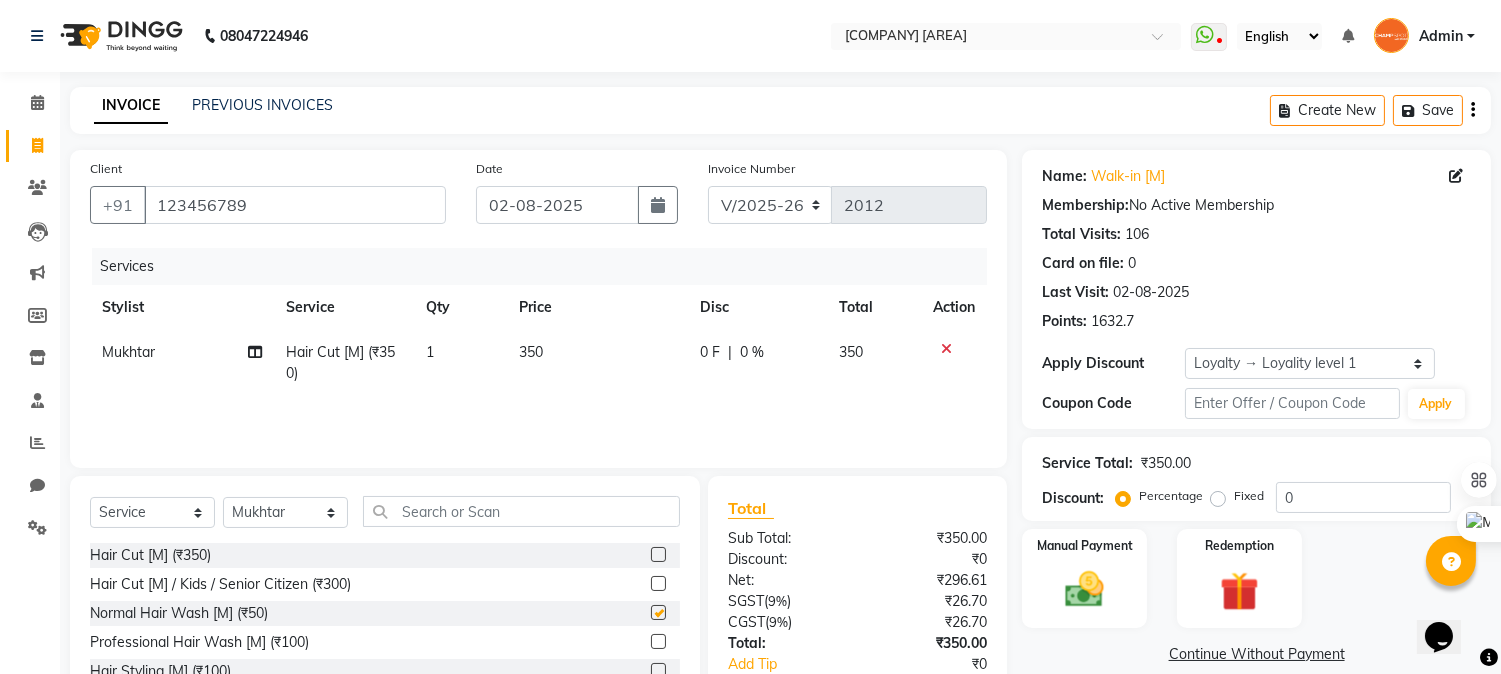 checkbox on "false" 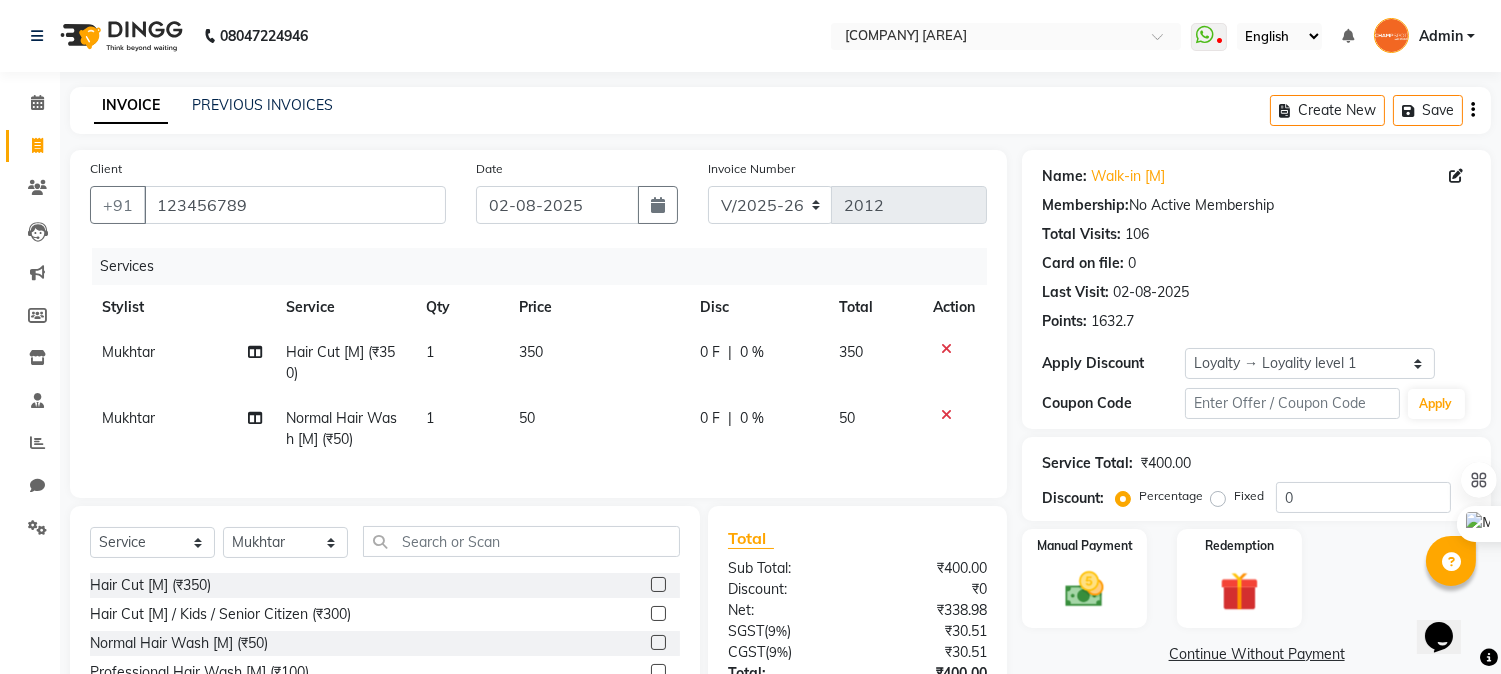 scroll, scrollTop: 173, scrollLeft: 0, axis: vertical 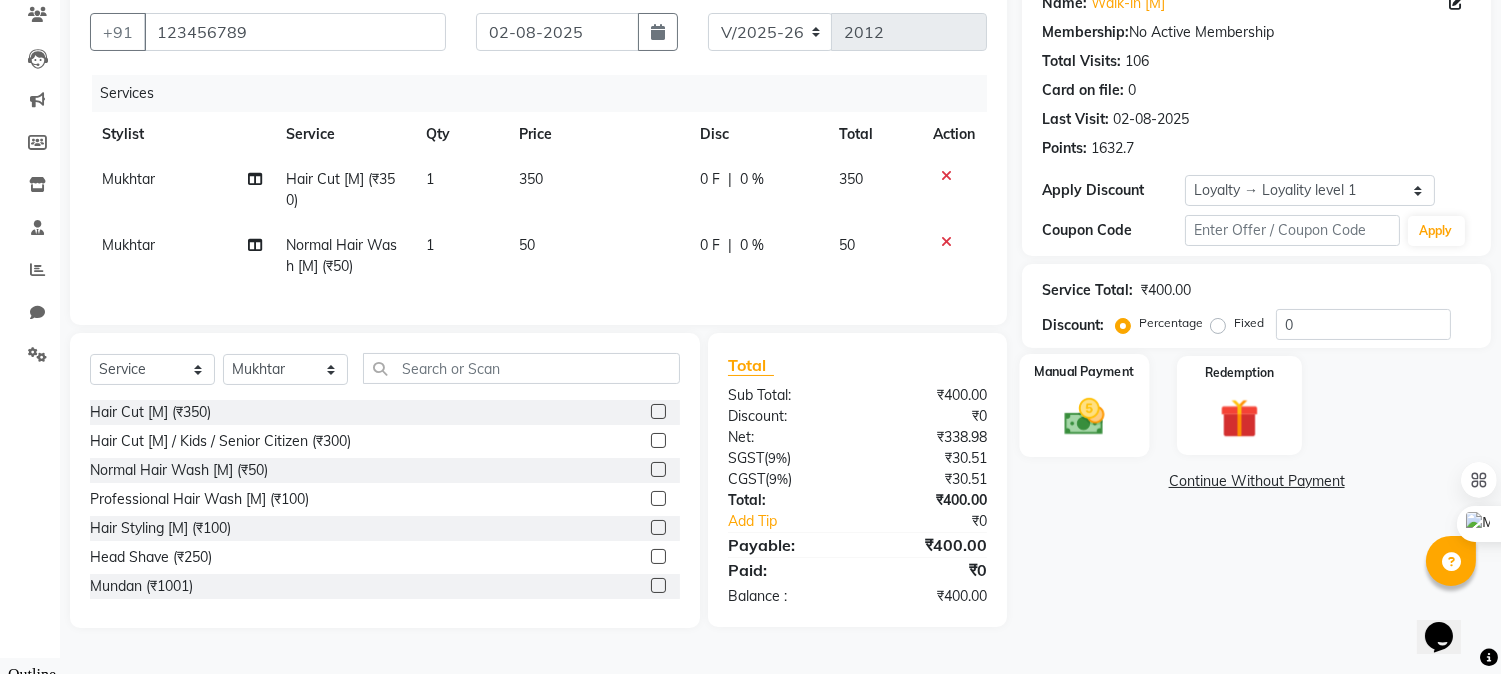 click 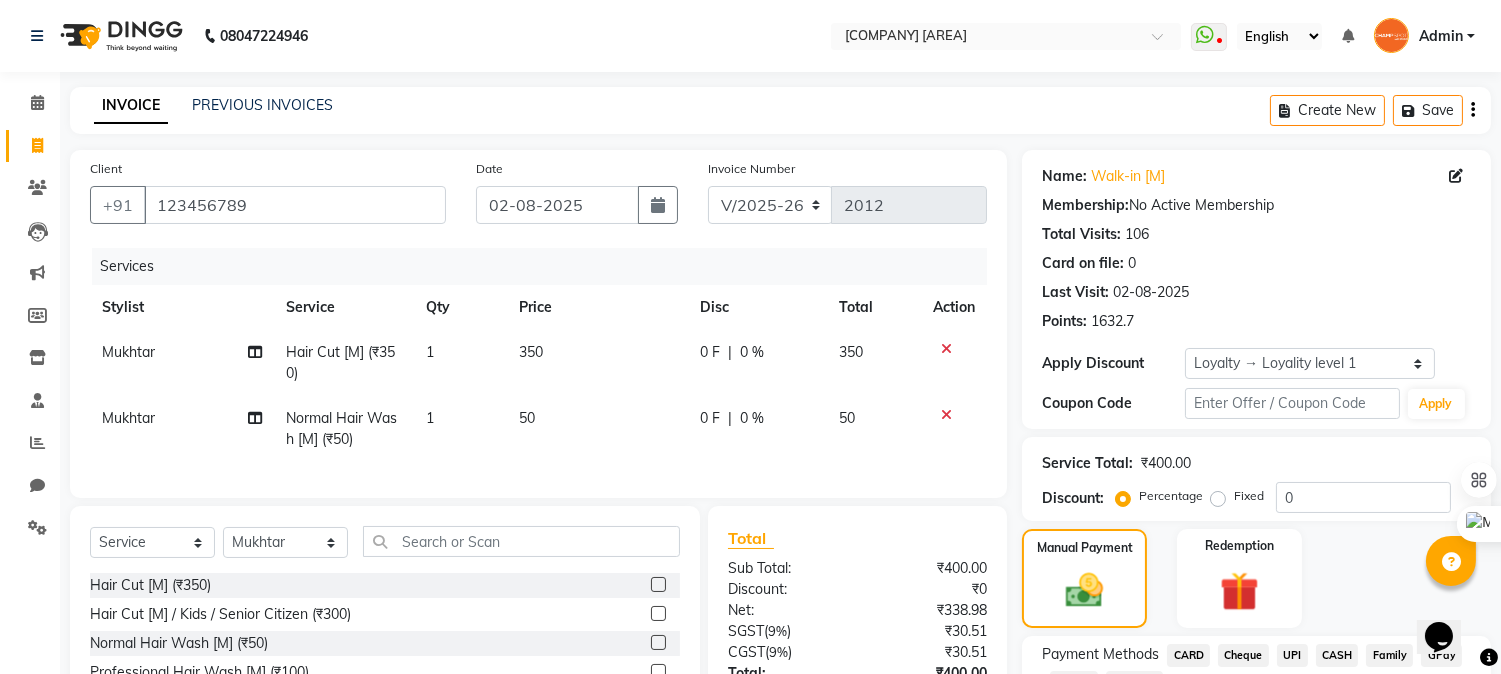 scroll, scrollTop: 173, scrollLeft: 0, axis: vertical 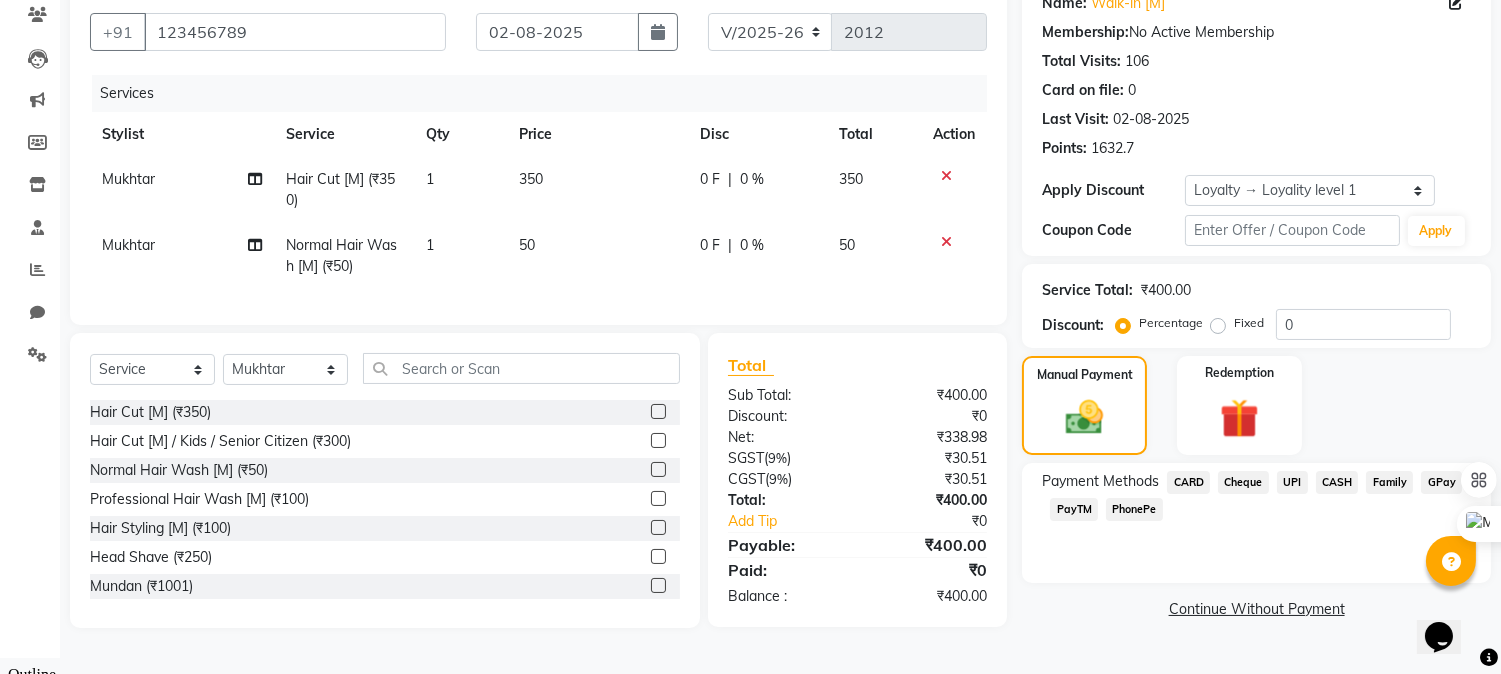 click on "UPI" 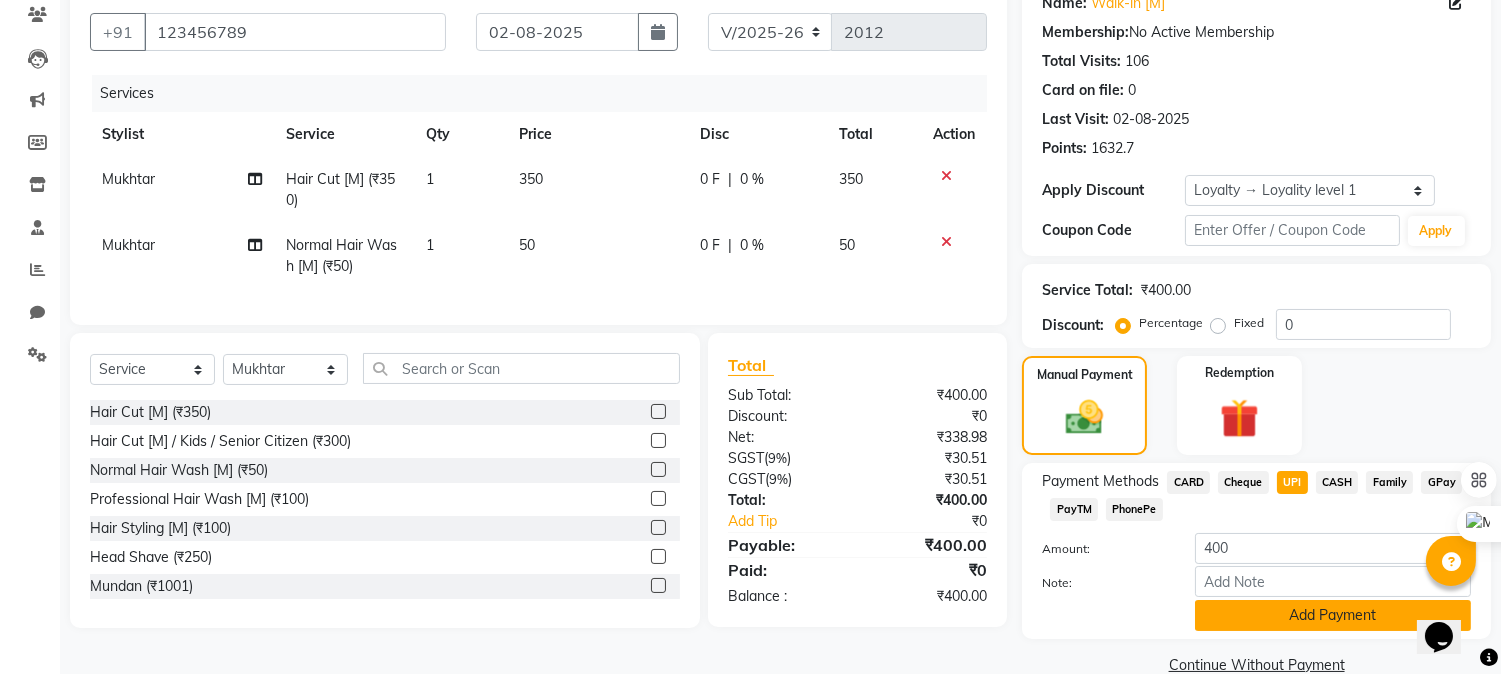 click on "Add Payment" 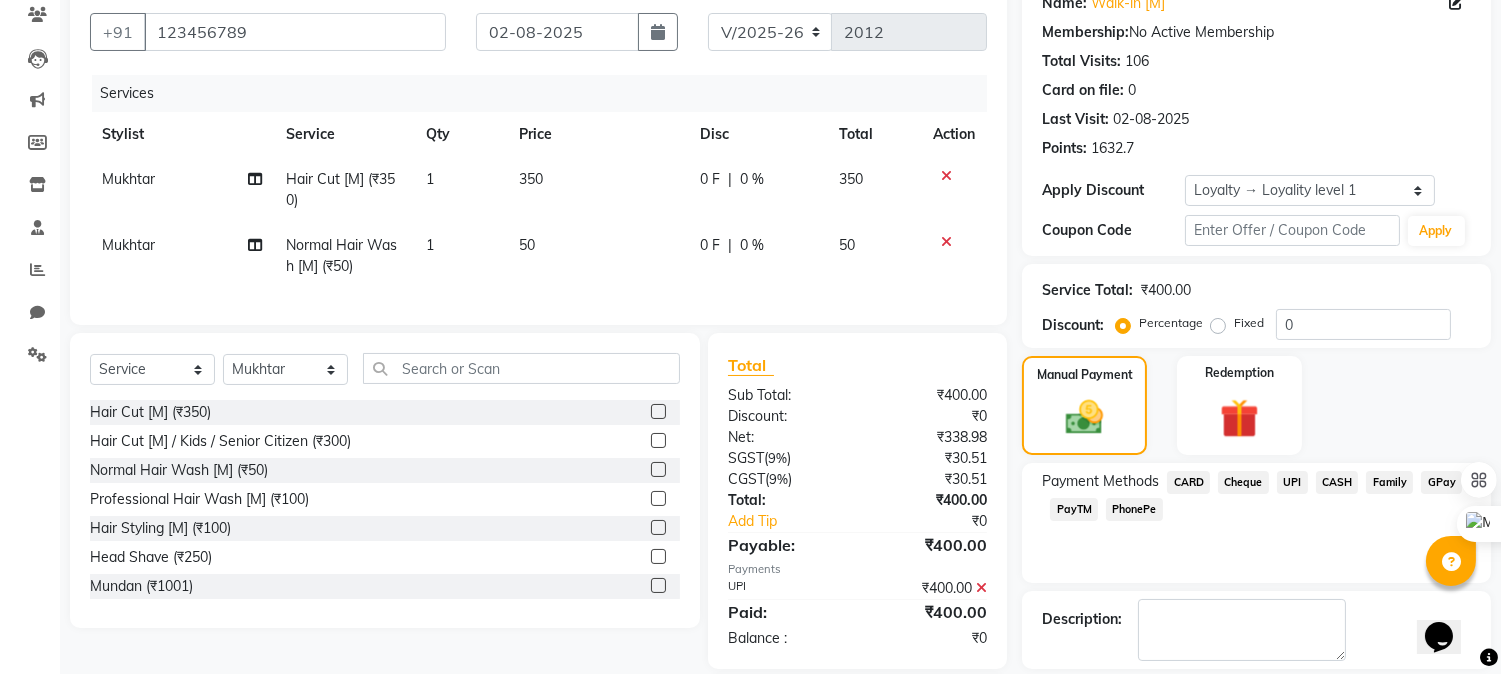 scroll, scrollTop: 313, scrollLeft: 0, axis: vertical 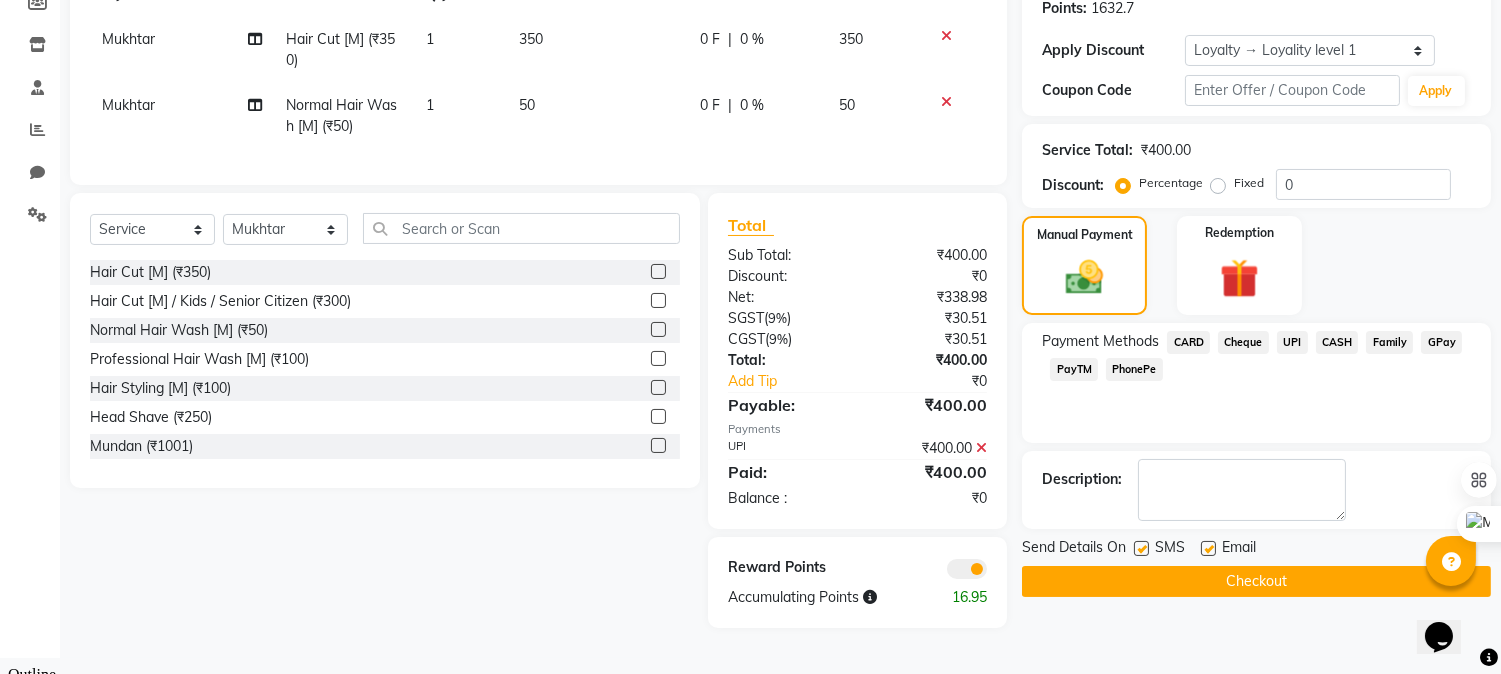click on "SMS" 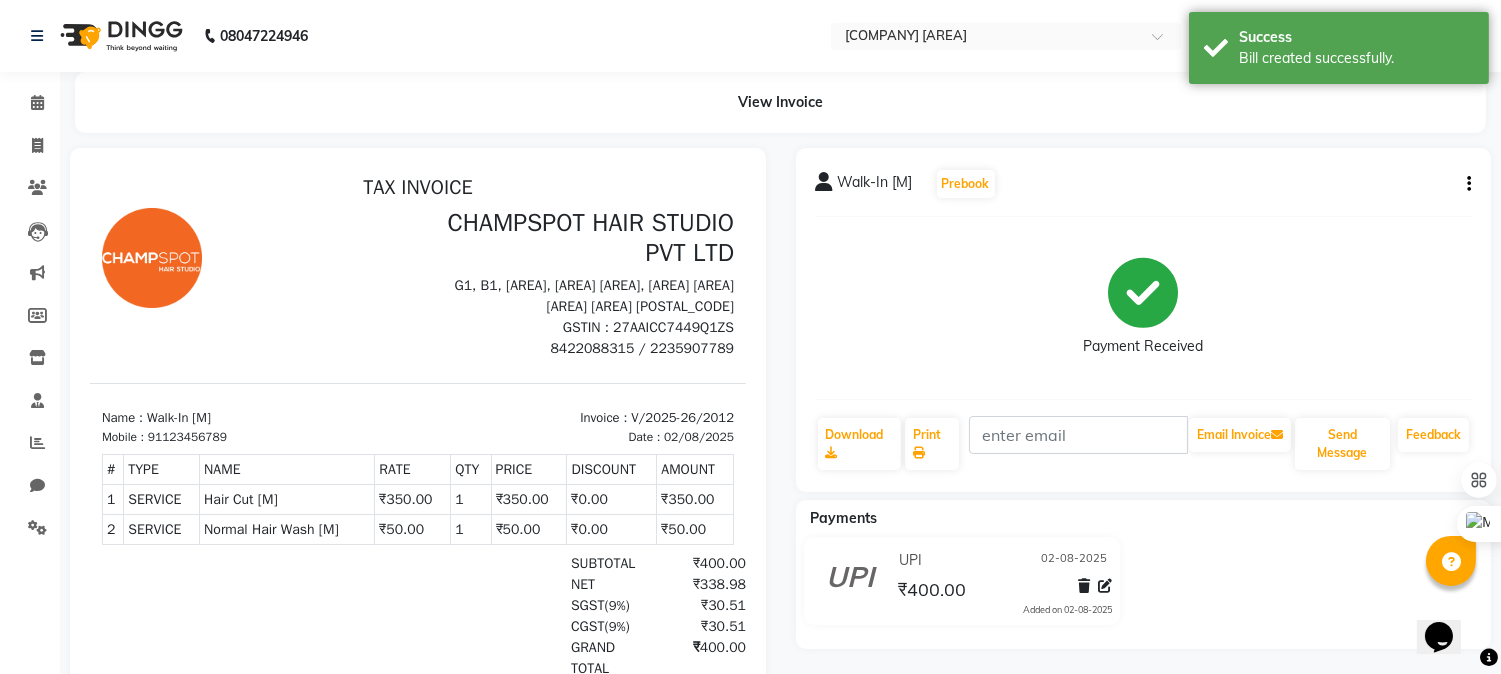 scroll, scrollTop: 0, scrollLeft: 0, axis: both 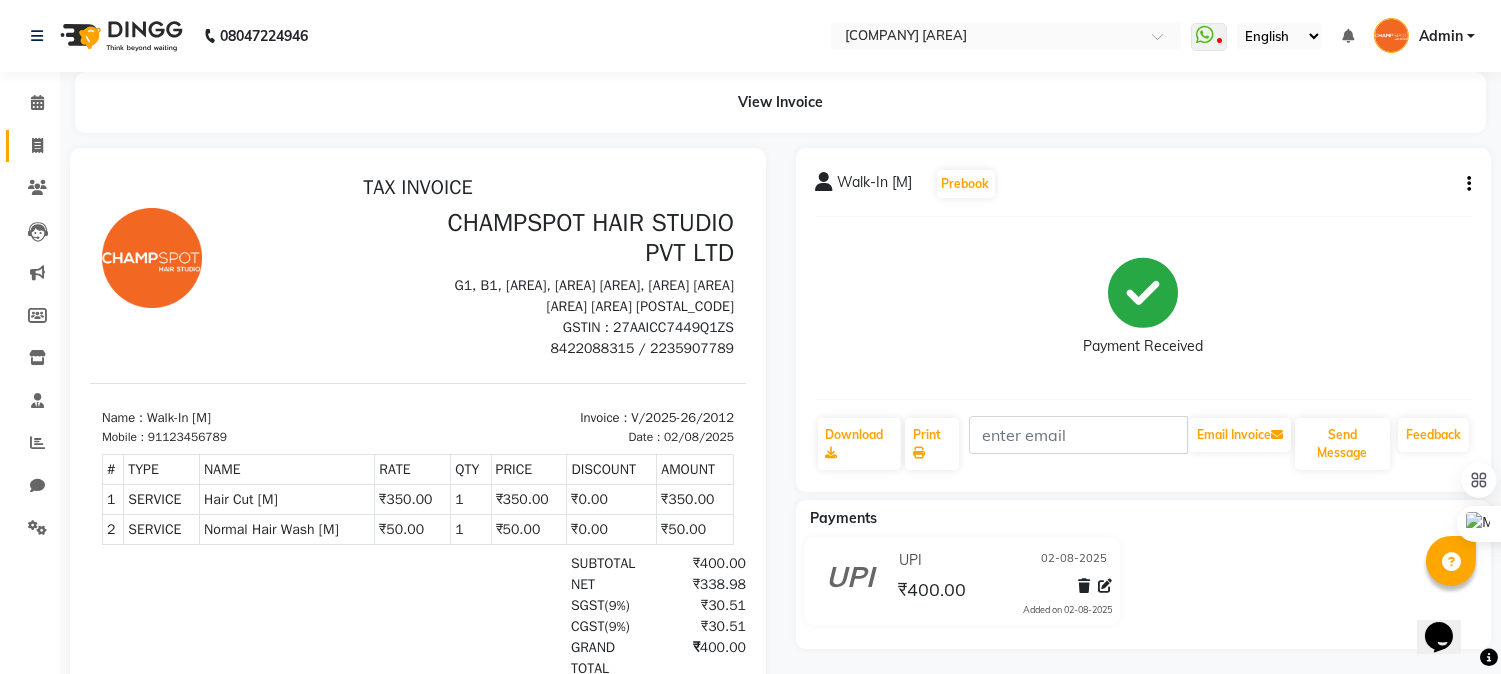 click on "Invoice" 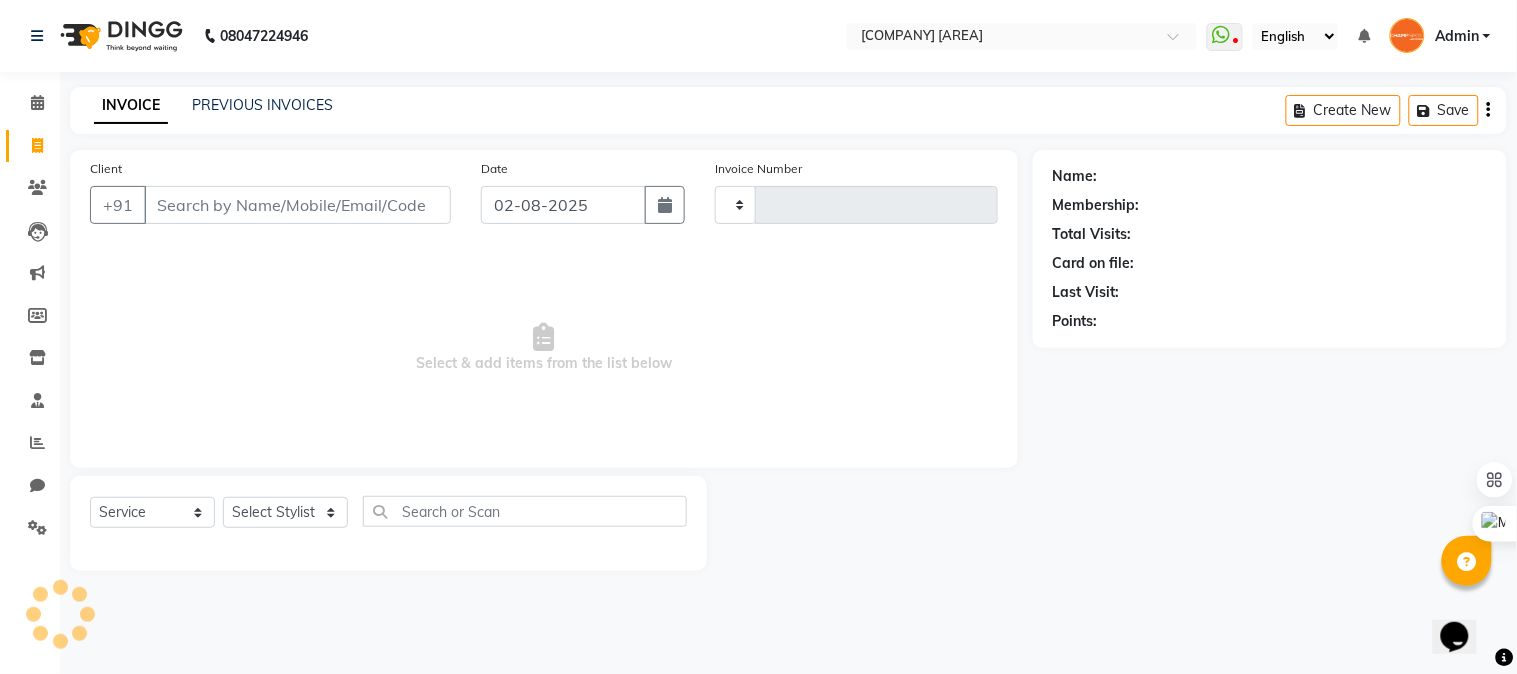 type on "2013" 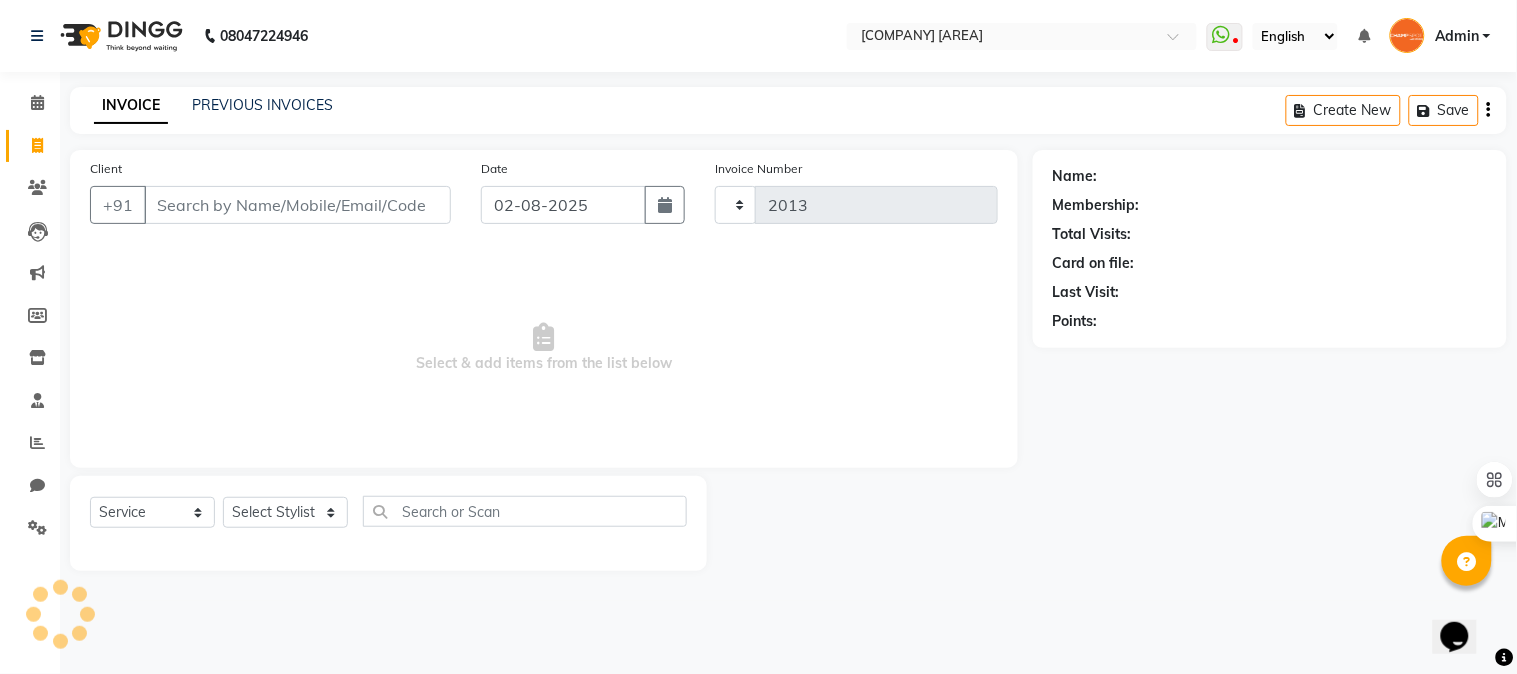 select on "7690" 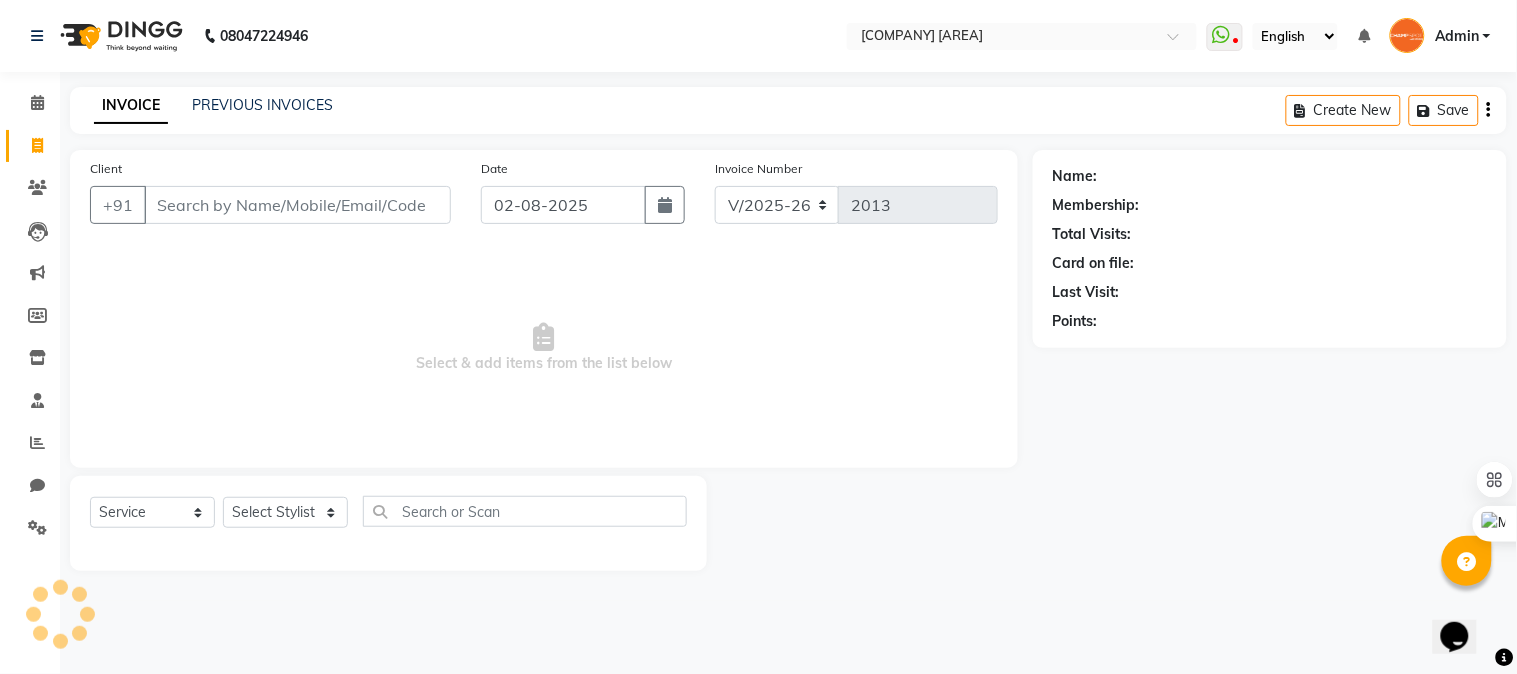 click on "Select  Service  Product  Membership  Package Voucher Prepaid Gift Card  Select Stylist" 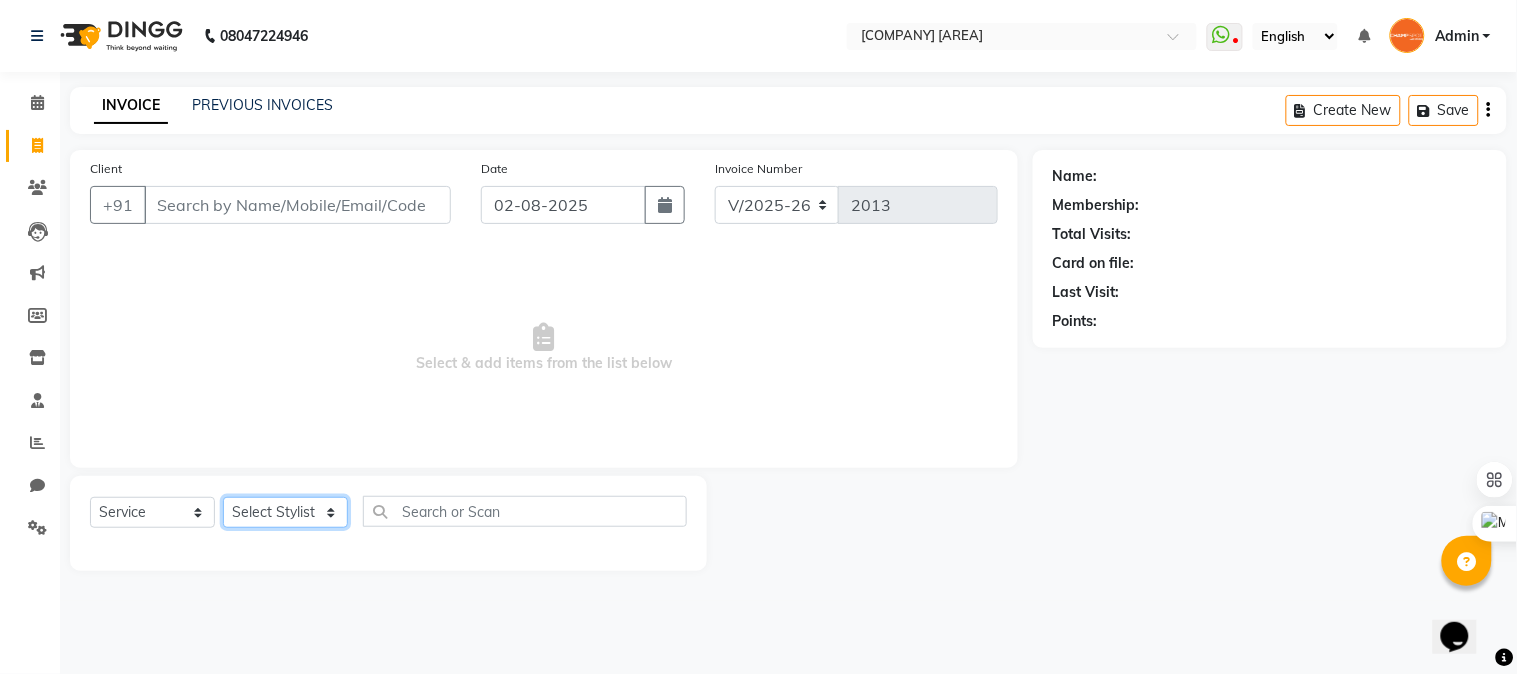 click on "Select Stylist Admin [NAME] [LAST] [NAME] [LAST] [NAME] [LAST] [NAME] [LAST]" 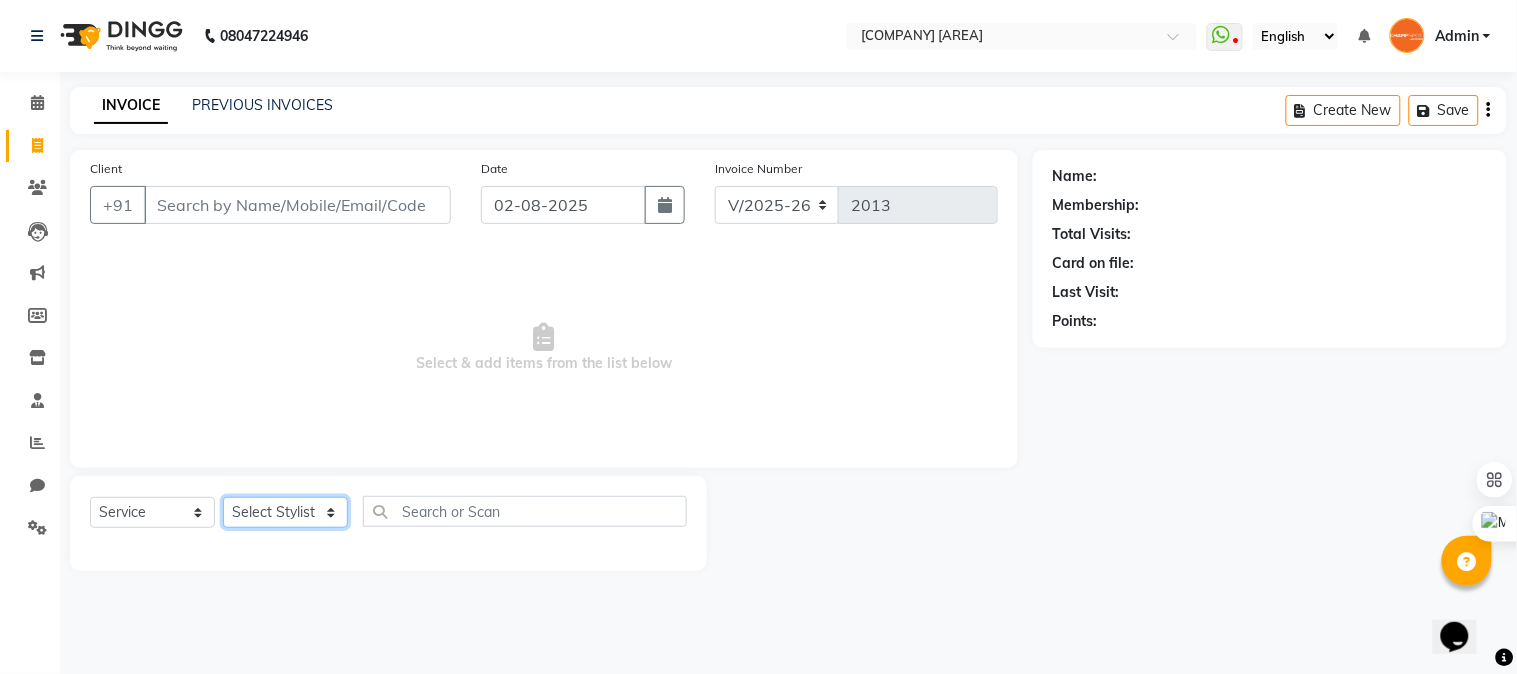 select on "70454" 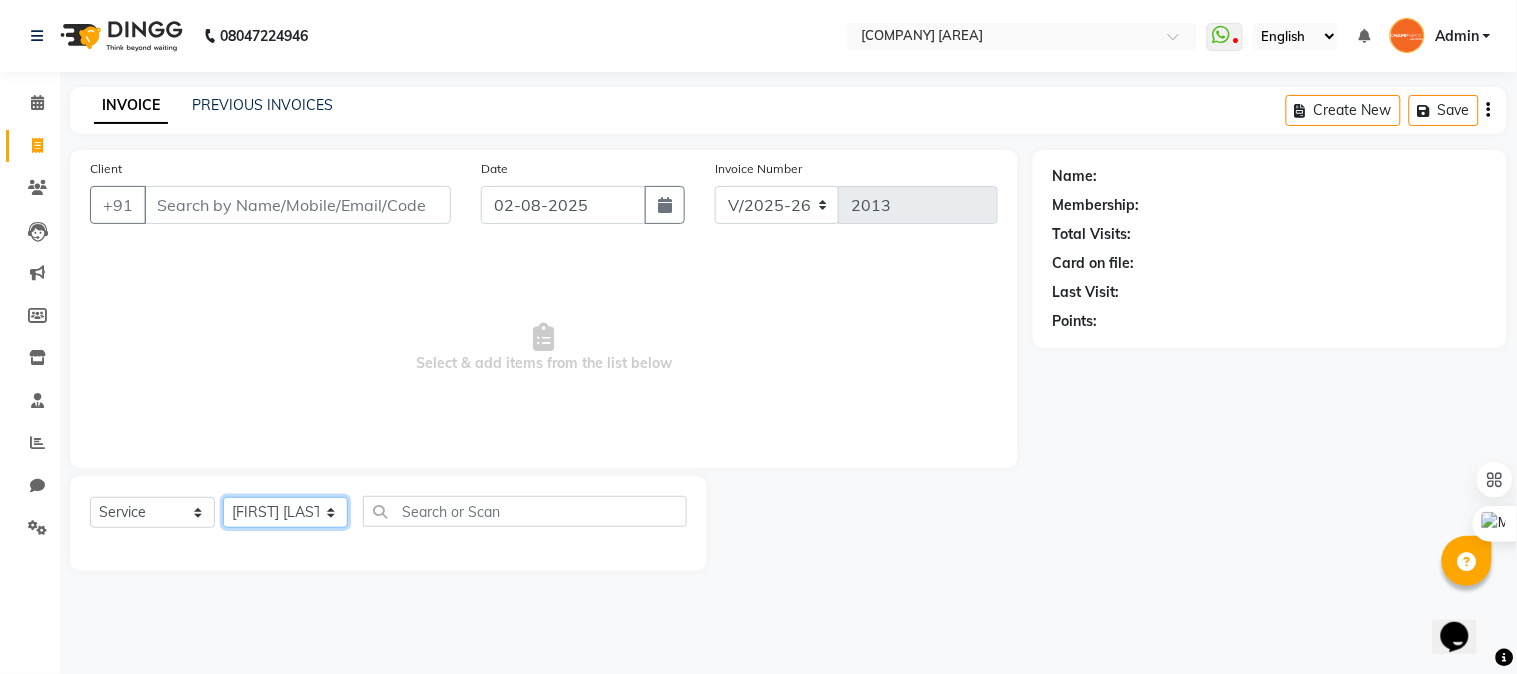 click on "Select Stylist Admin [NAME] [LAST] [NAME] [LAST] [NAME] [LAST] [NAME] [LAST]" 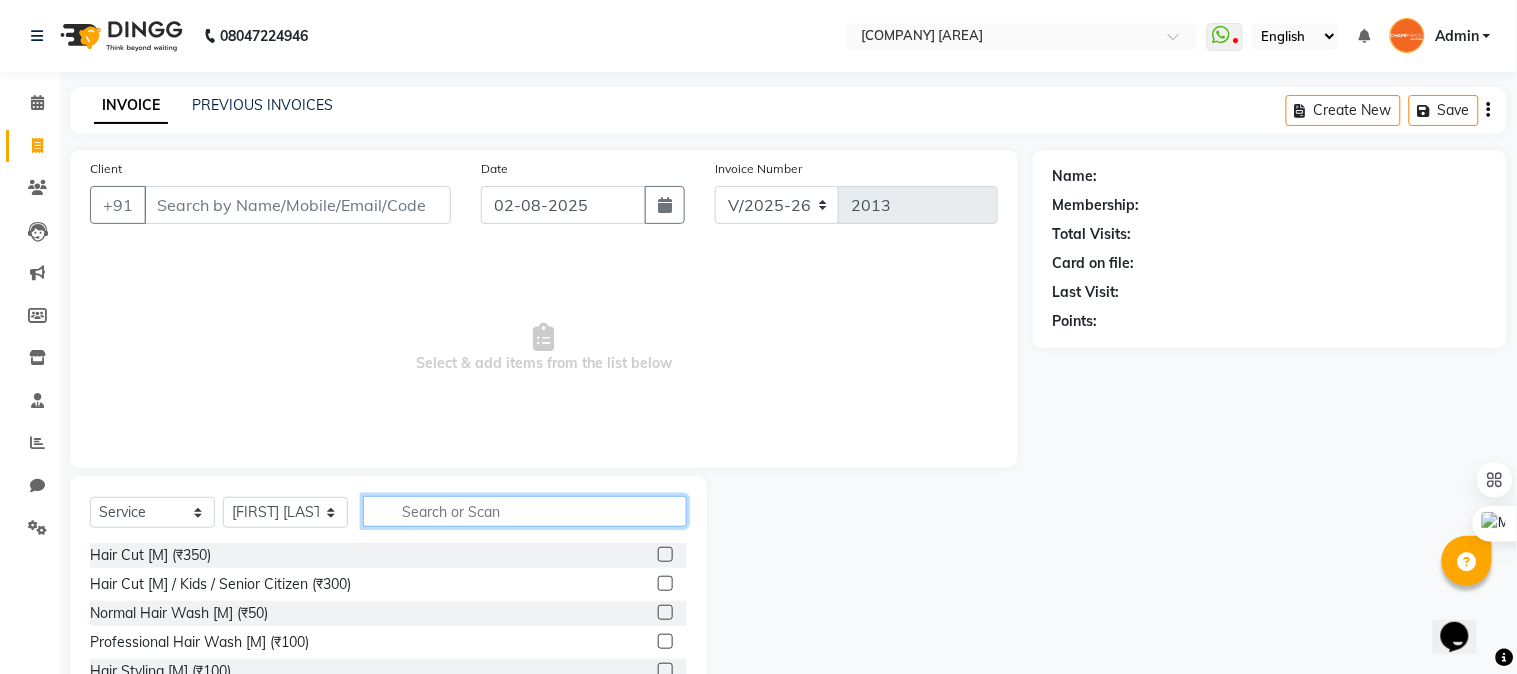 click 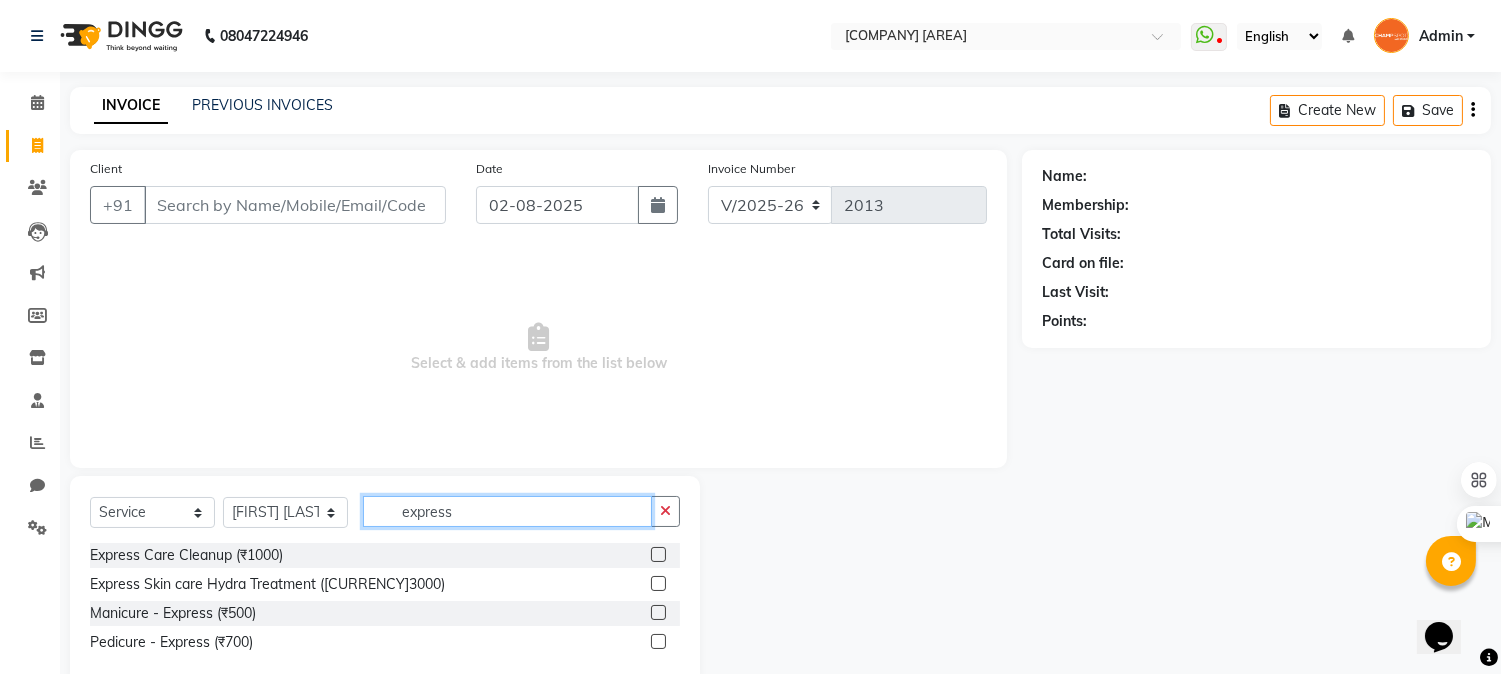 scroll, scrollTop: 43, scrollLeft: 0, axis: vertical 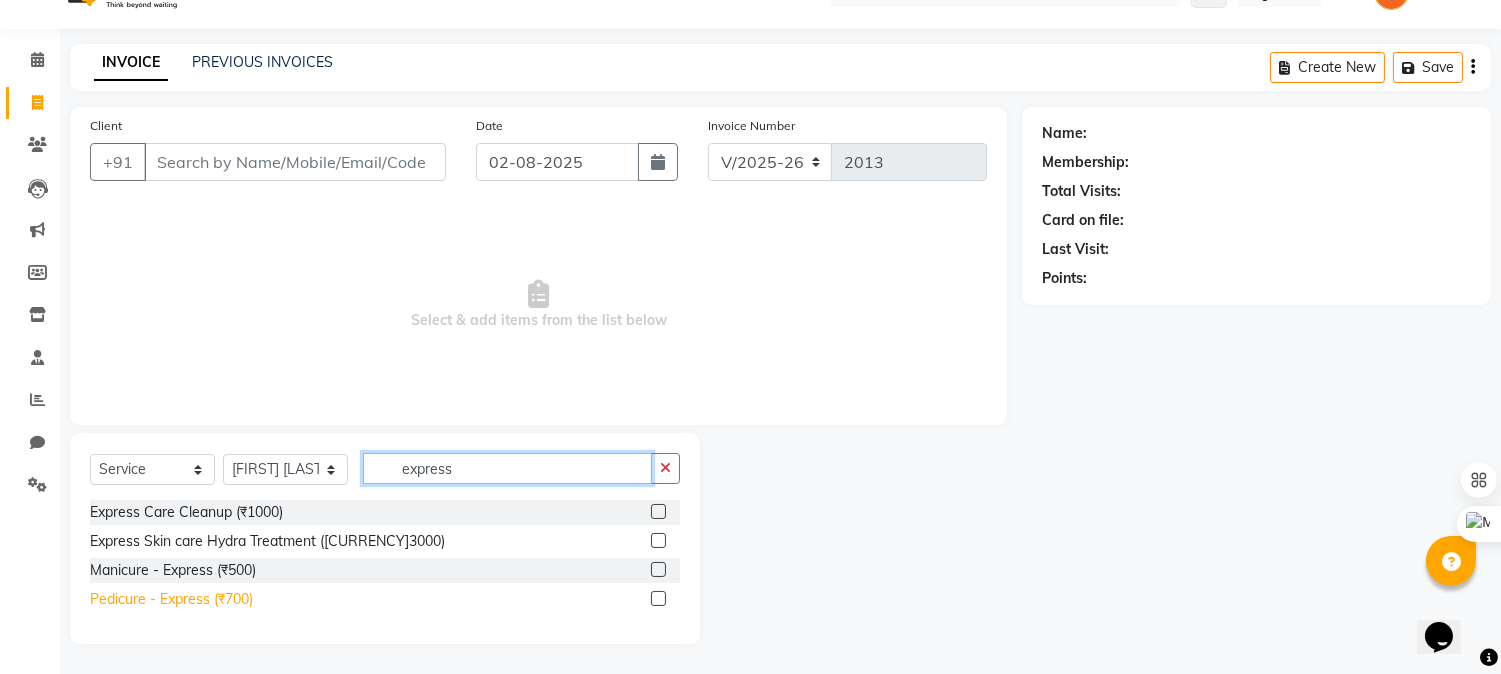 type on "express" 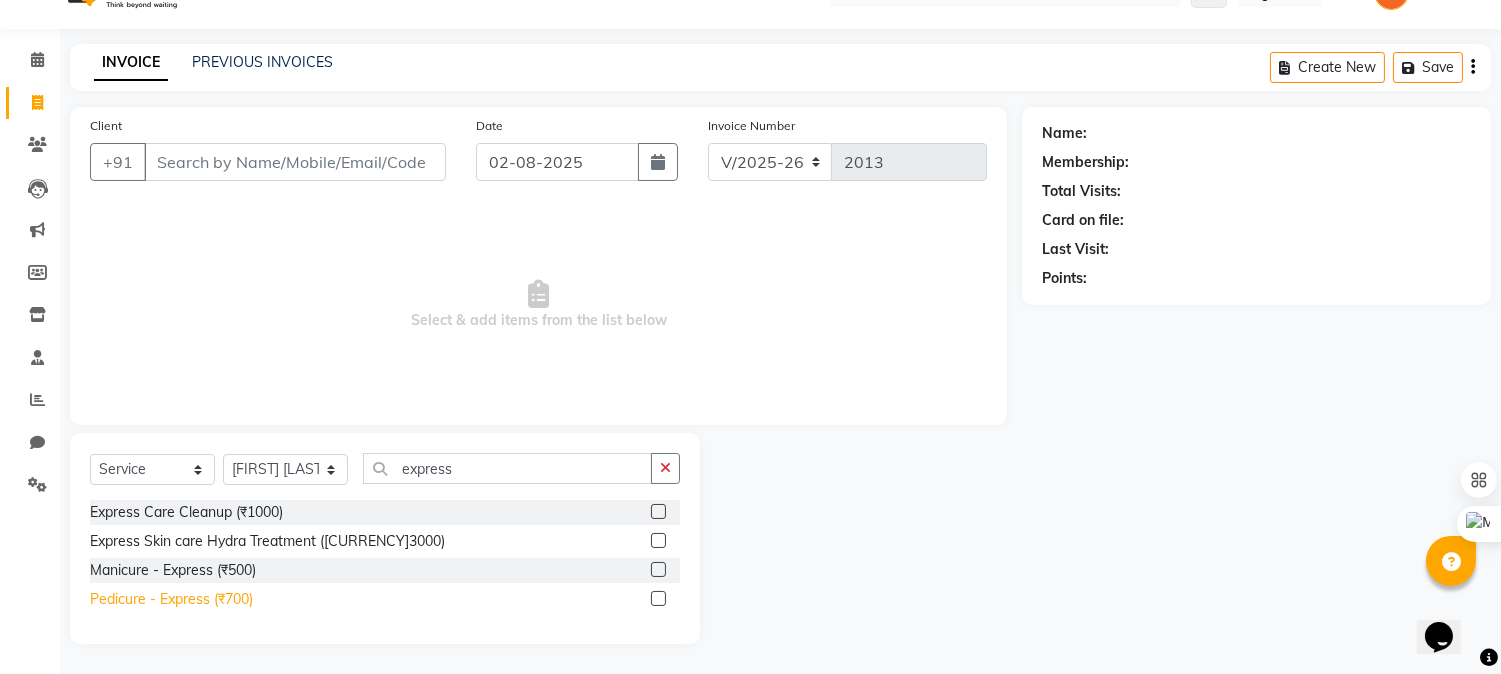 click on "Pedicure - Express (₹700)" 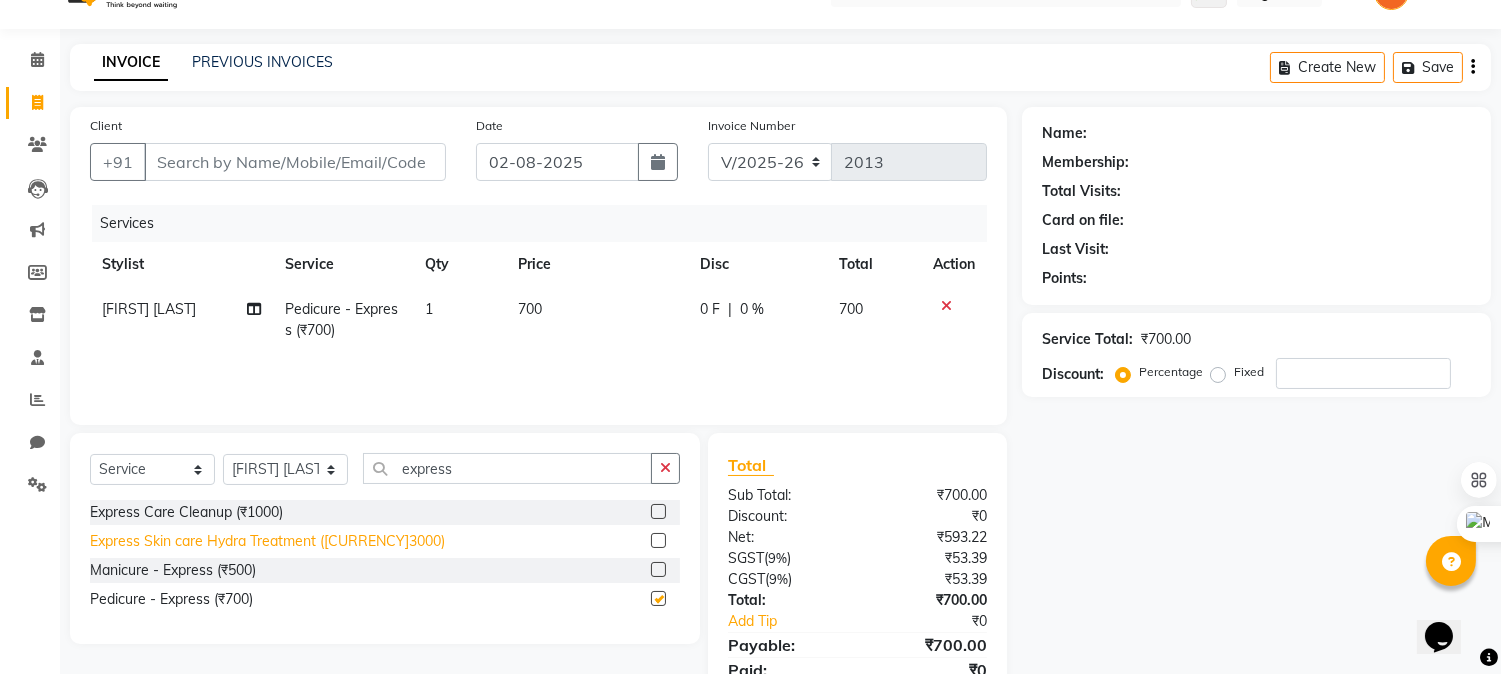 checkbox on "false" 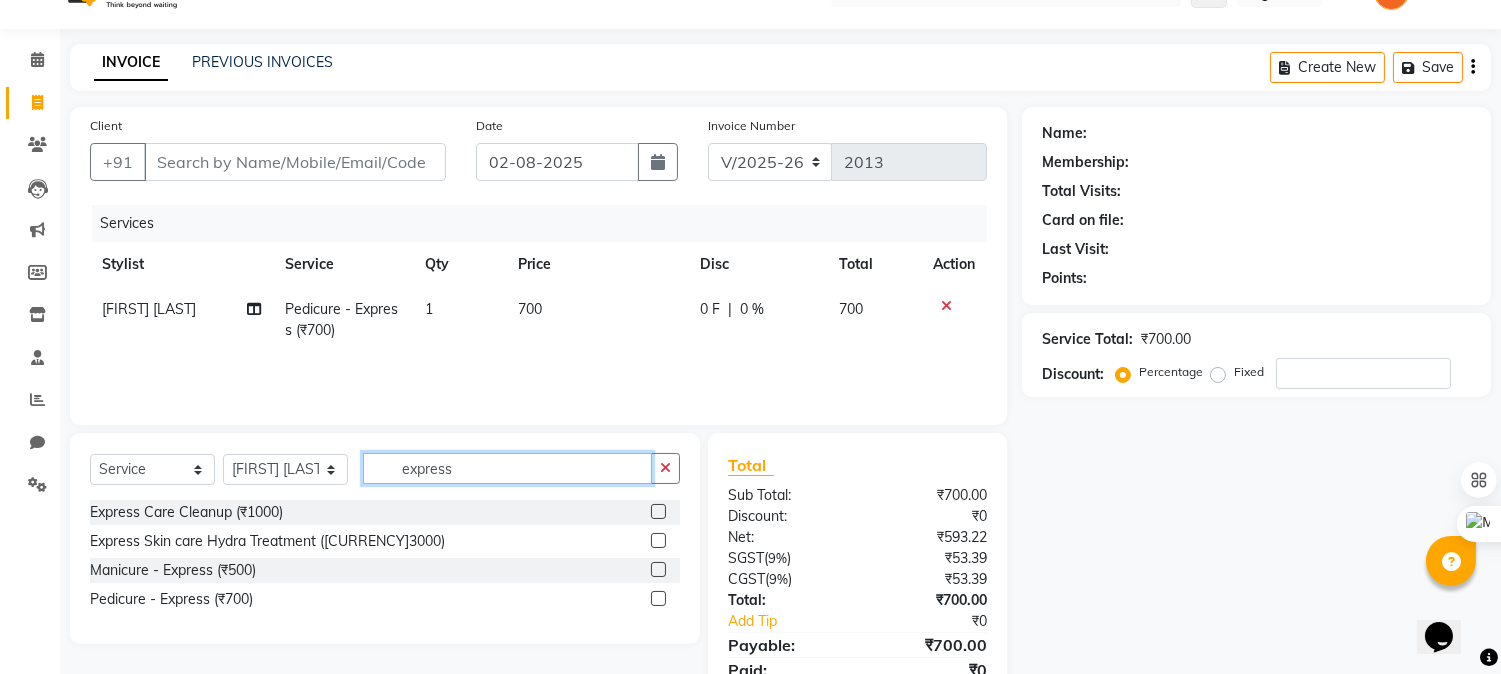 drag, startPoint x: 465, startPoint y: 463, endPoint x: 321, endPoint y: 472, distance: 144.28098 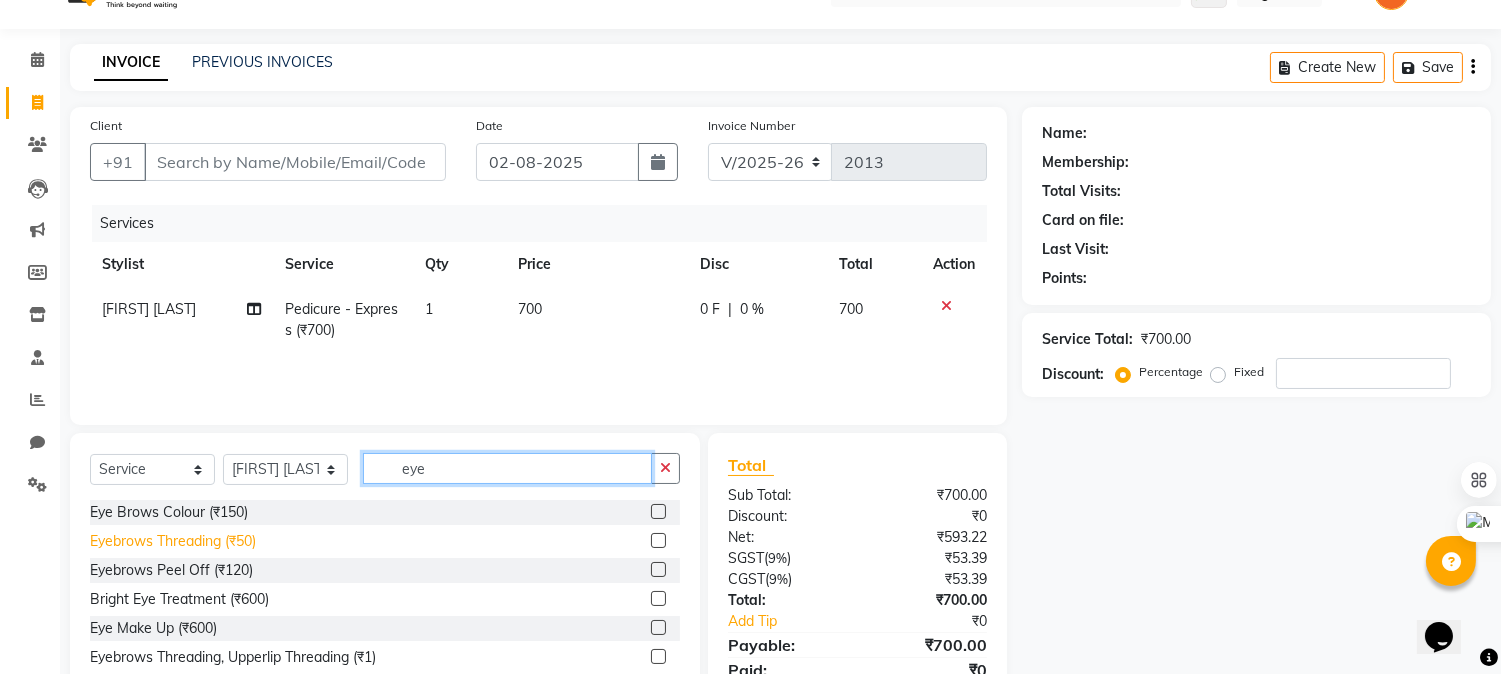 type on "eye" 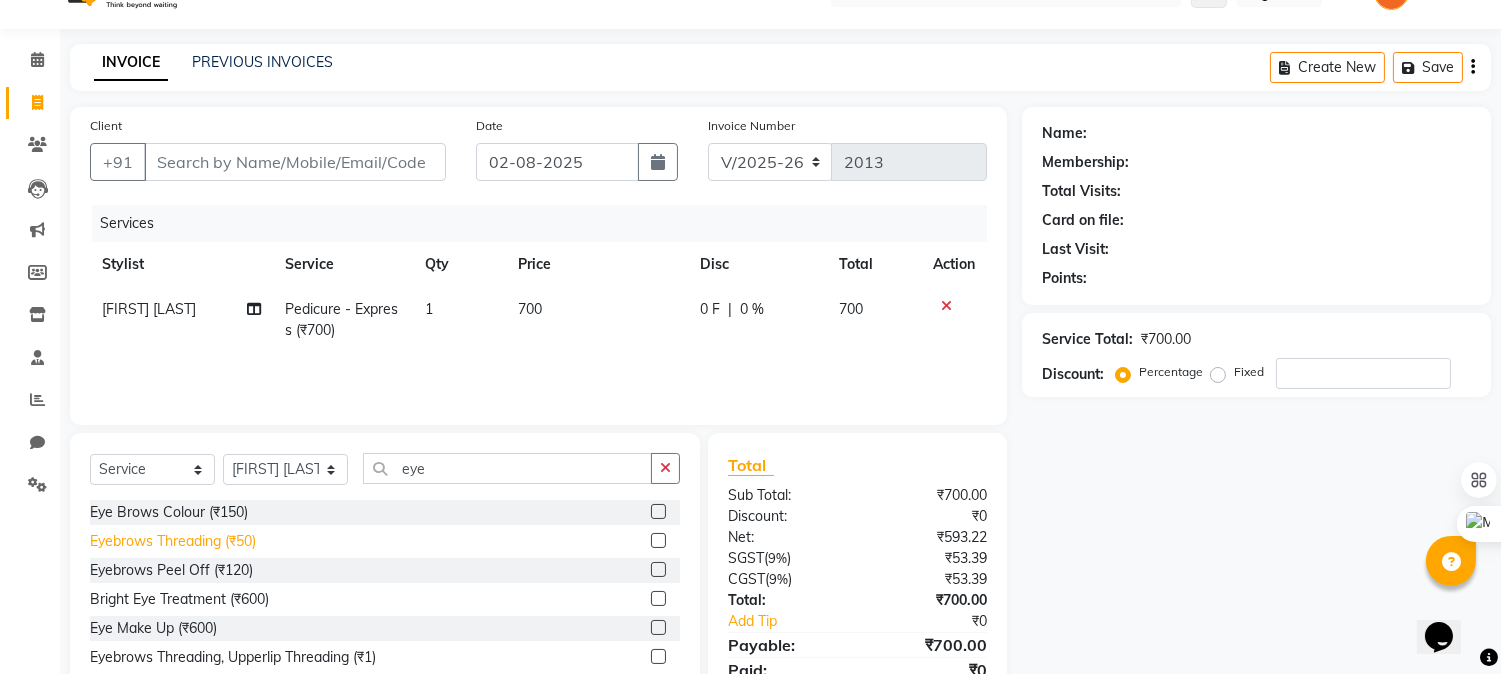 click on "Eyebrows Threading (₹50)" 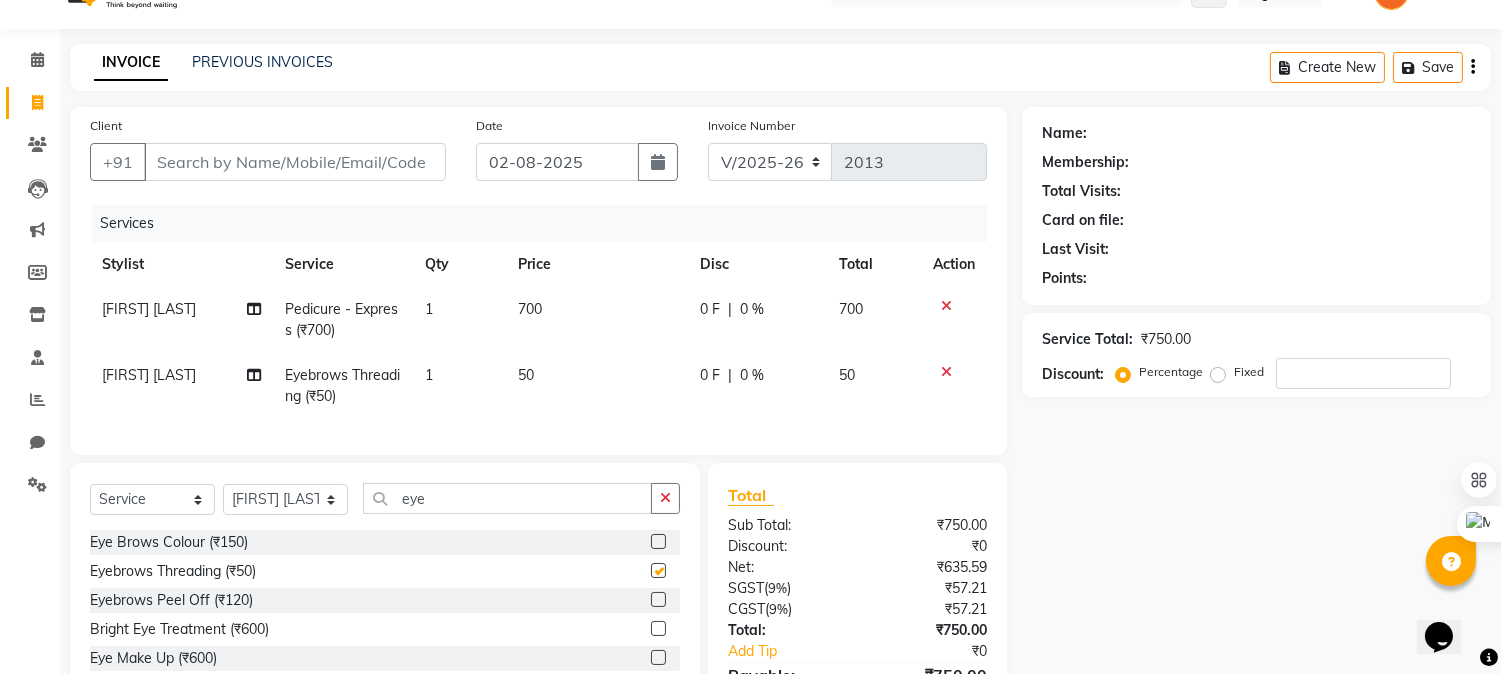 checkbox on "false" 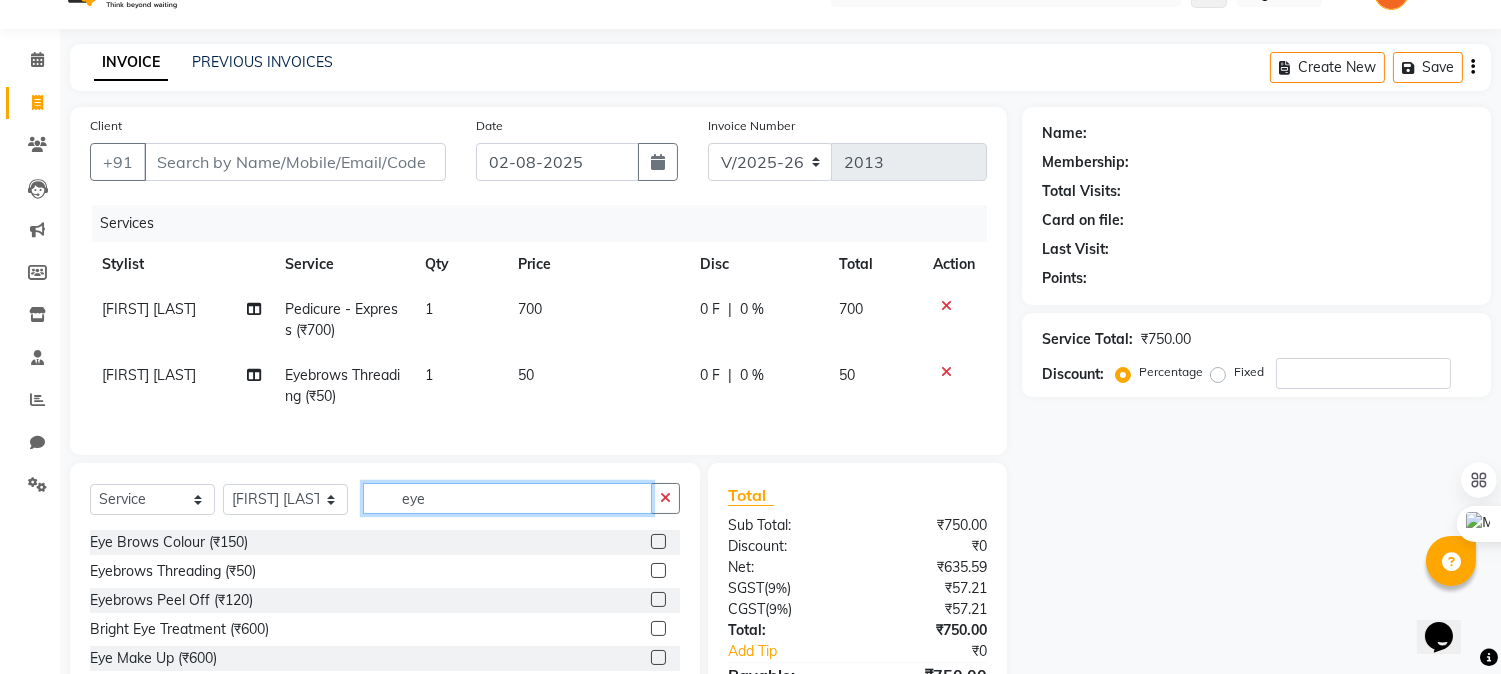 drag, startPoint x: 448, startPoint y: 518, endPoint x: 267, endPoint y: 513, distance: 181.06905 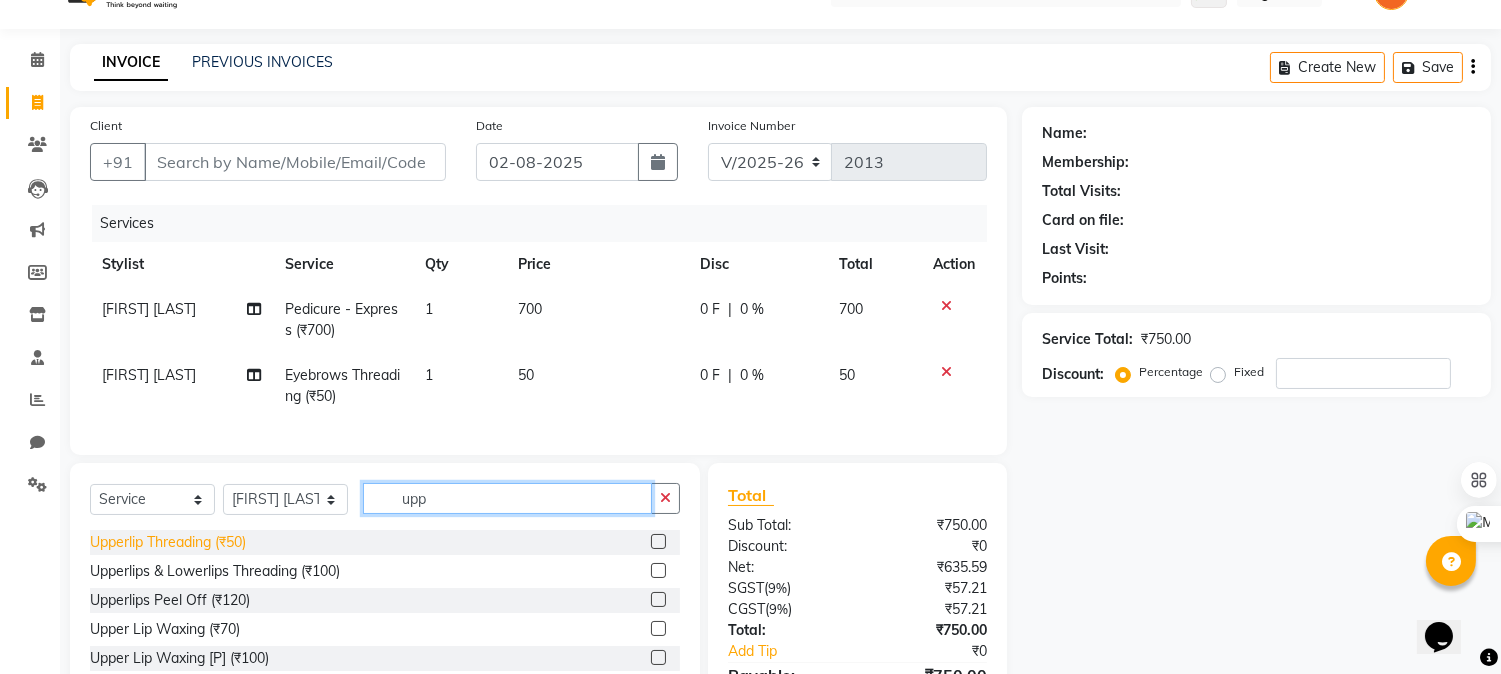 type on "upp" 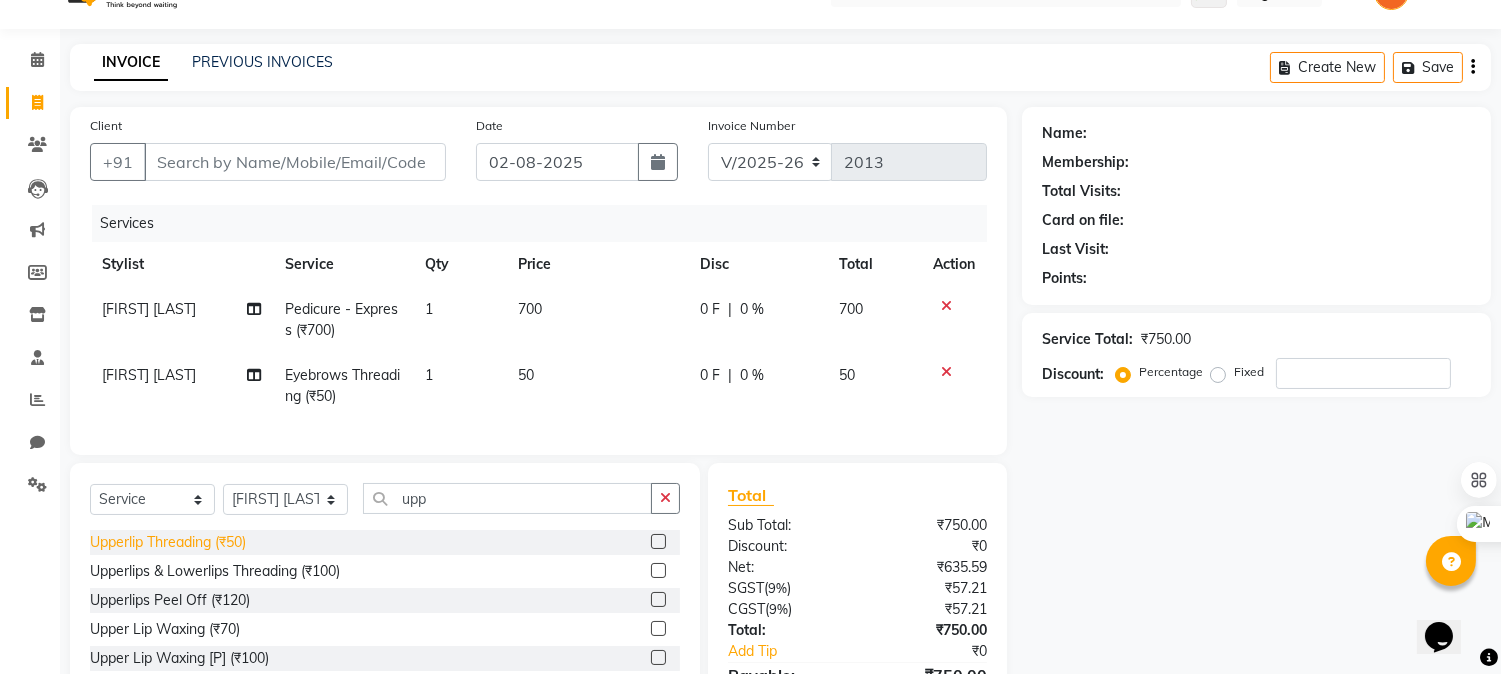 click on "Upperlip Threading (₹50)" 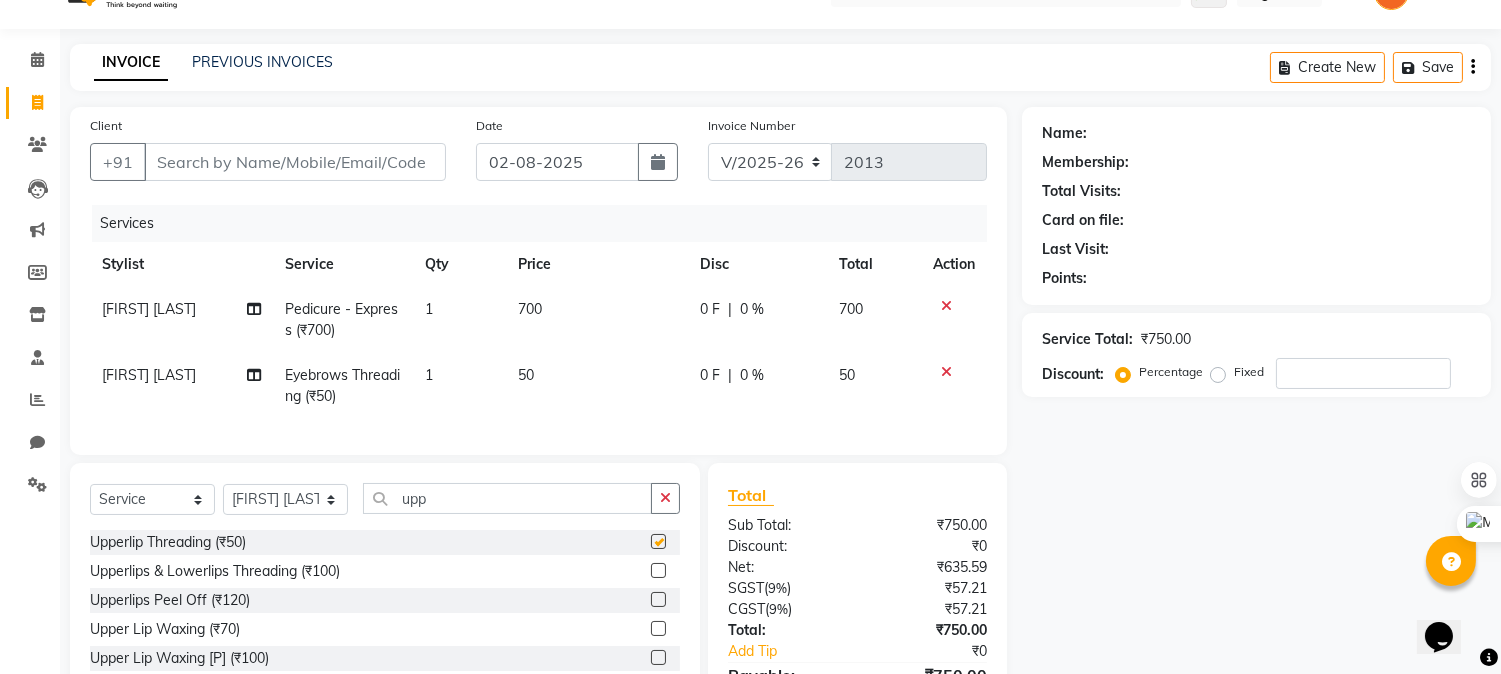 checkbox on "false" 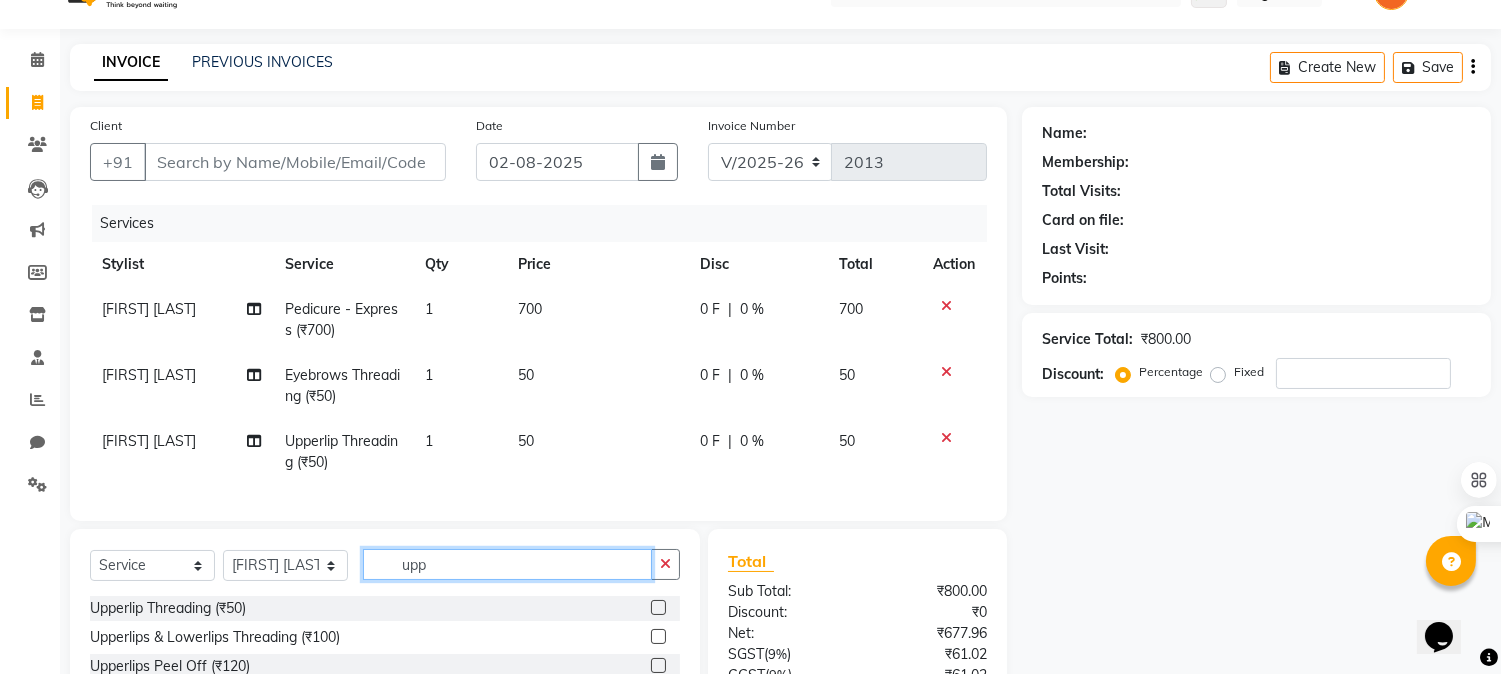 drag, startPoint x: 453, startPoint y: 588, endPoint x: 287, endPoint y: 573, distance: 166.67633 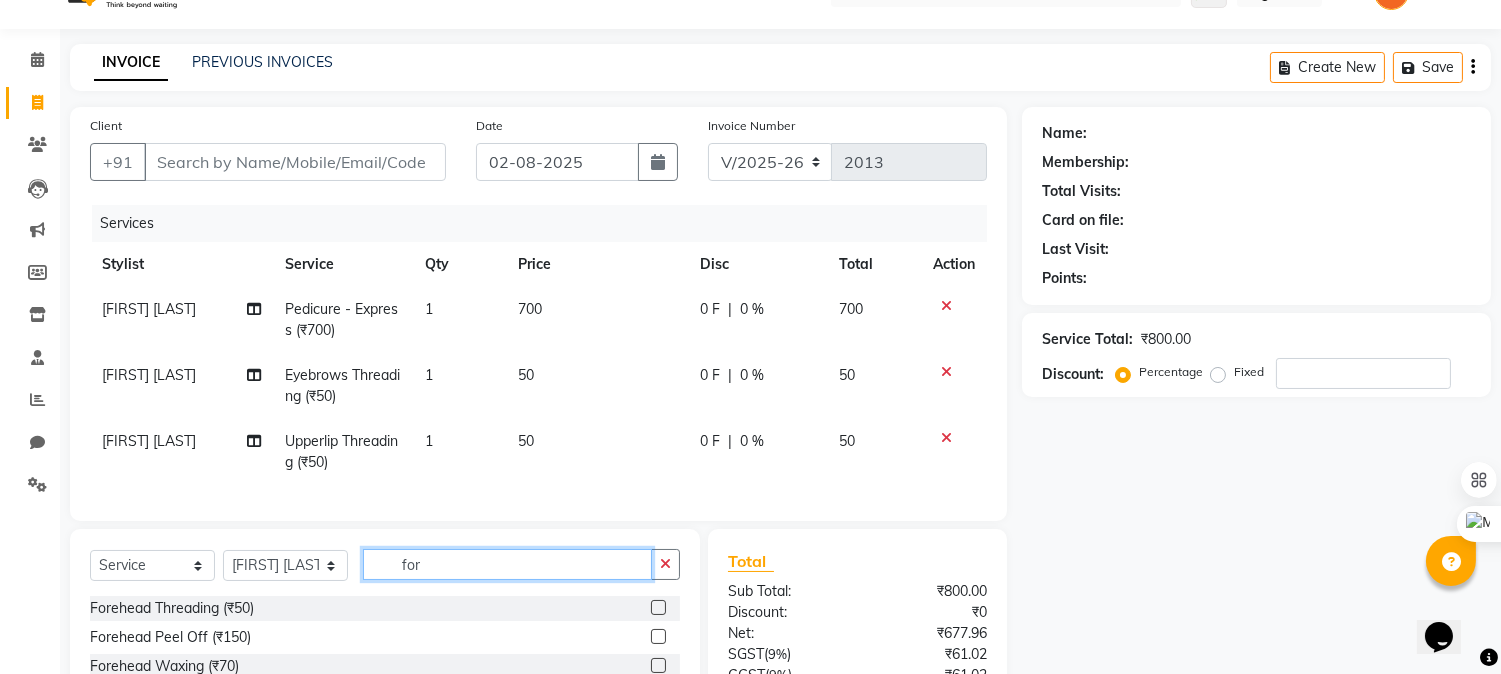 scroll, scrollTop: 240, scrollLeft: 0, axis: vertical 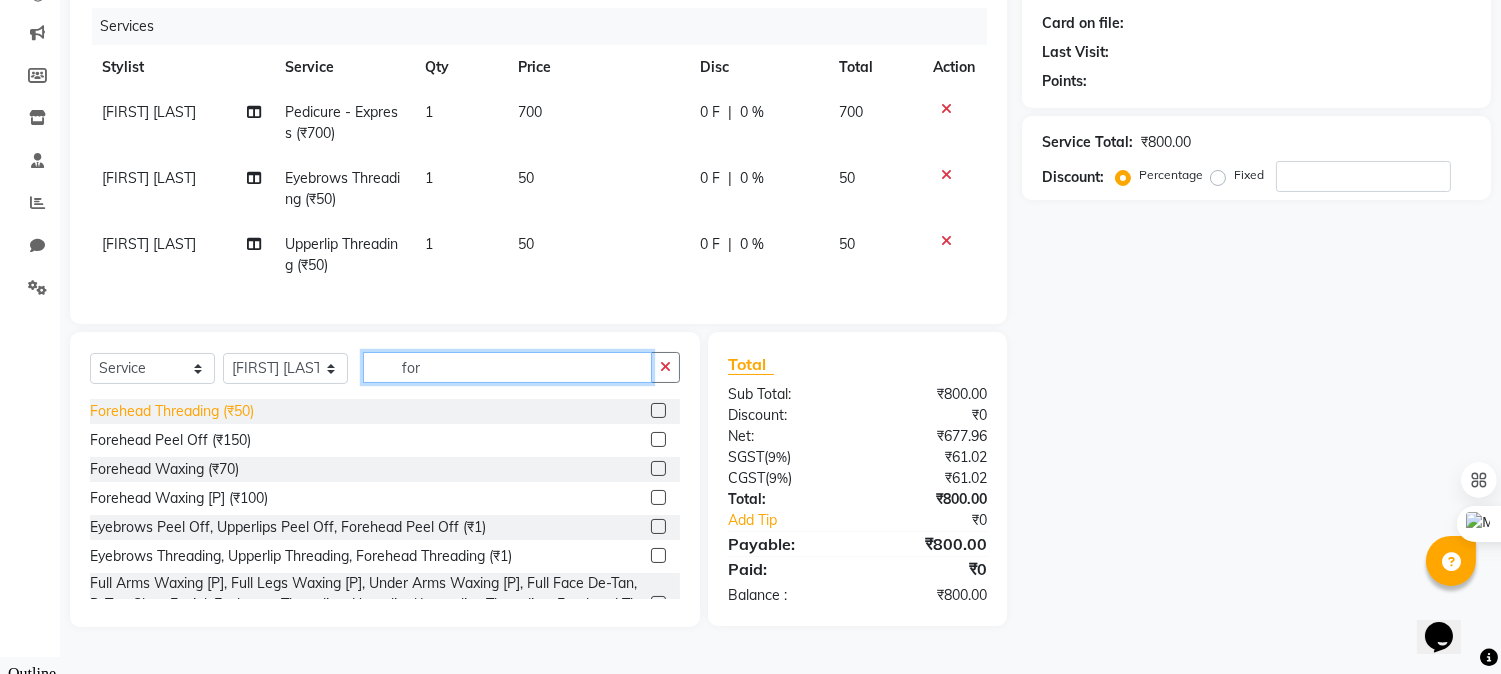 type on "for" 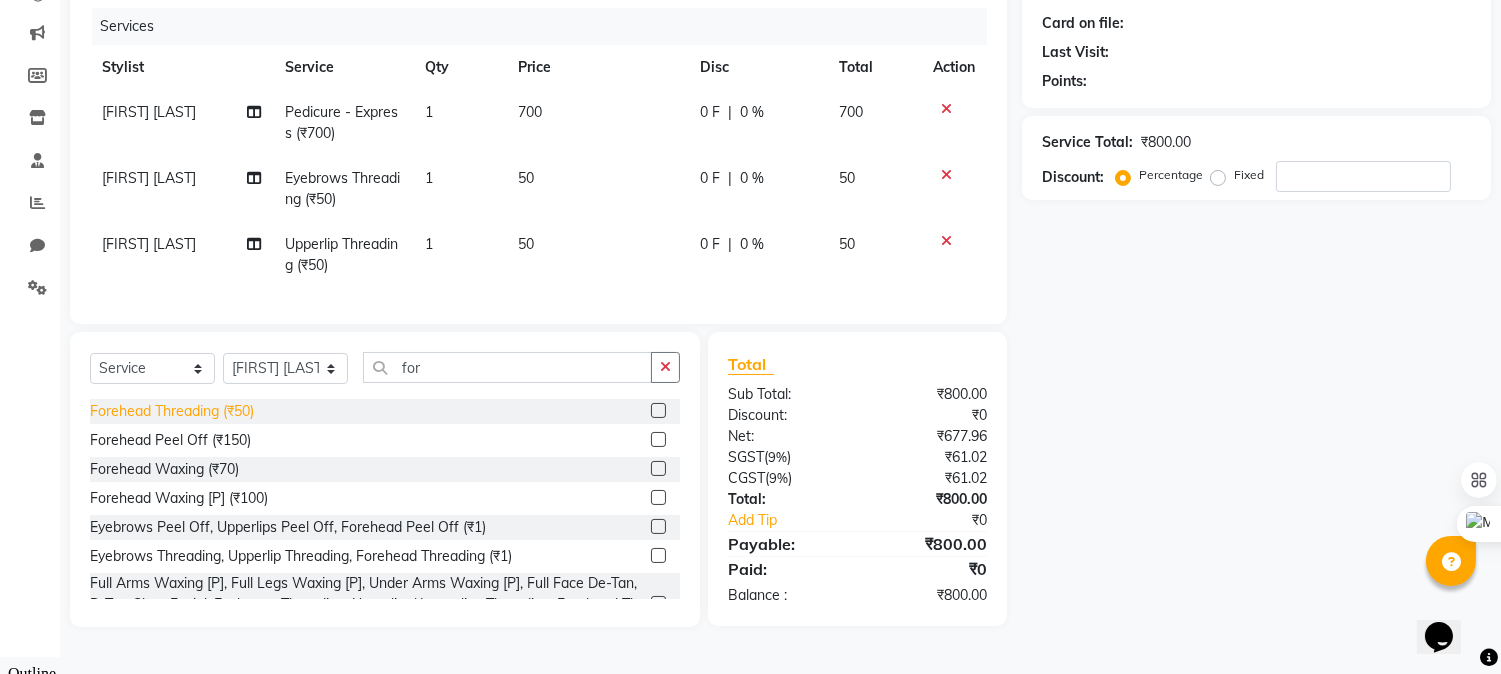 click on "Forehead Threading (₹50)" 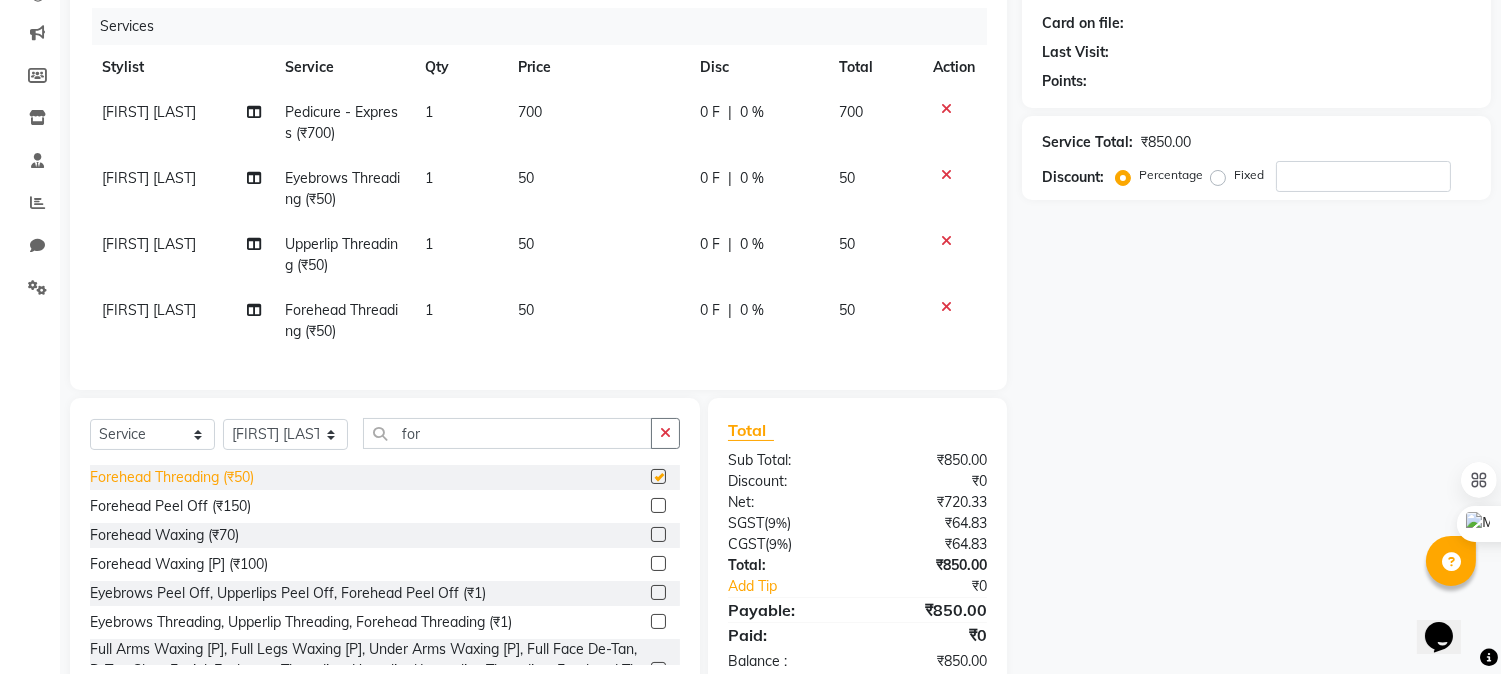 checkbox on "false" 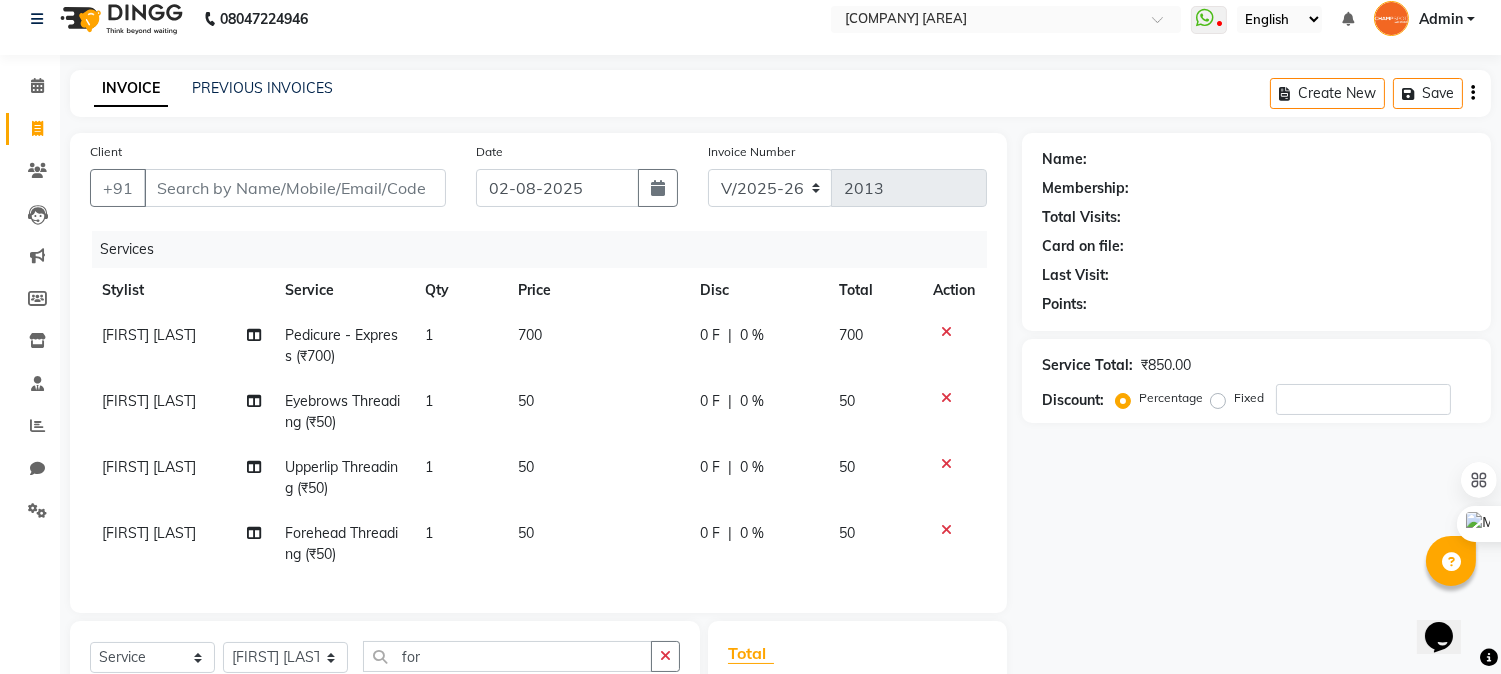 scroll, scrollTop: 305, scrollLeft: 0, axis: vertical 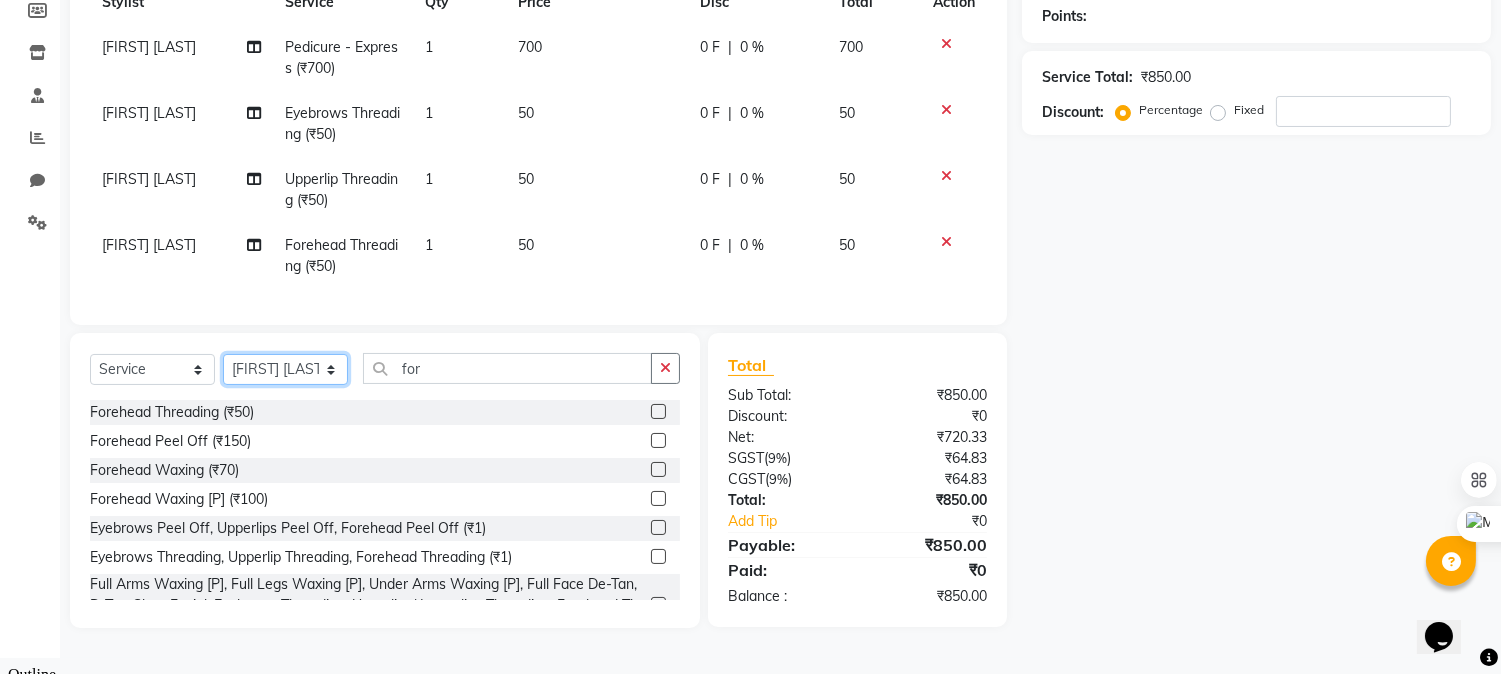 drag, startPoint x: 288, startPoint y: 372, endPoint x: 281, endPoint y: 395, distance: 24.04163 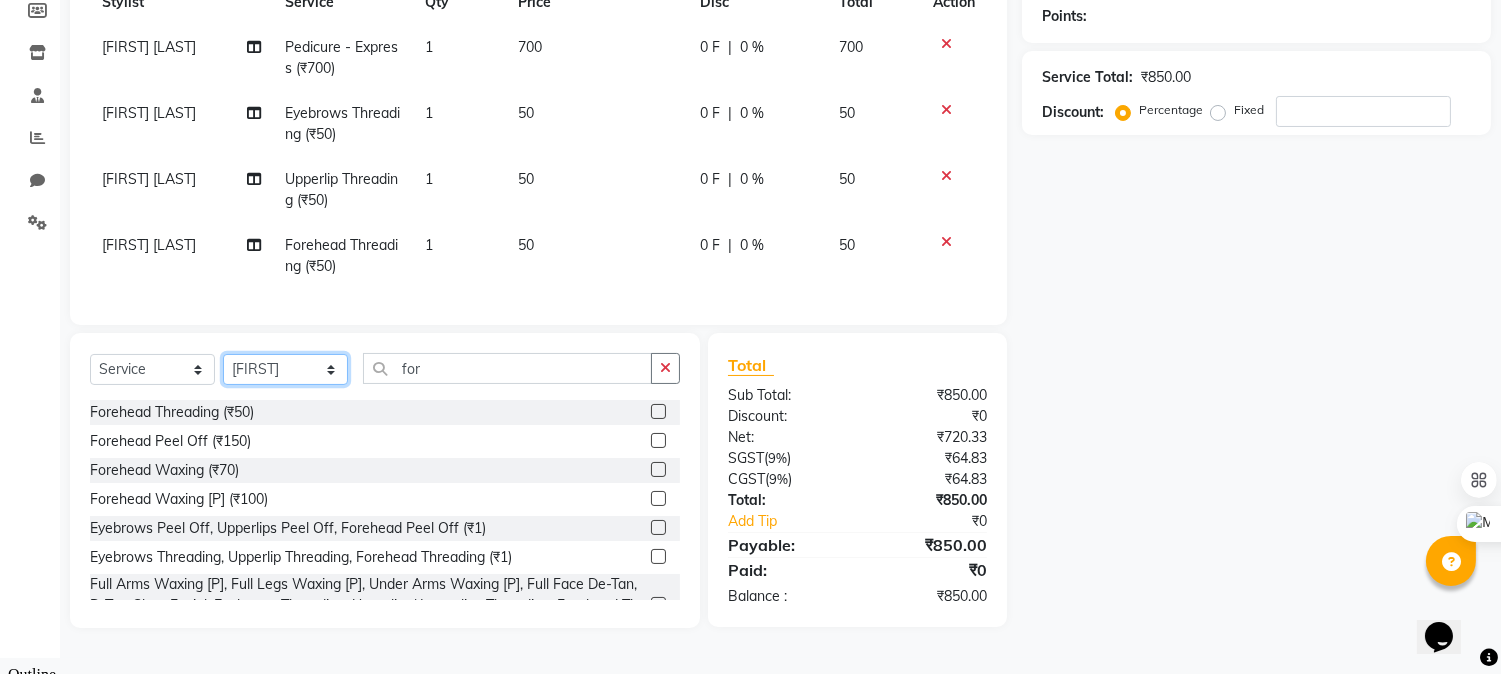 click on "Select Stylist Admin [NAME] [LAST] [NAME] [LAST] [NAME] [LAST] [NAME] [LAST]" 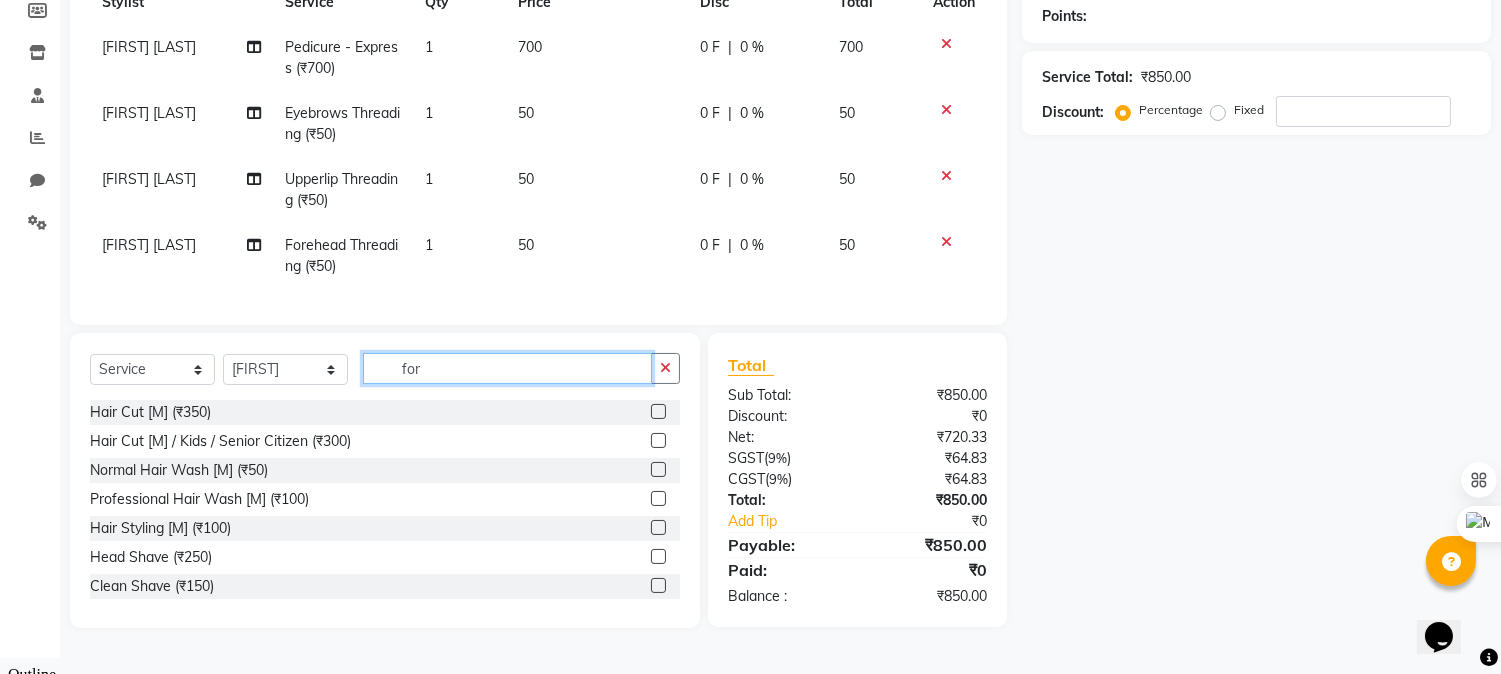 drag, startPoint x: 472, startPoint y: 381, endPoint x: 243, endPoint y: 374, distance: 229.10696 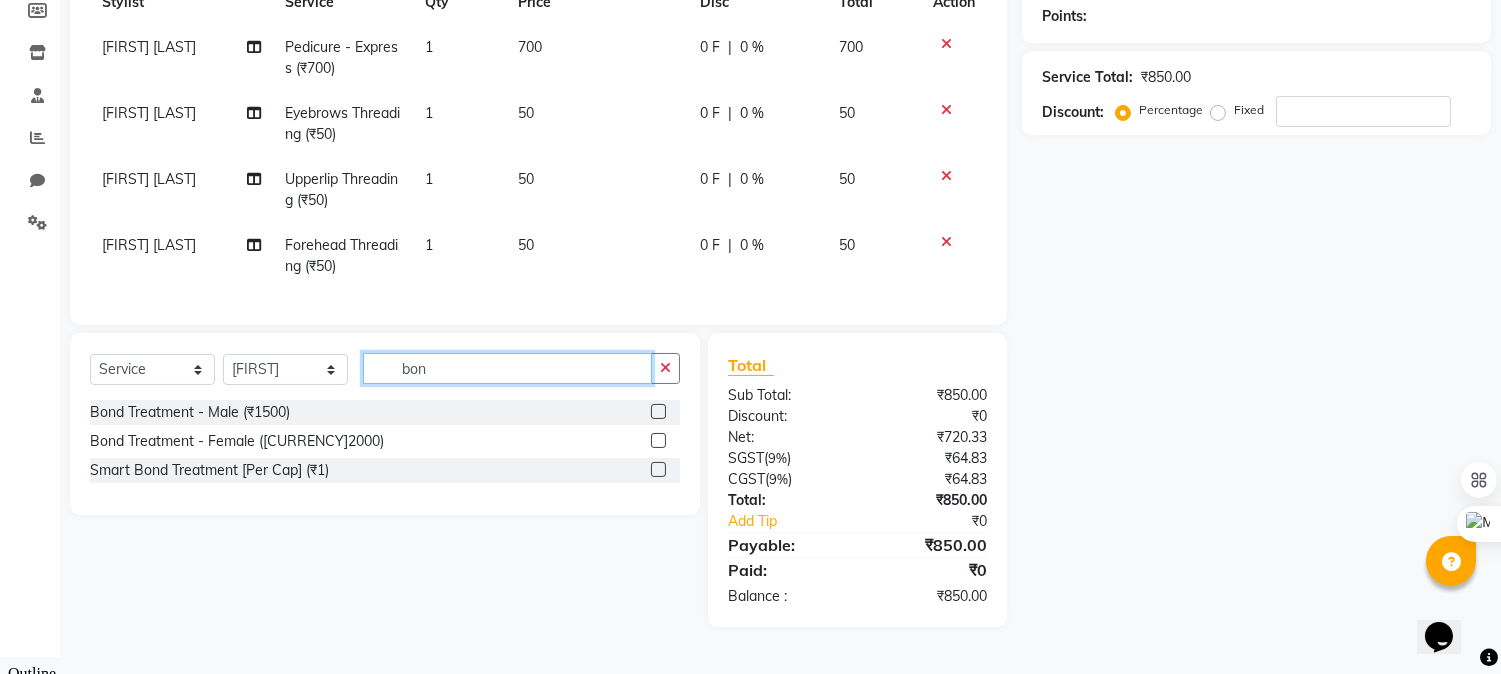 scroll, scrollTop: 304, scrollLeft: 0, axis: vertical 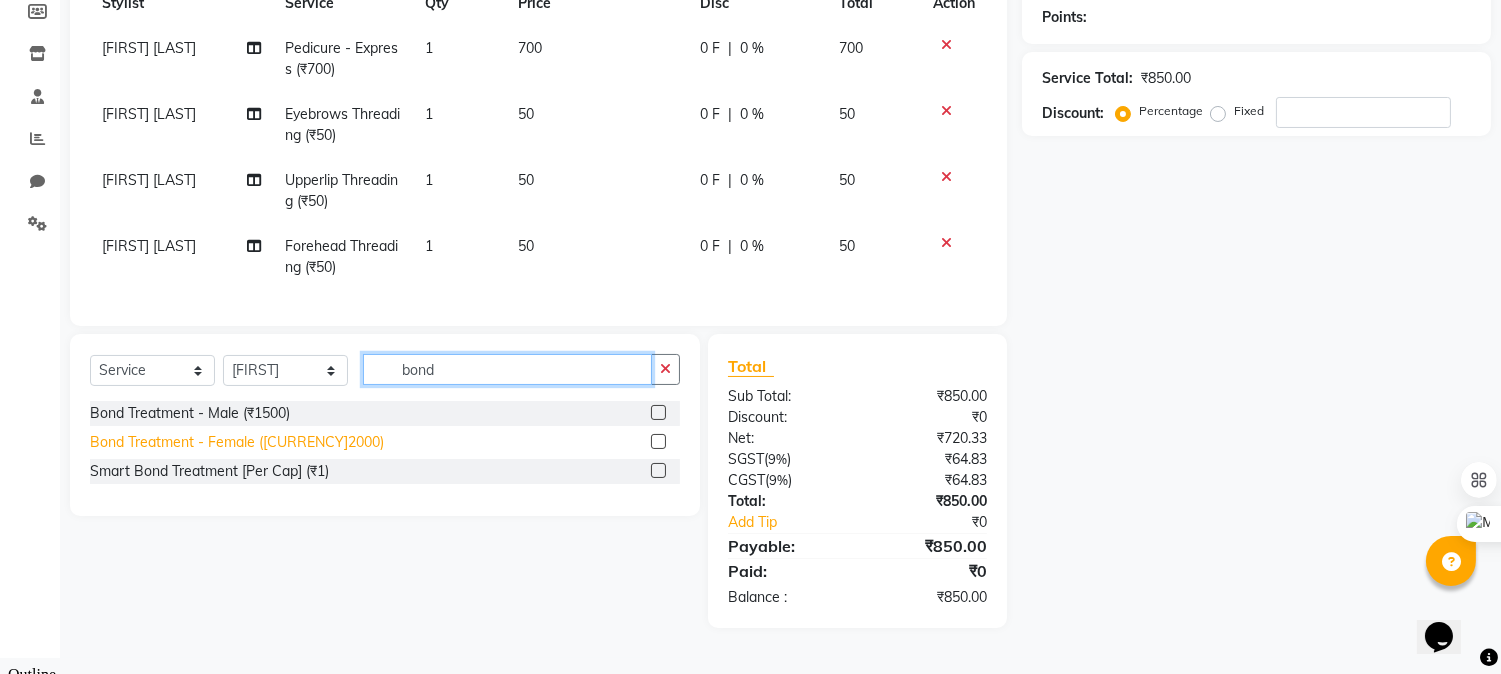 type on "bond" 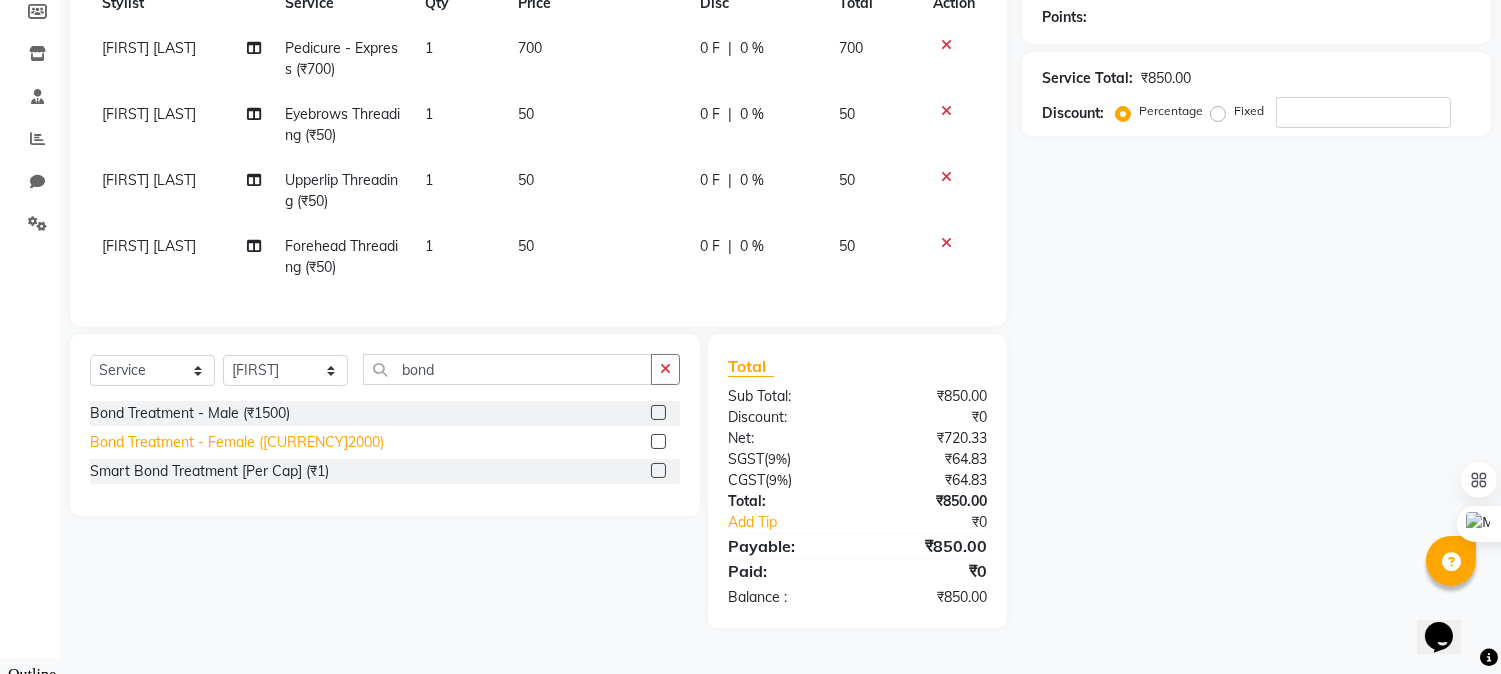 click on "Bond Treatment - Female ([CURRENCY]2000)" 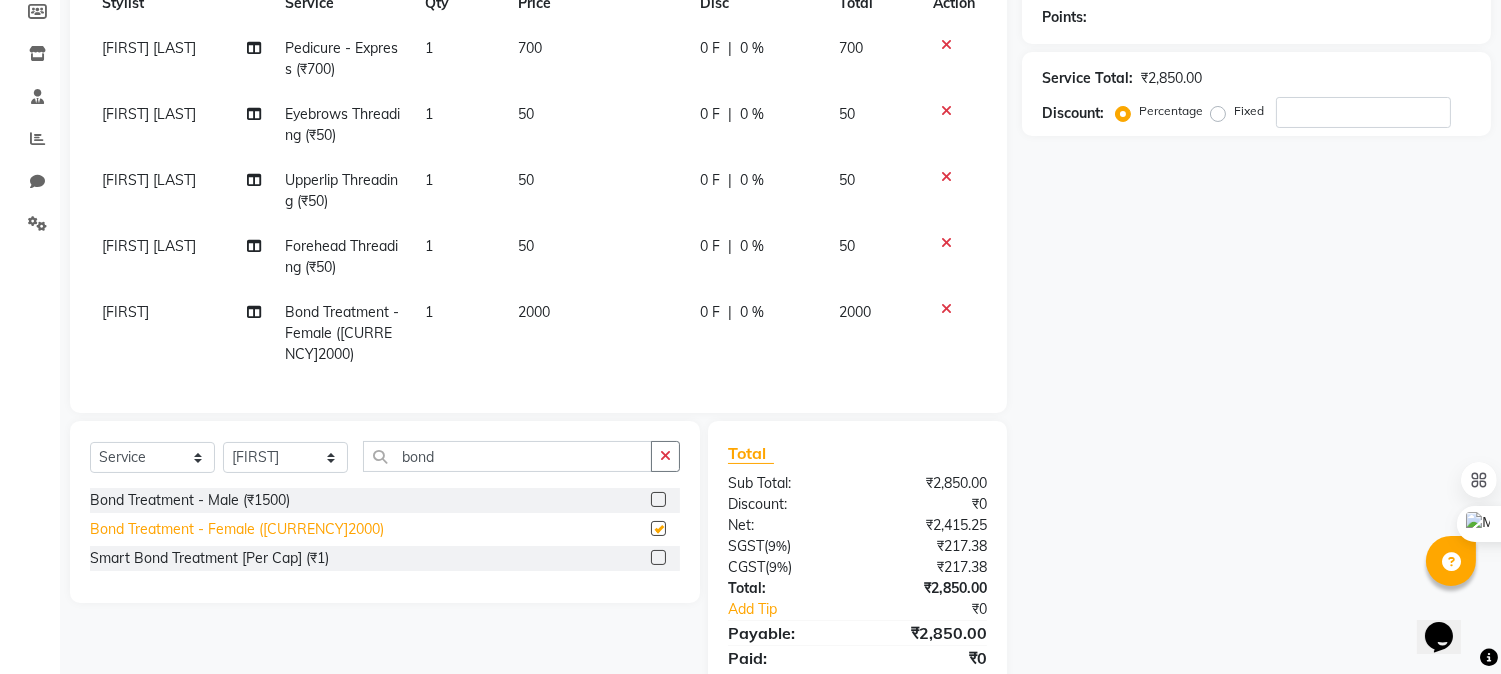 checkbox on "false" 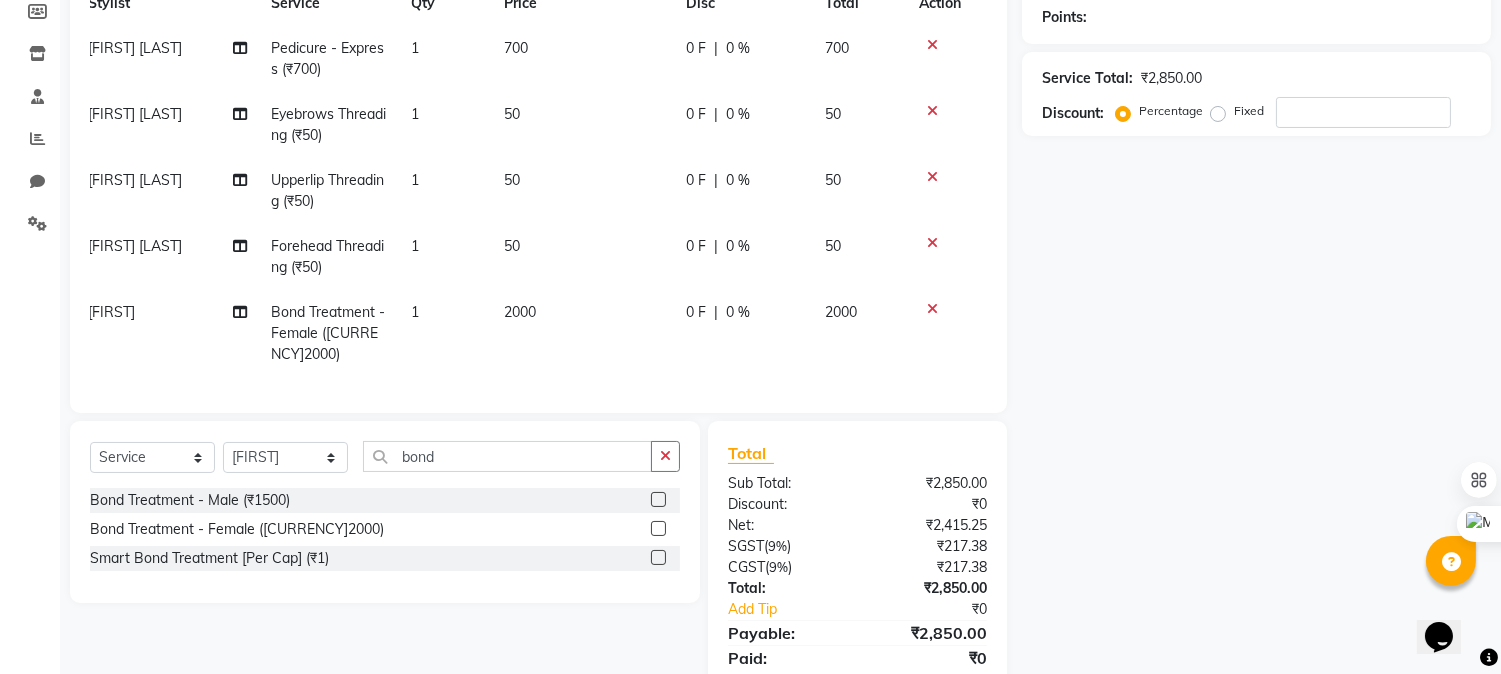 scroll, scrollTop: 0, scrollLeft: 0, axis: both 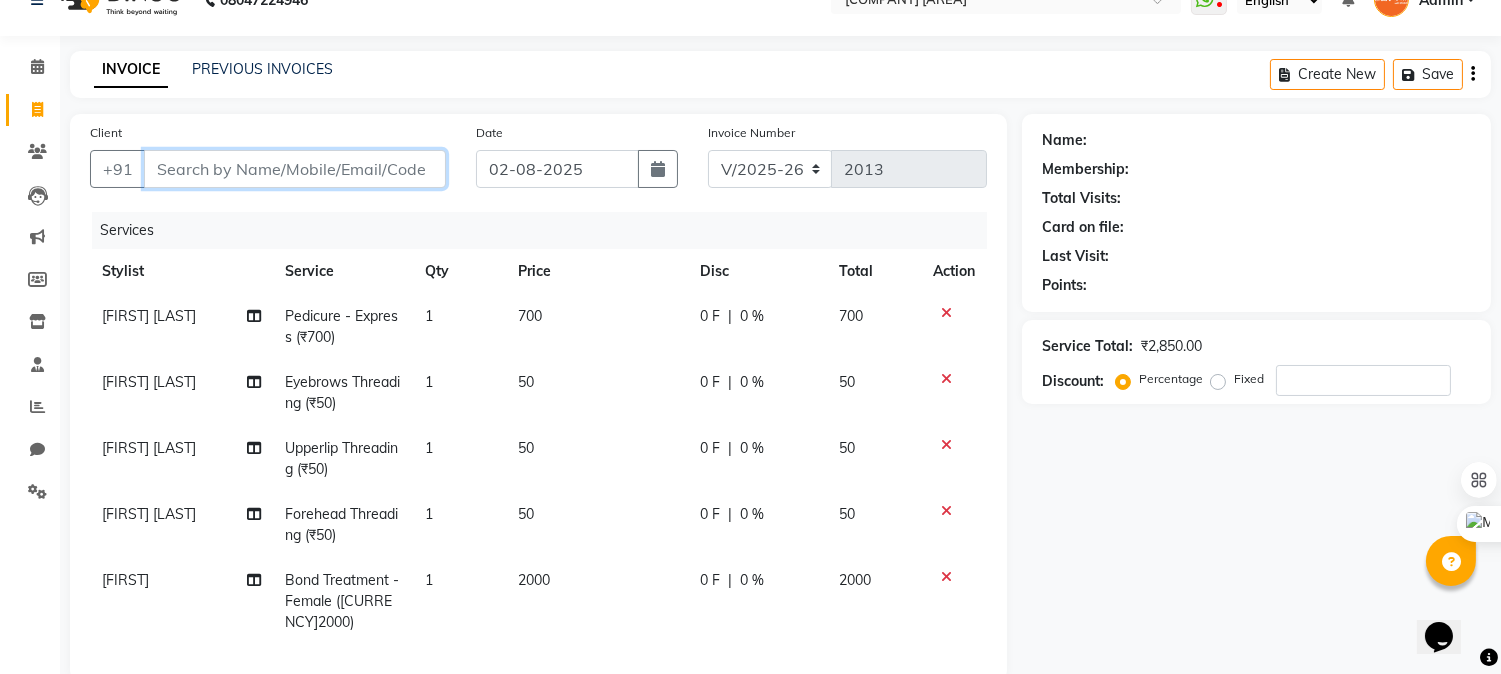 click on "Client" at bounding box center (295, 169) 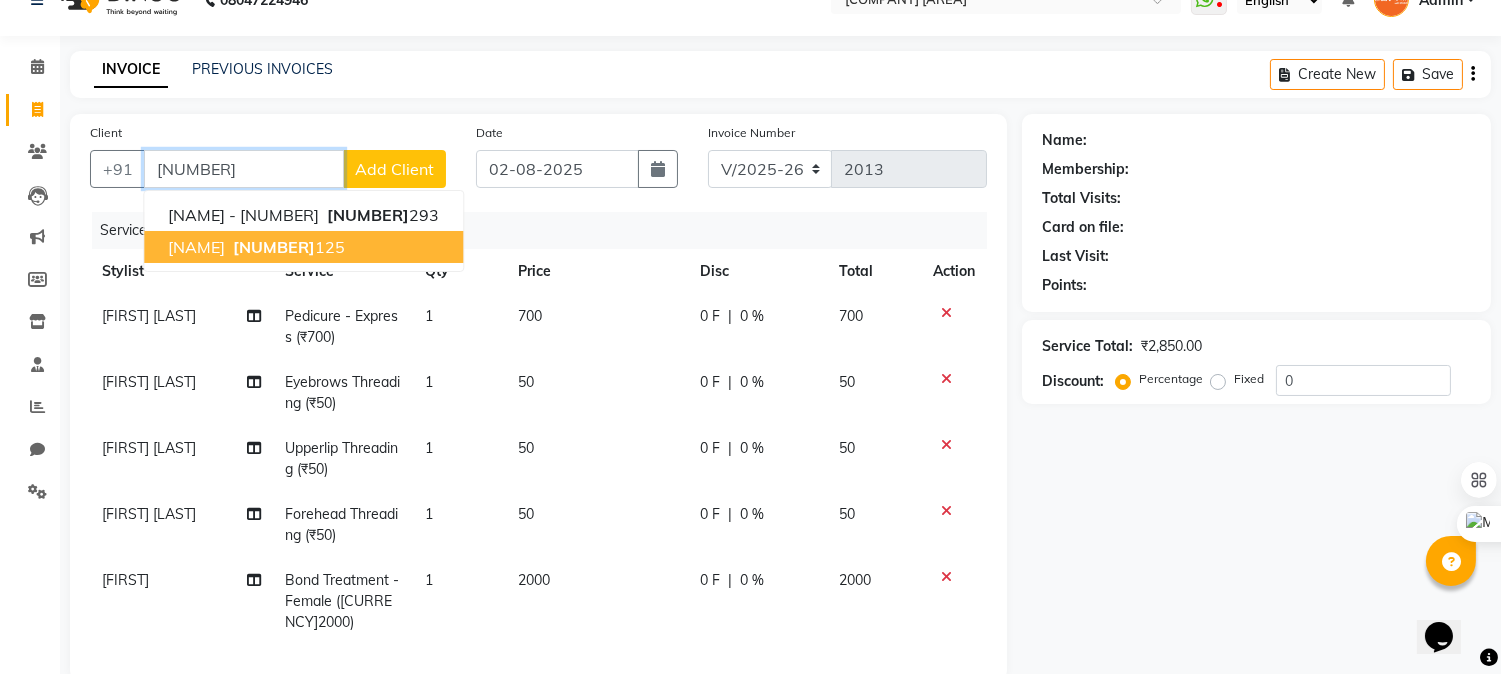 click on "[NUMBER]" at bounding box center [274, 247] 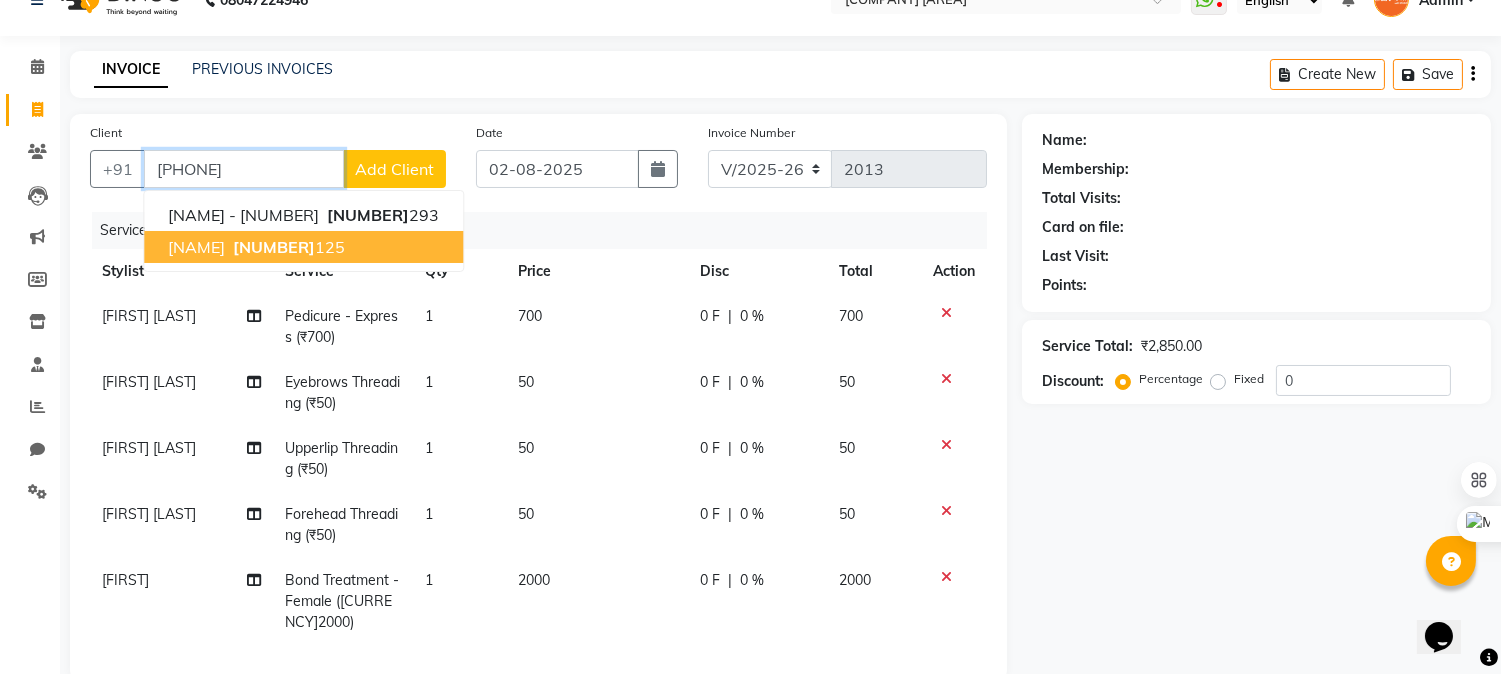 type on "[PHONE]" 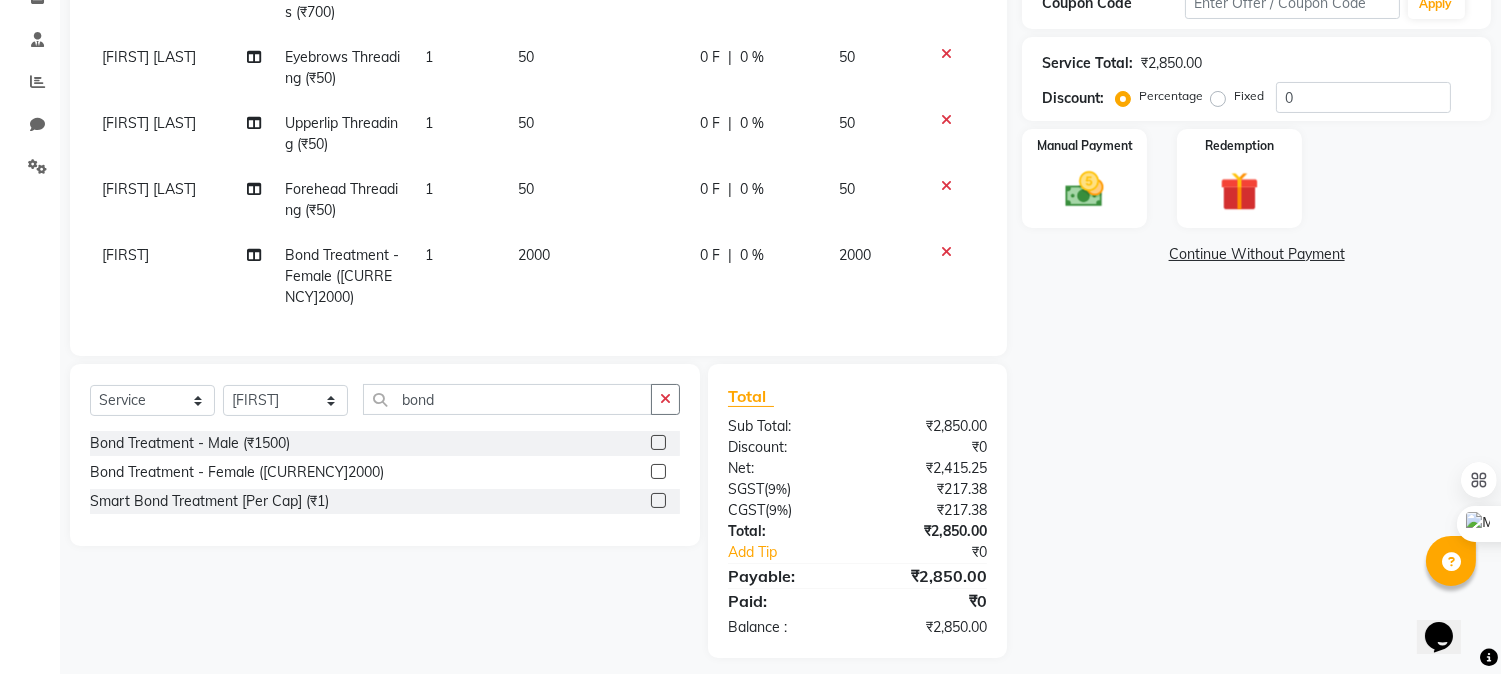 scroll, scrollTop: 370, scrollLeft: 0, axis: vertical 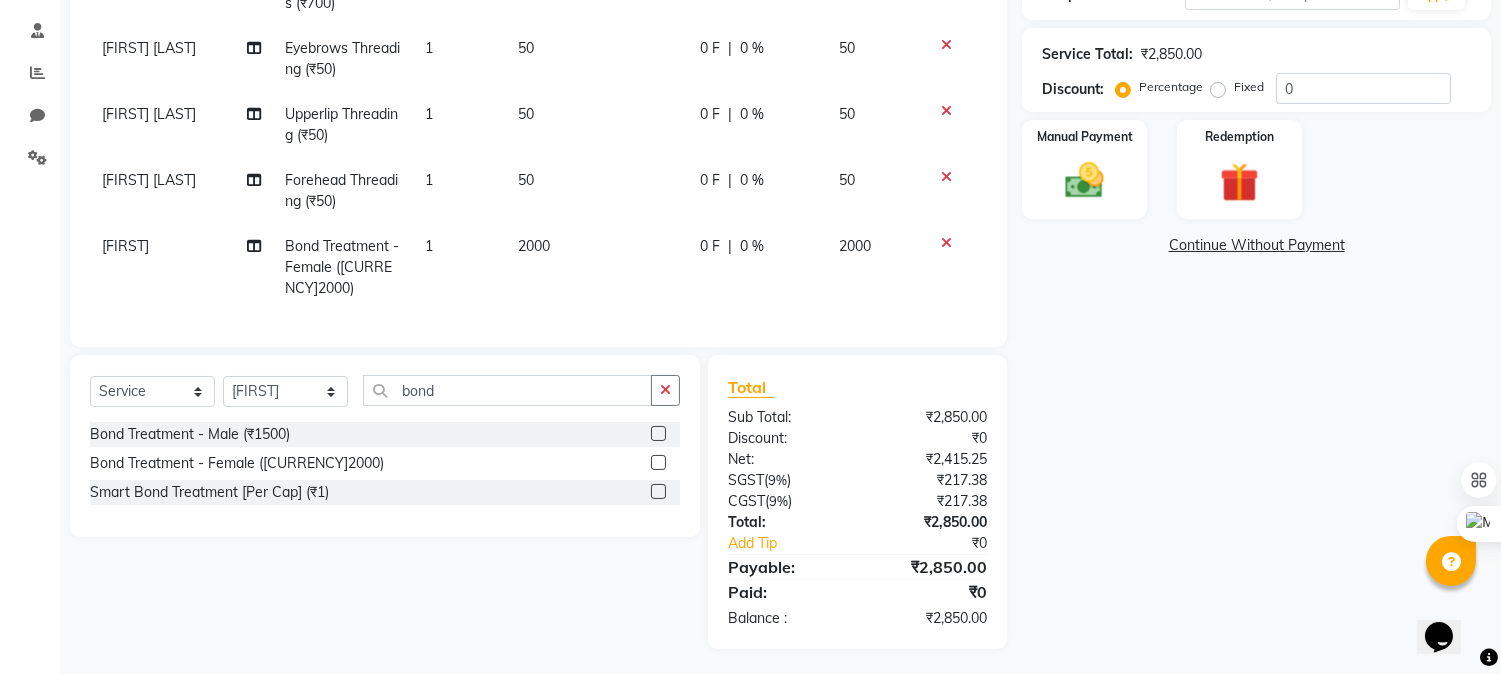 click on "₹2,850.00" 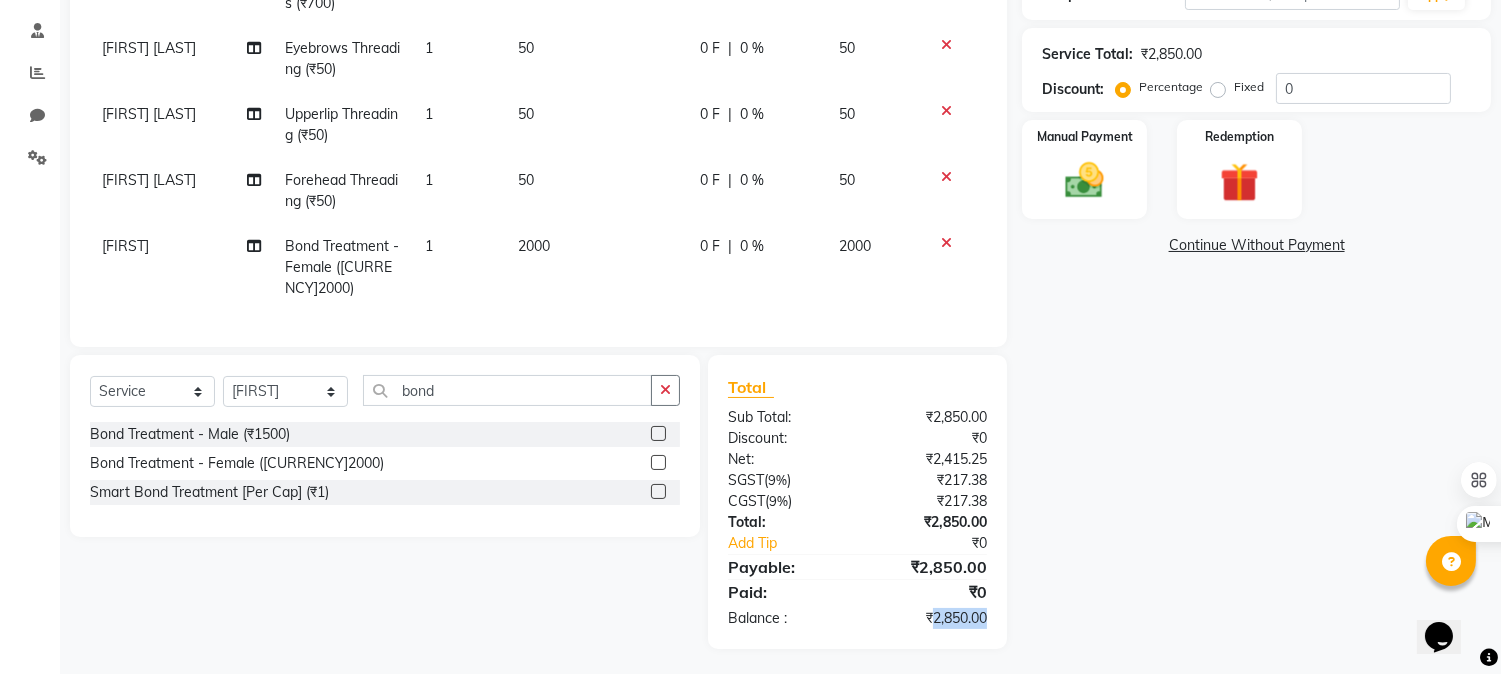 click on "₹2,850.00" 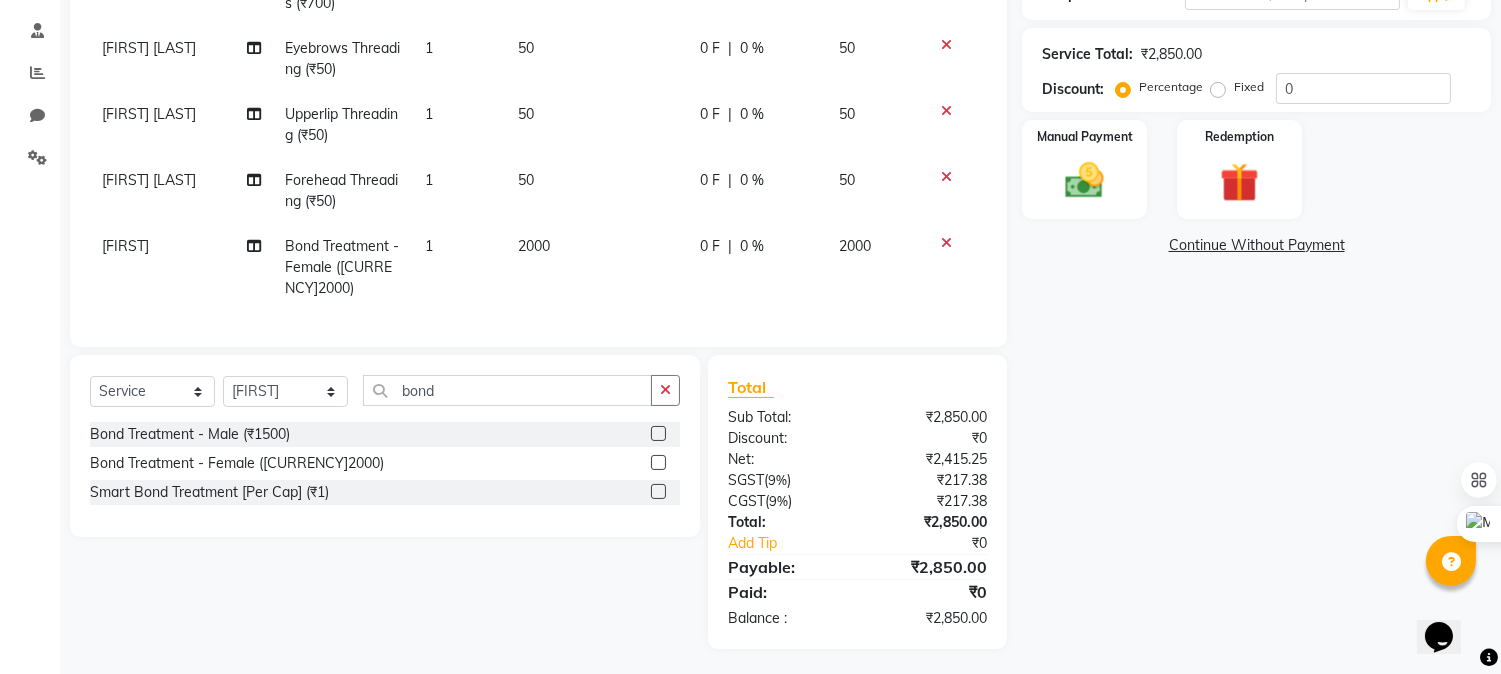 click on "Name: [NAME] Membership:  No Active Membership  Total Visits:  3 Card on file:  0 Last Visit:   29-06-2025 Points:   0  Coupon Code Apply Service Total:  ₹2,850.00  Discount:  Percentage   Fixed  0 Manual Payment Redemption  Continue Without Payment" 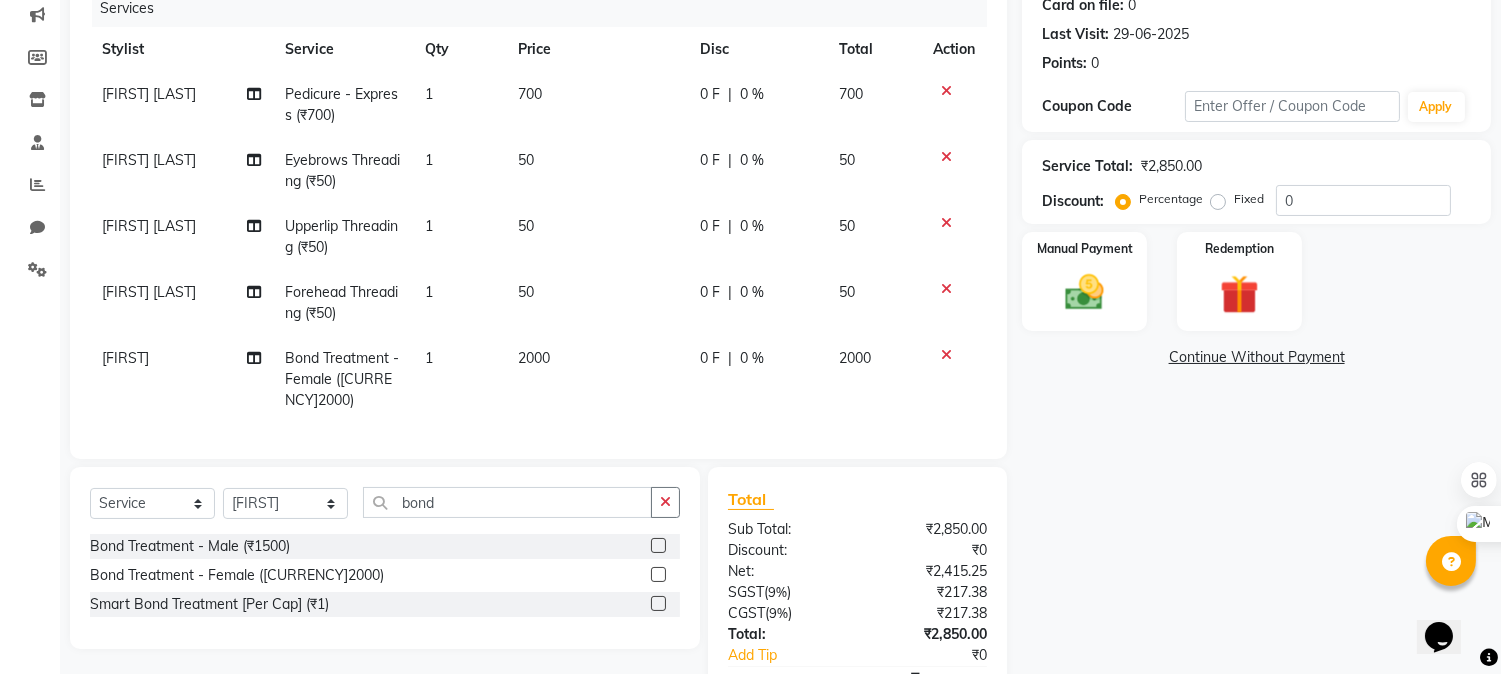 scroll, scrollTop: 370, scrollLeft: 0, axis: vertical 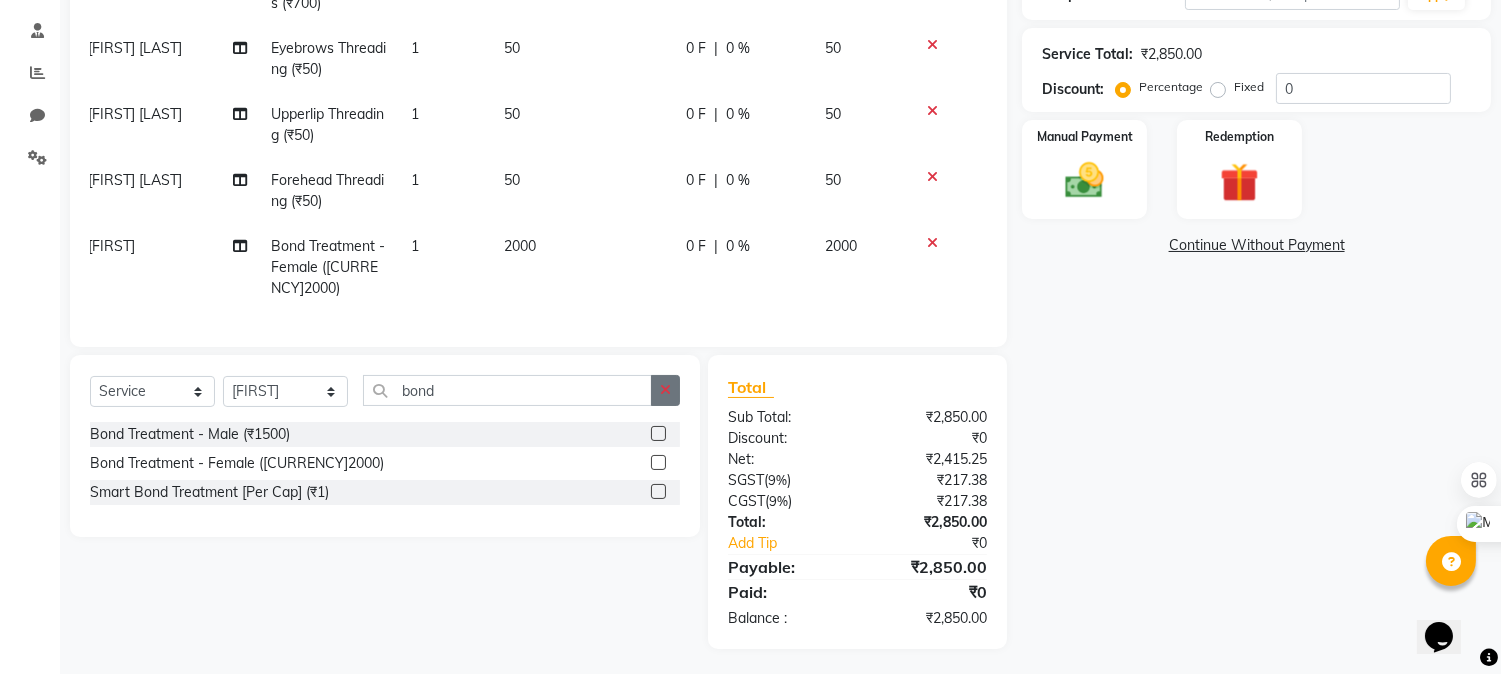 click 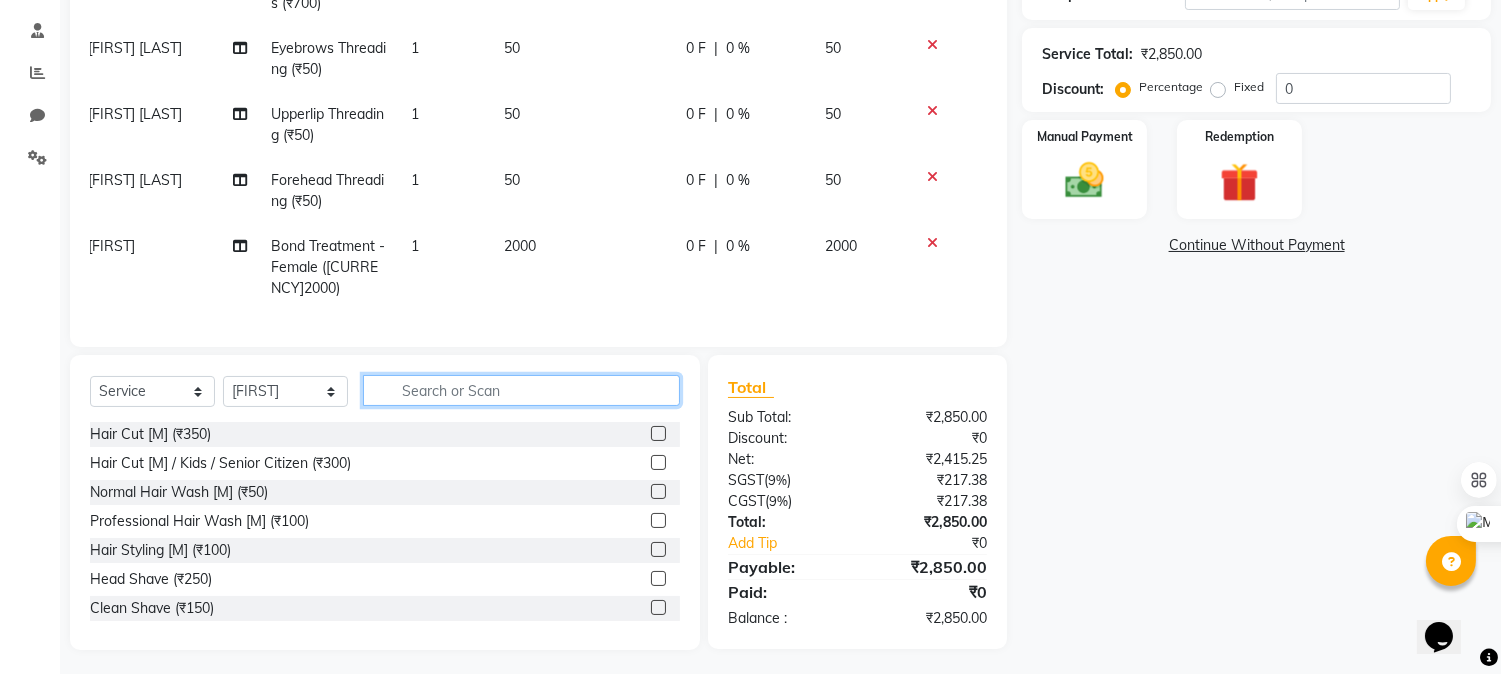 click 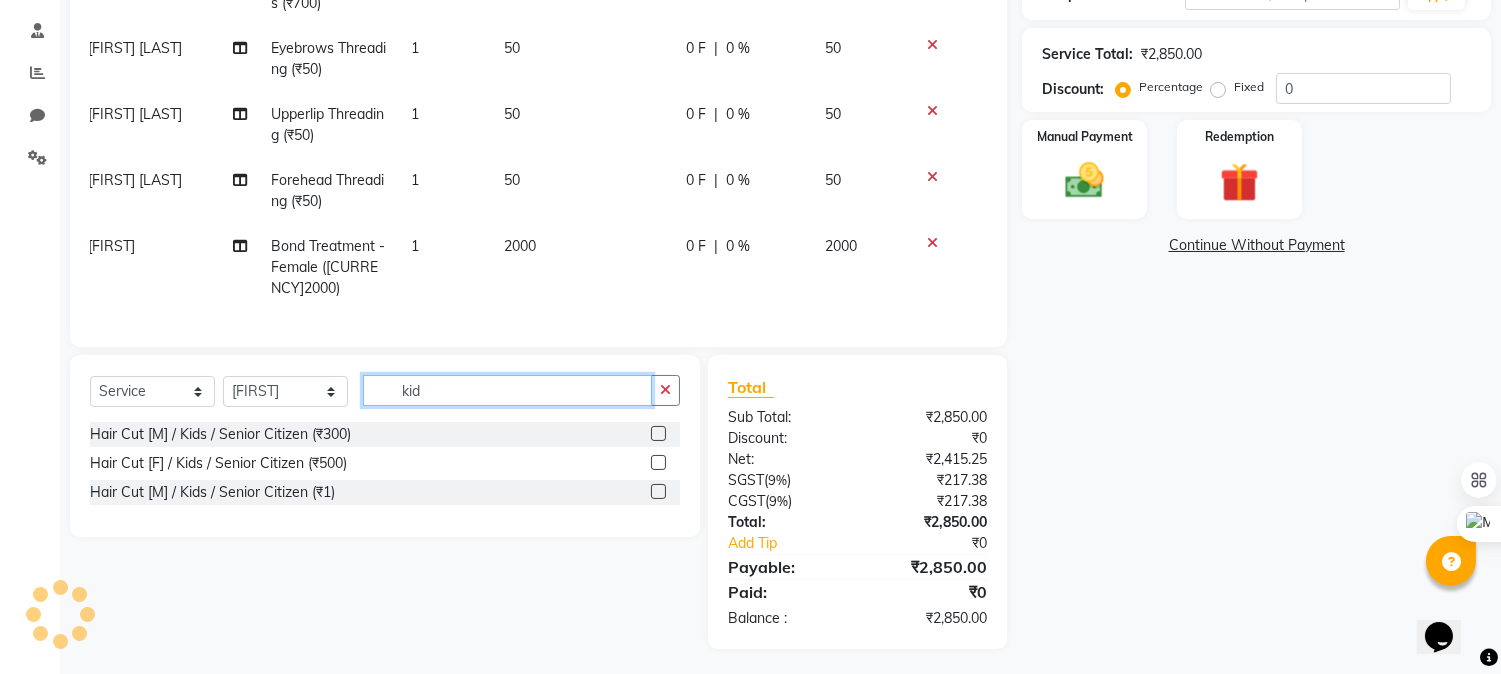 type on "kid" 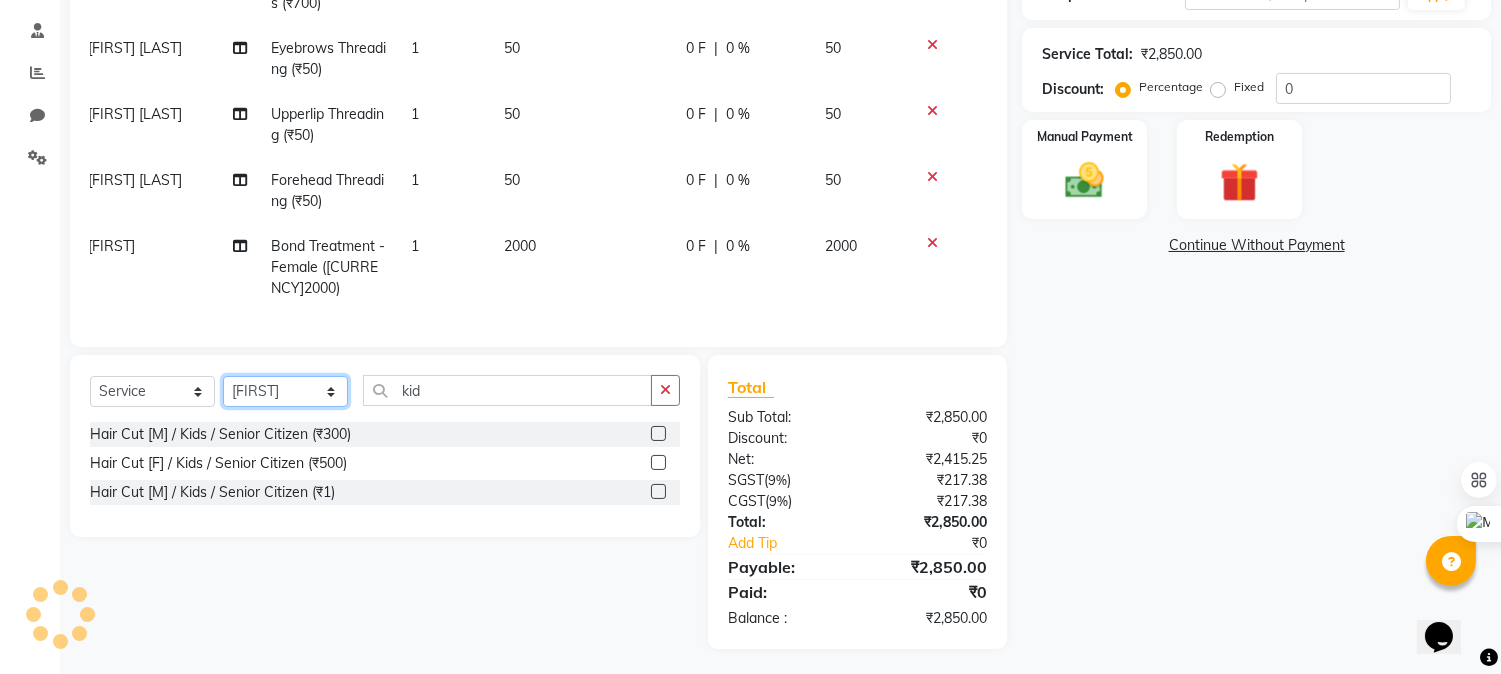 click on "Select Stylist Admin [NAME] [LAST] [NAME] [LAST] [NAME] [LAST] [NAME] [LAST]" 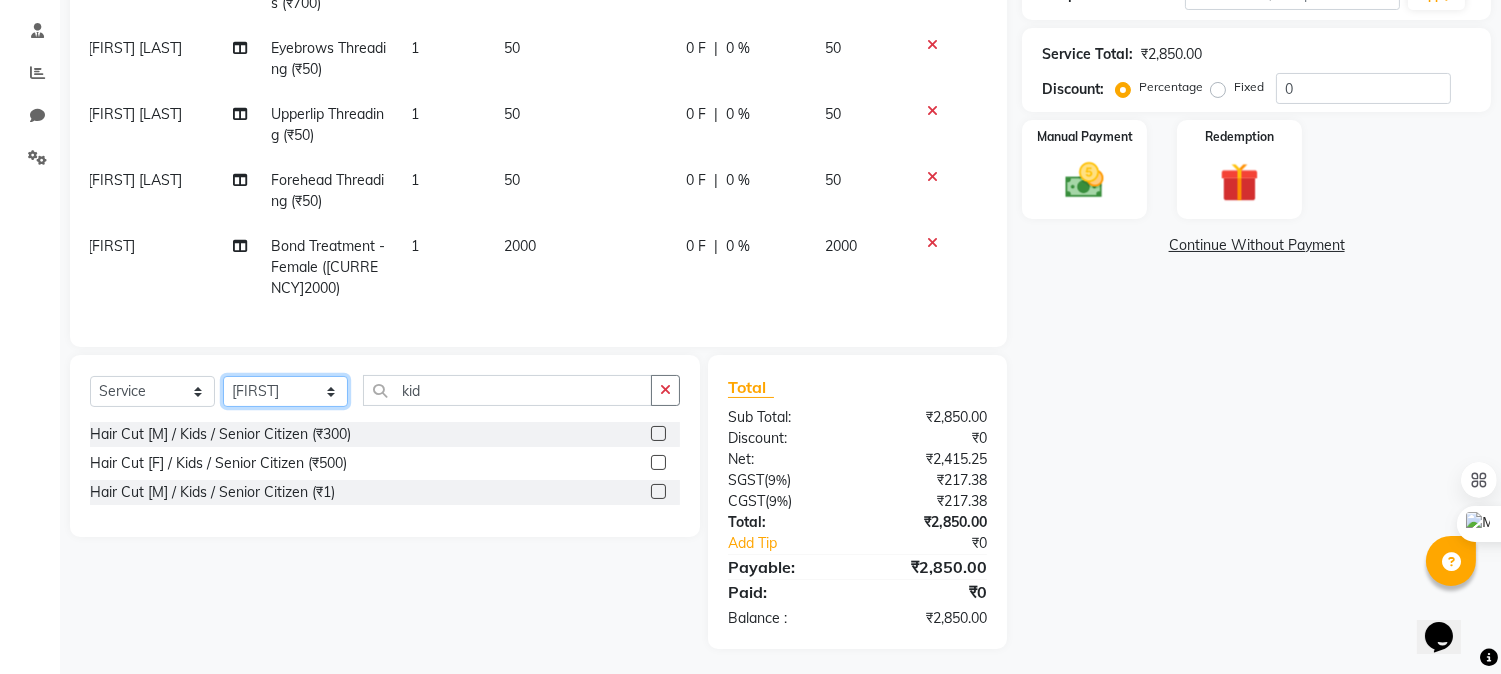 select on "69005" 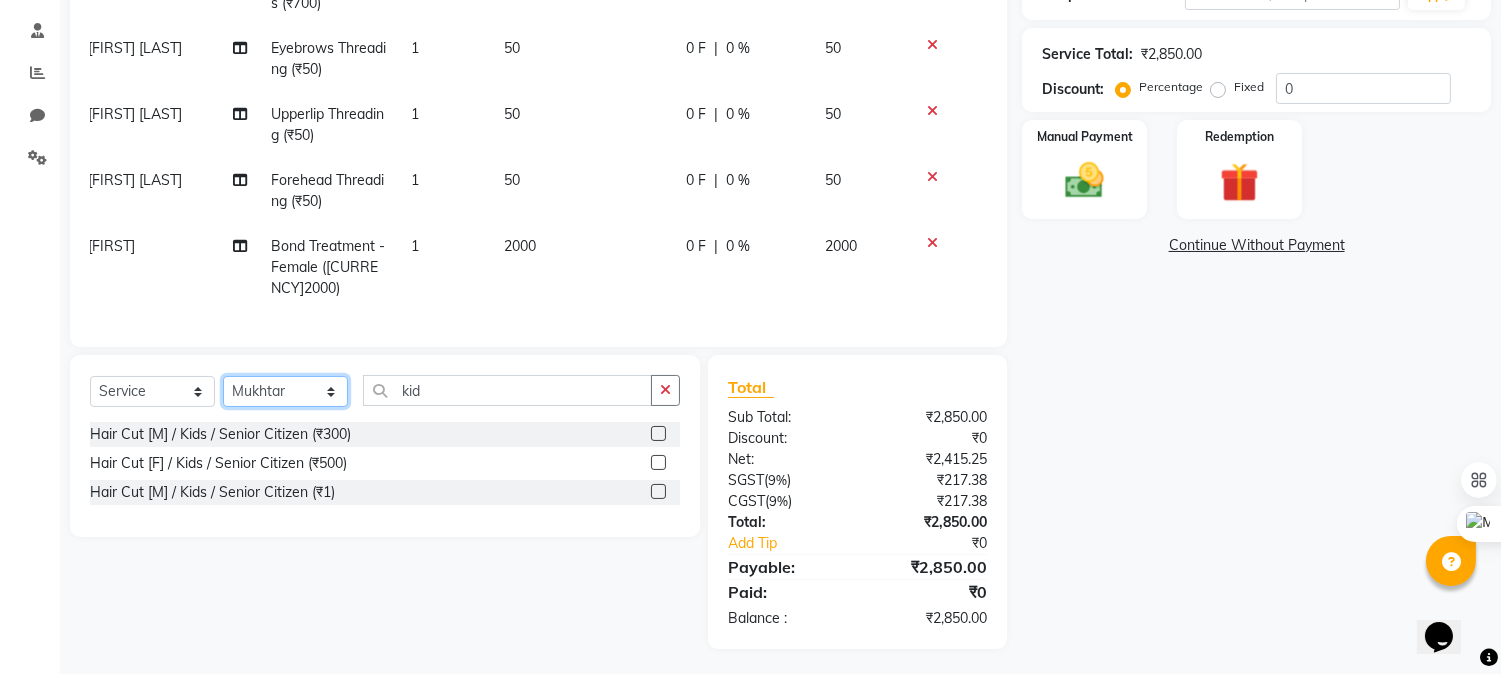 click on "Select Stylist Admin [NAME] [LAST] [NAME] [LAST] [NAME] [LAST] [NAME] [LAST]" 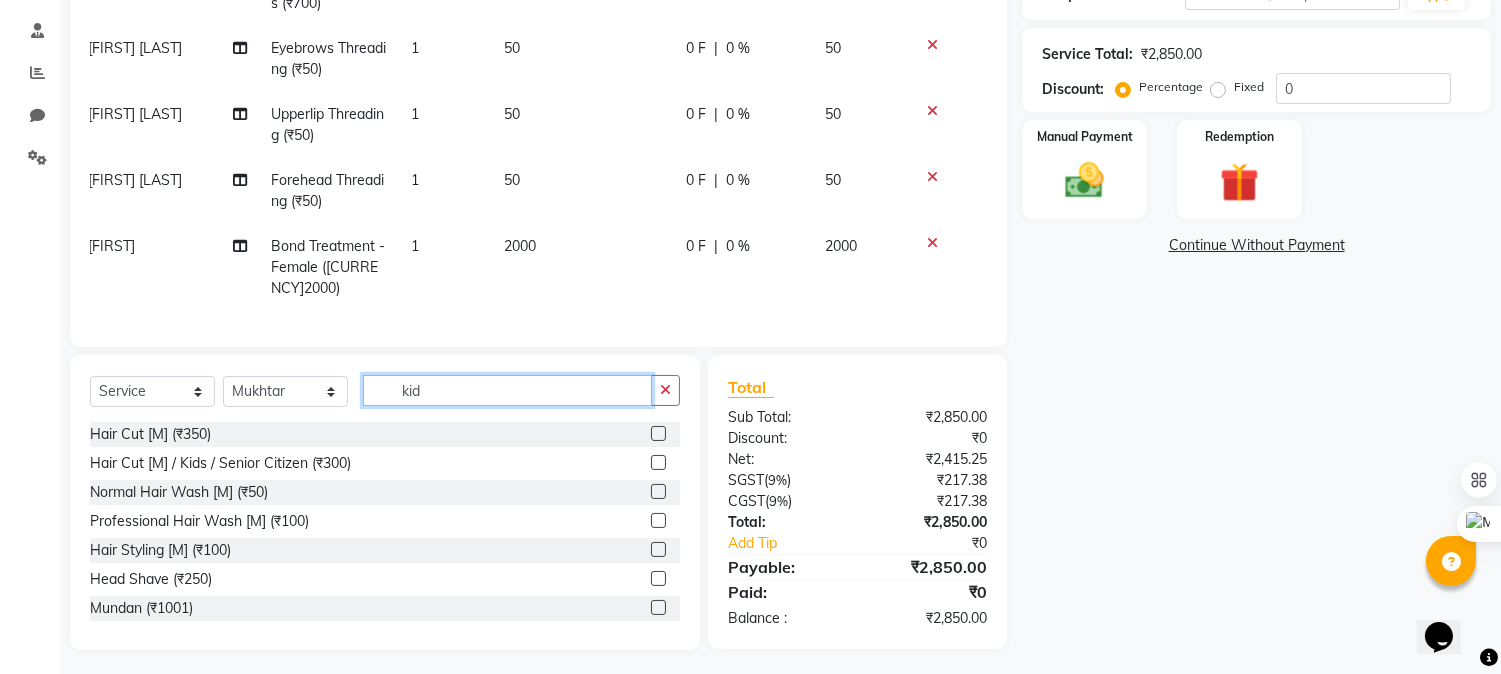 click on "kid" 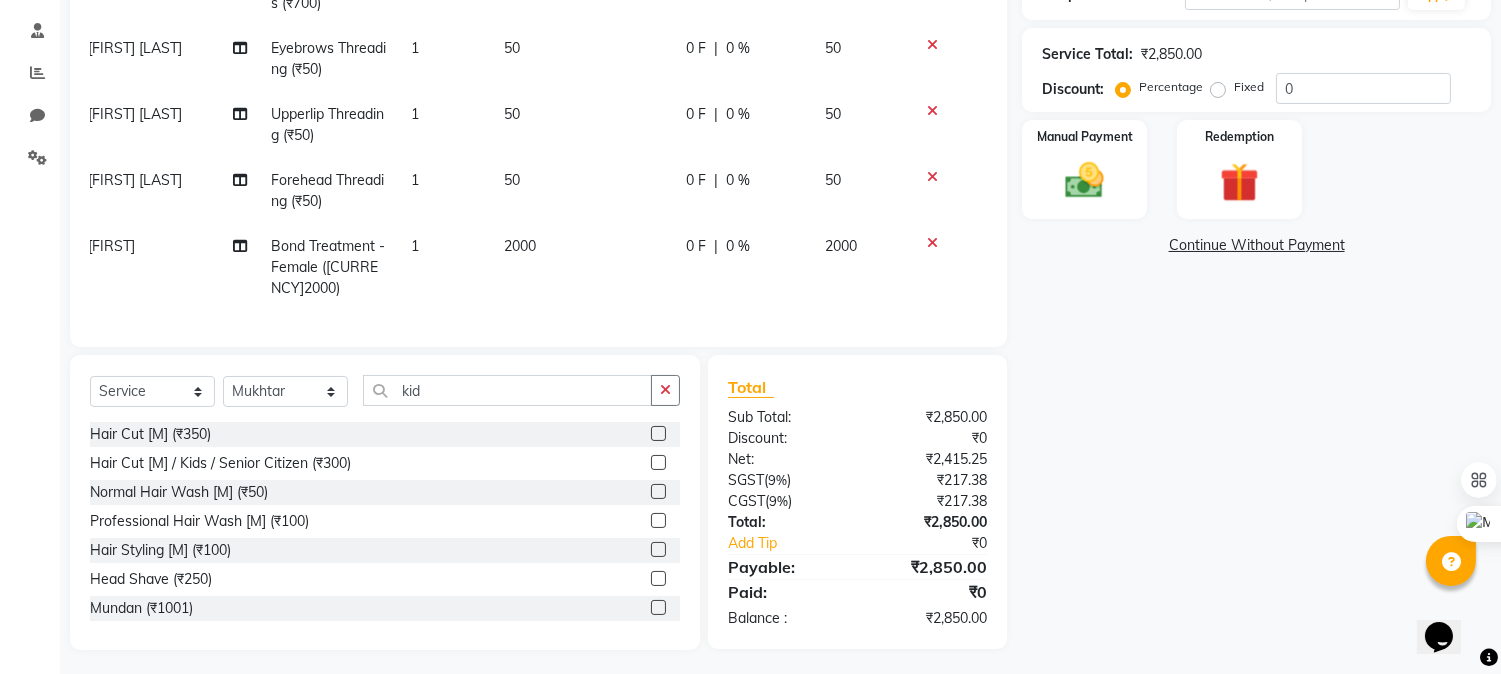 click on "Hair Cut [M] / Kids / Senior Citizen (₹300)" 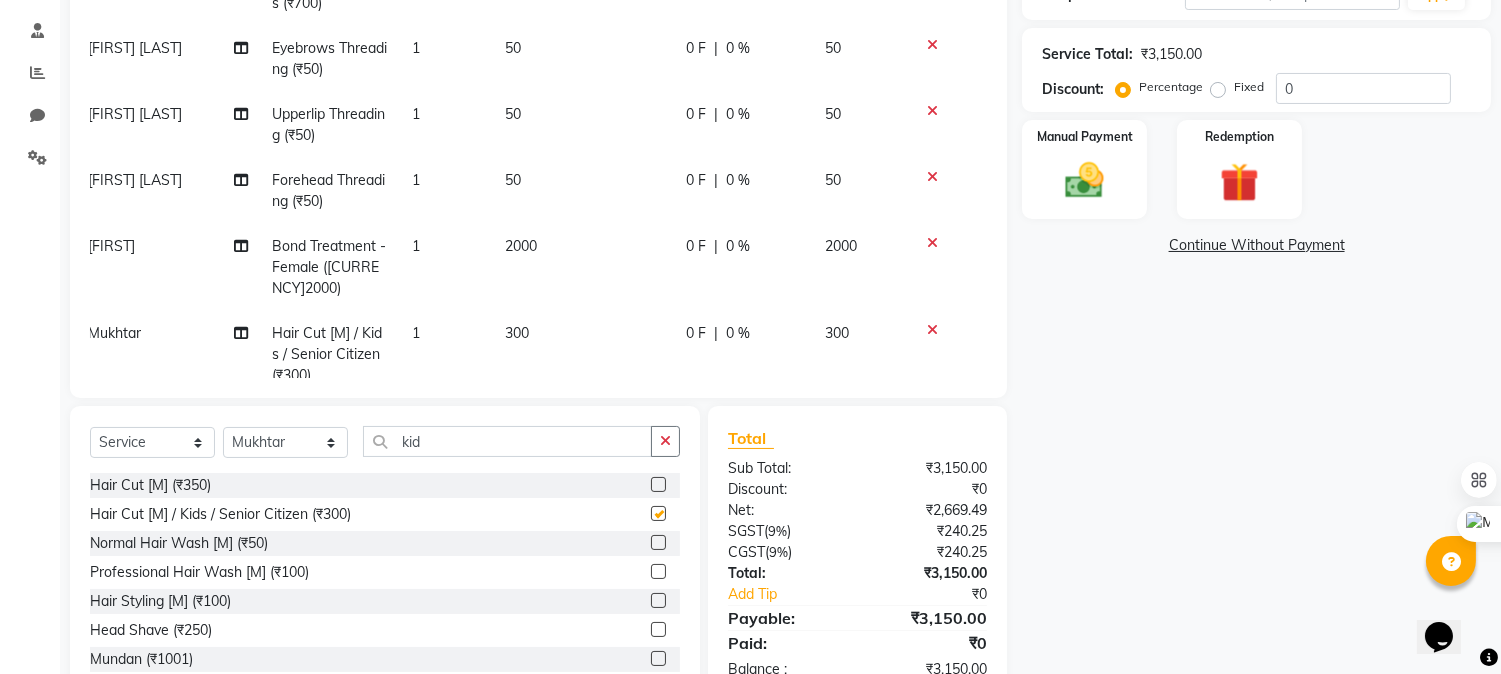 checkbox on "false" 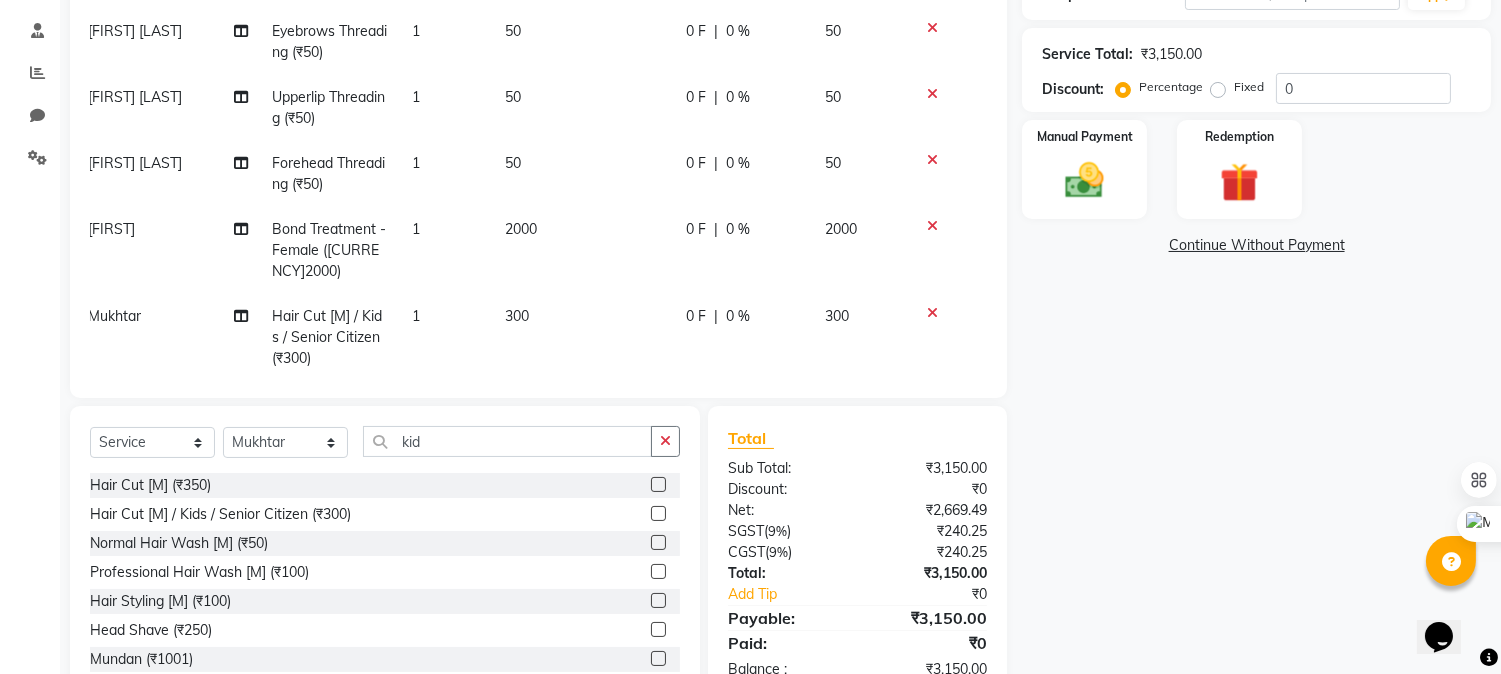 scroll, scrollTop: 31, scrollLeft: 14, axis: both 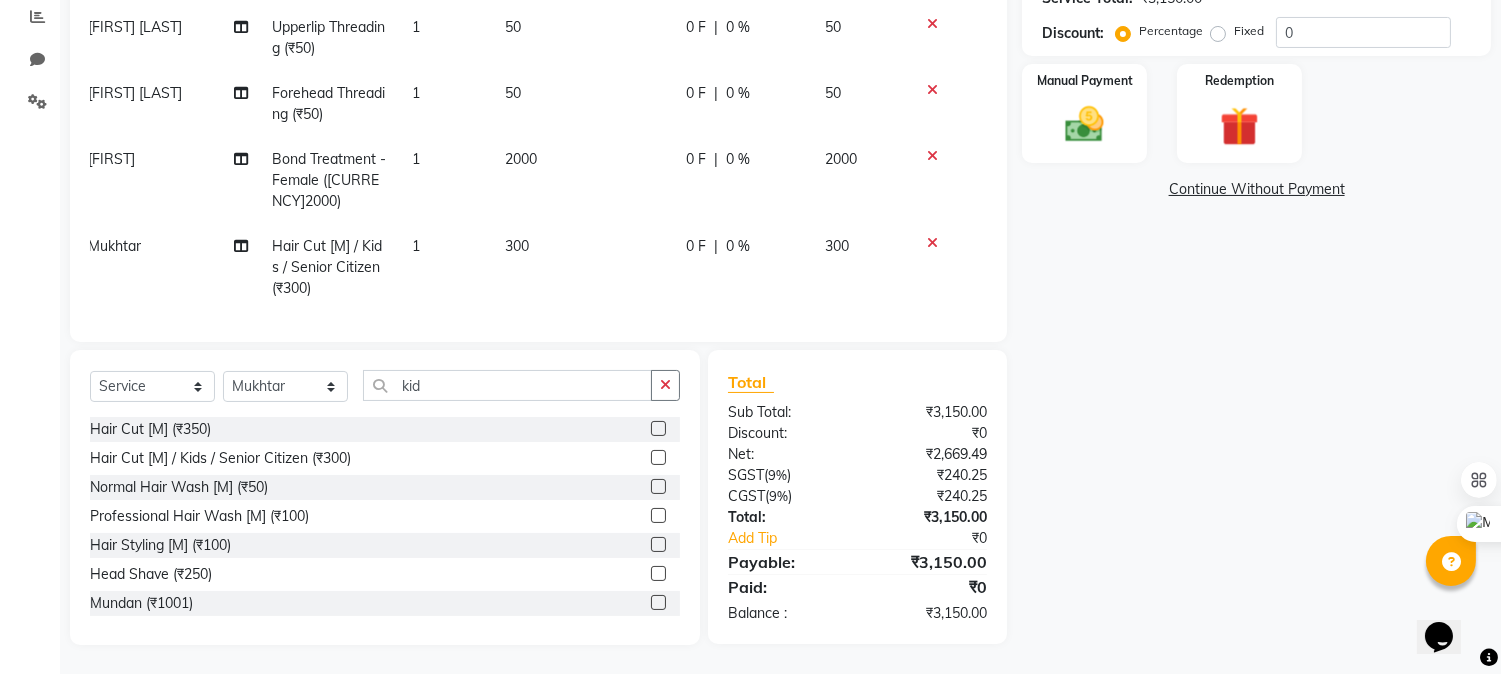 drag, startPoint x: 928, startPoint y: 616, endPoint x: 1038, endPoint y: 611, distance: 110.11358 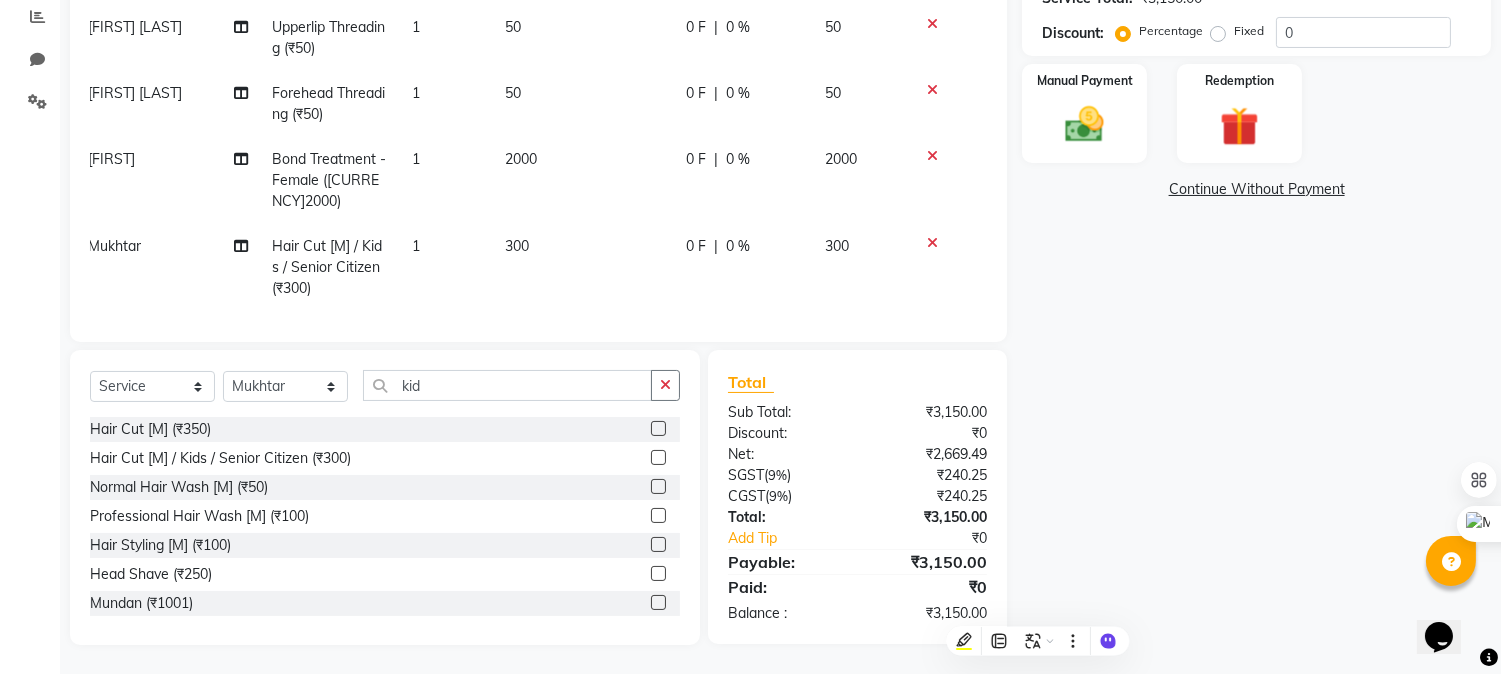 click on "Name: [NAME] Membership: No Active Membership Total Visits: 3 Card on file: 0 Last Visit: 29-06-2025 Points: 0 Coupon Code Apply Service Total: ₹3,150.00 Discount: Percentage Fixed 0 Manual Payment Redemption Continue Without Payment" 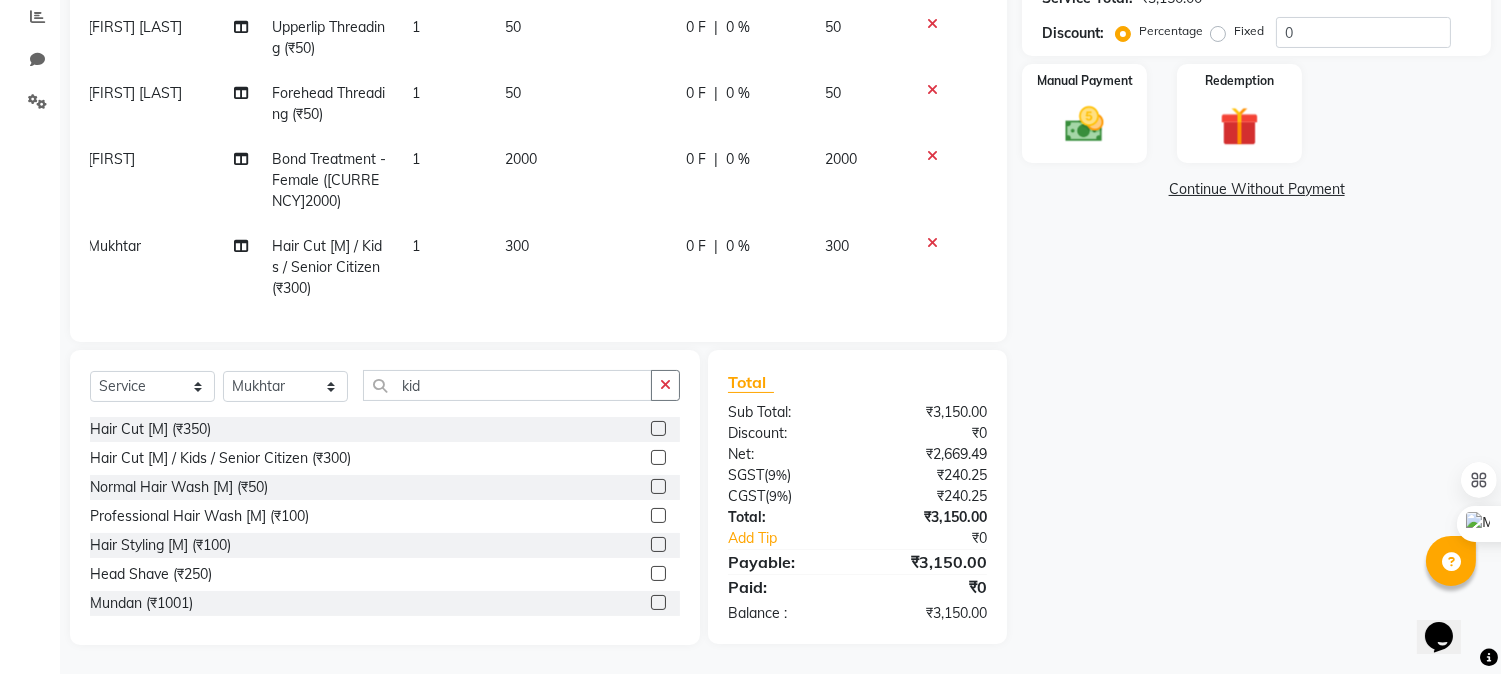 scroll, scrollTop: 31, scrollLeft: 0, axis: vertical 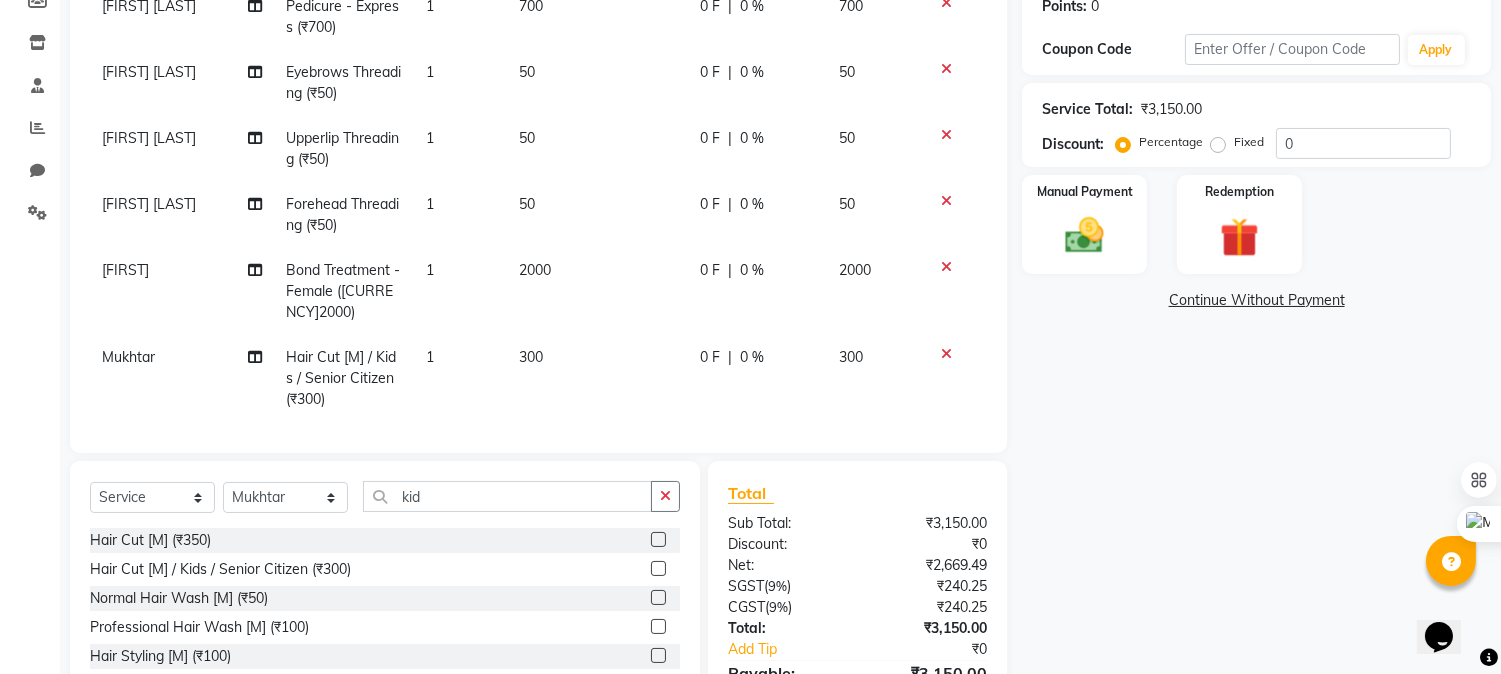 click on "Fixed" 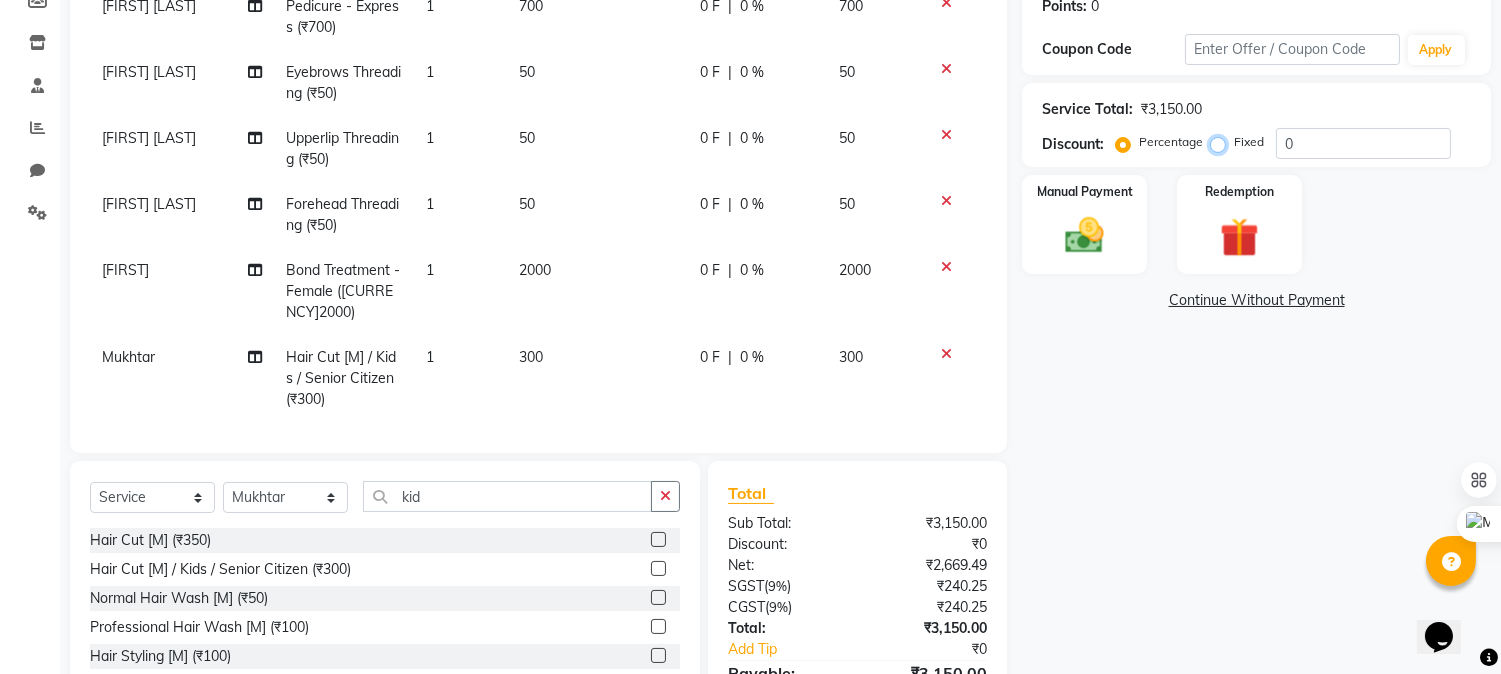 click on "Fixed" at bounding box center [1222, 142] 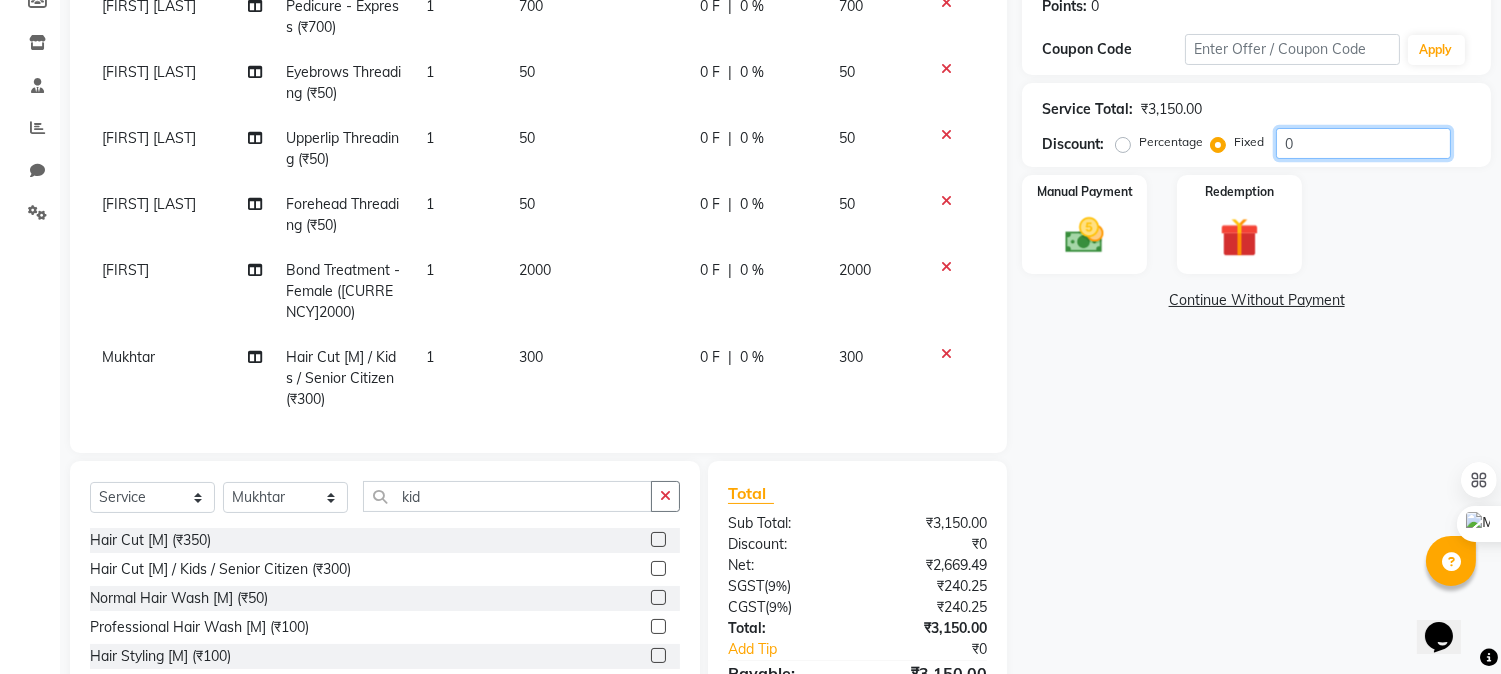 drag, startPoint x: 1327, startPoint y: 147, endPoint x: 1172, endPoint y: 145, distance: 155.01291 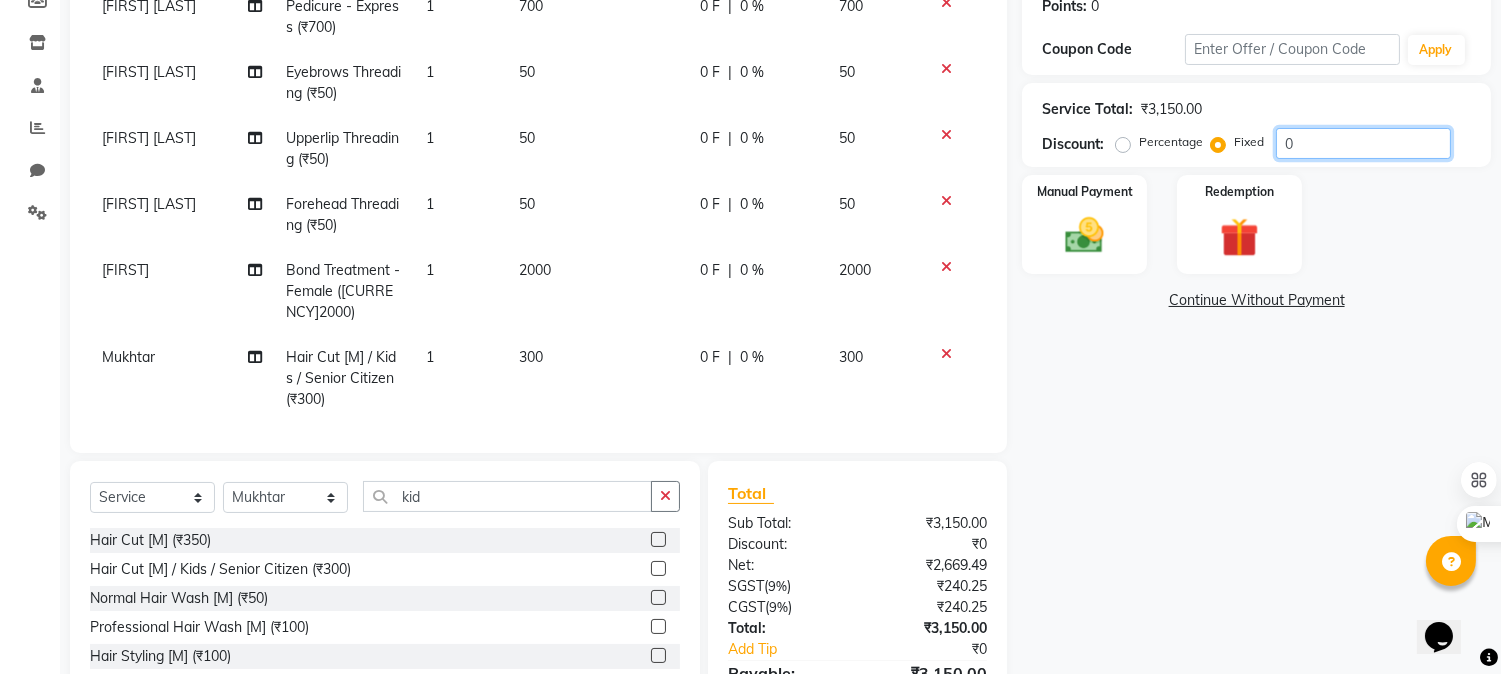 click on "Percentage   Fixed  0" 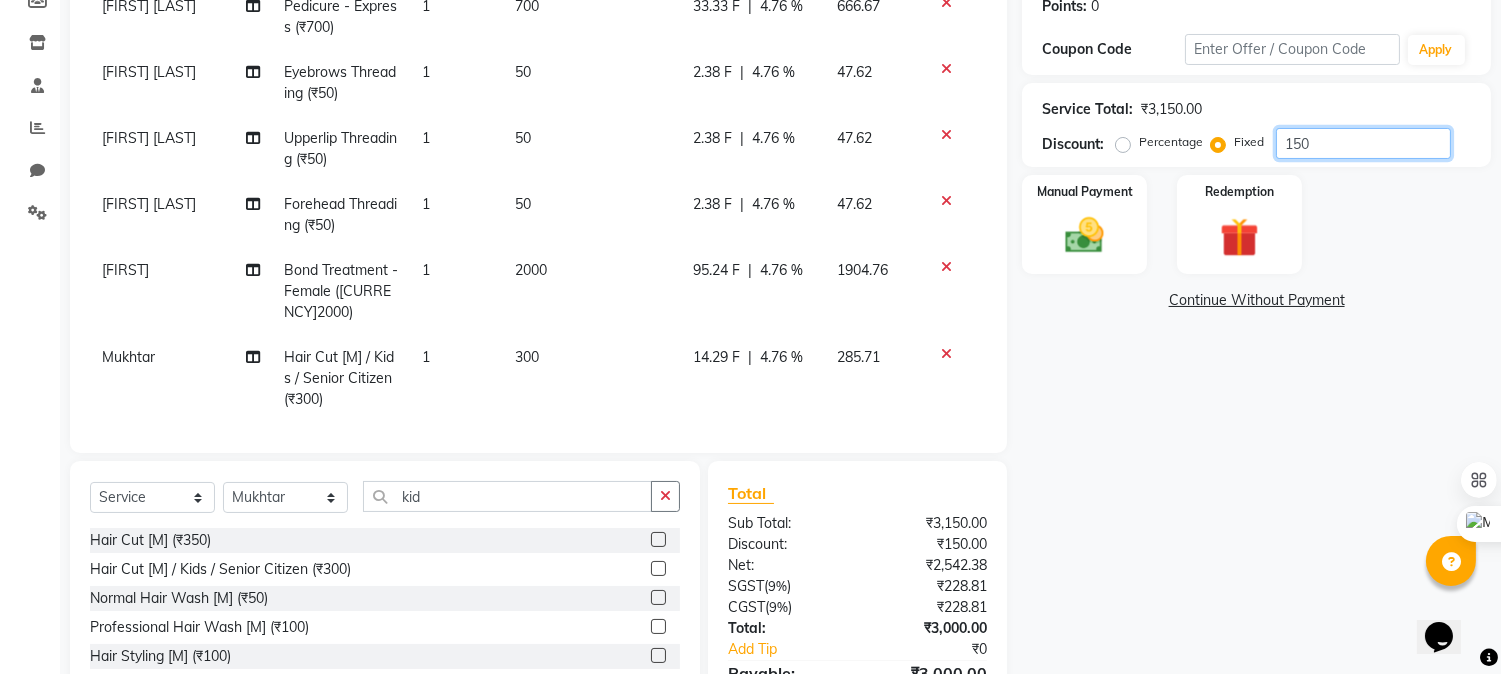 type on "150" 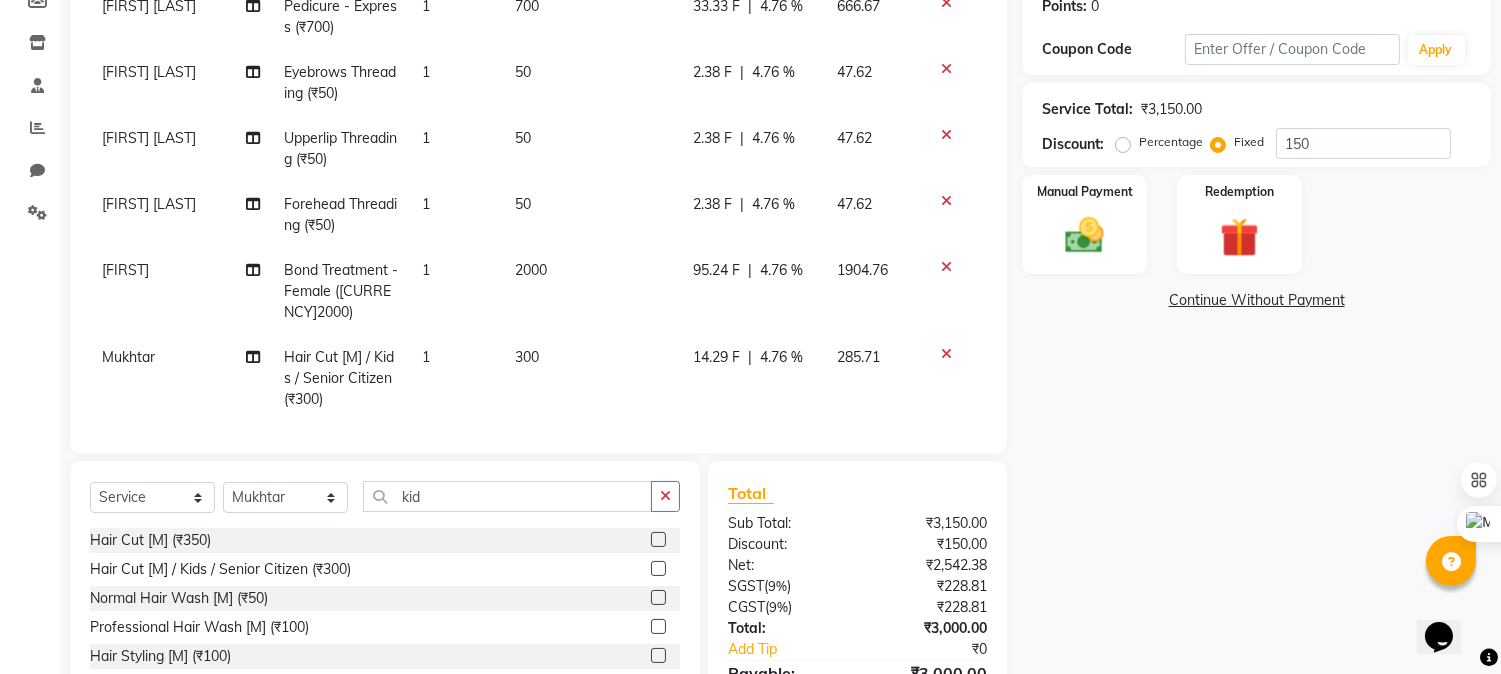 click on "Name: [NAME] Membership: No Active Membership Total Visits: 3 Card on file: 0 Last Visit: 29-06-2025 Points: 0 Coupon Code Apply Service Total: ₹3,150.00 Discount: Percentage Fixed 150 Manual Payment Redemption Continue Without Payment" 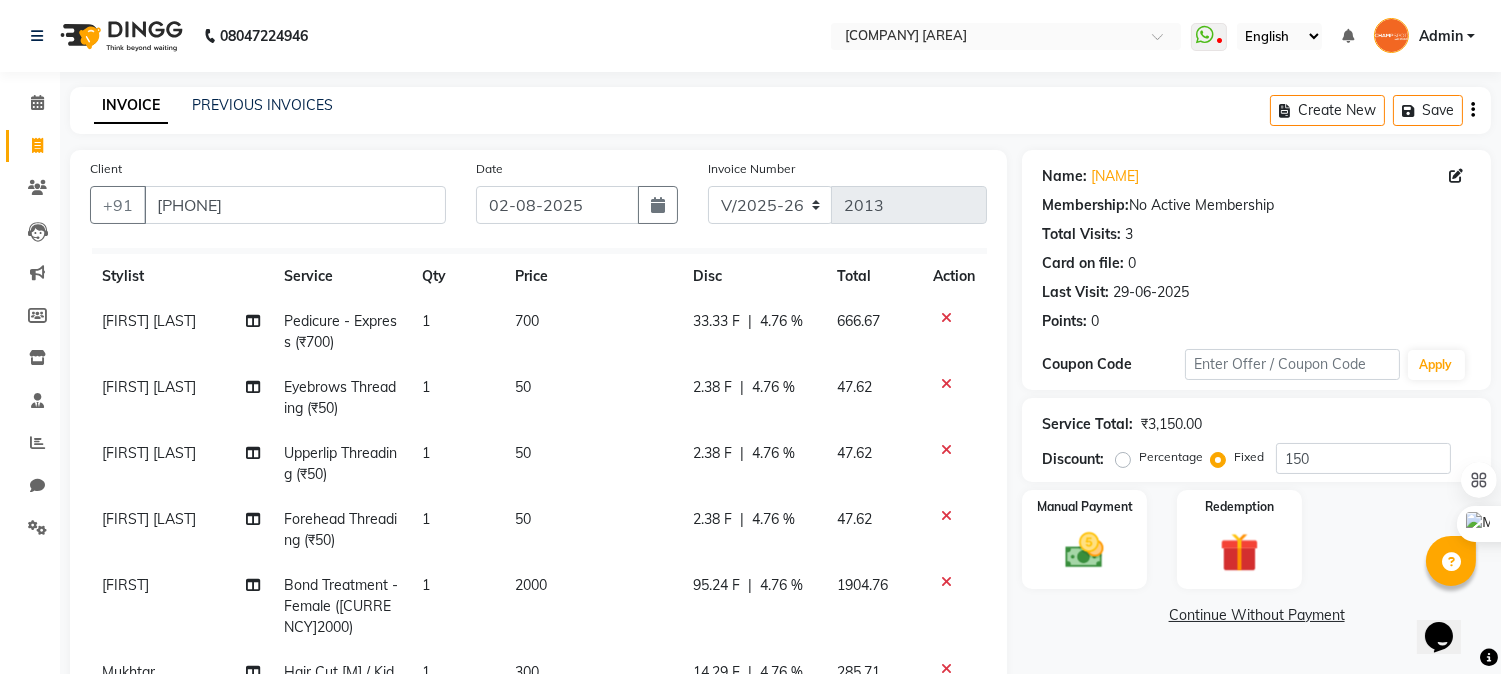 scroll, scrollTop: 426, scrollLeft: 0, axis: vertical 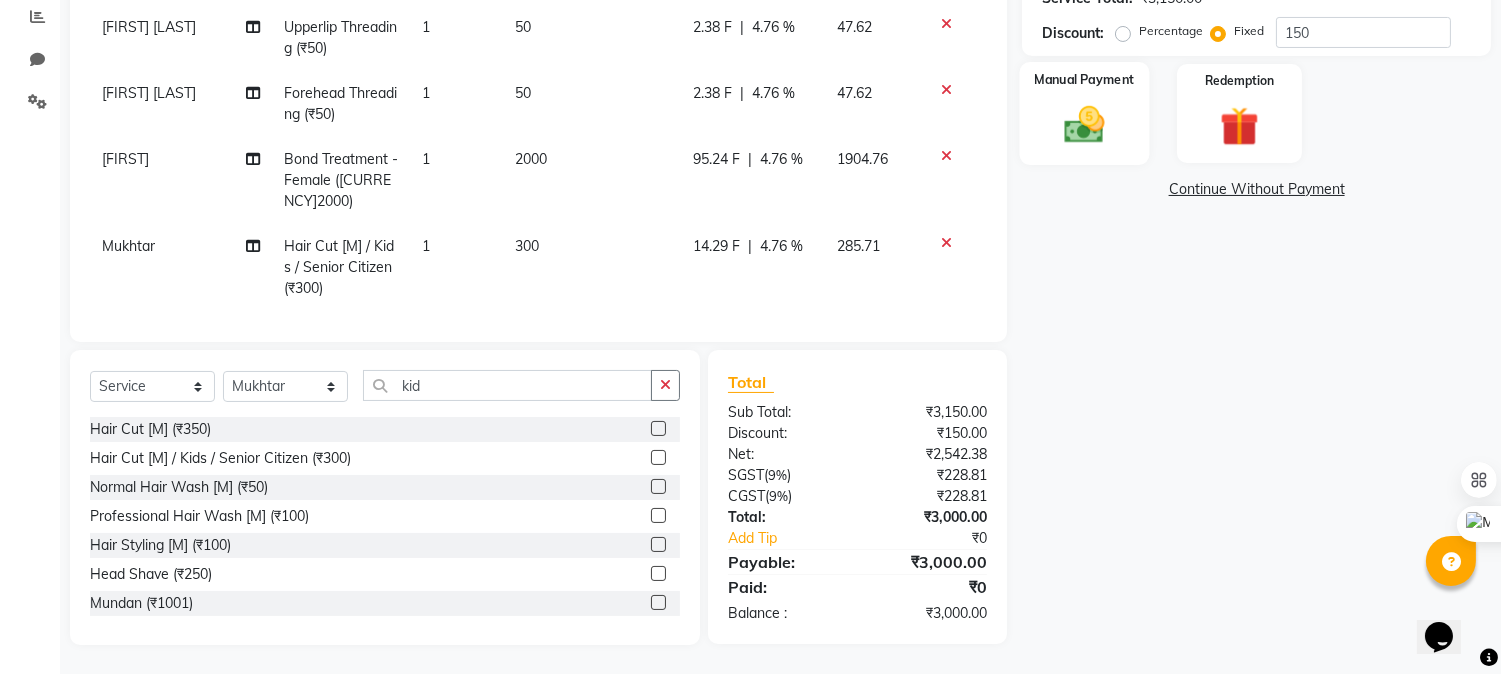 click 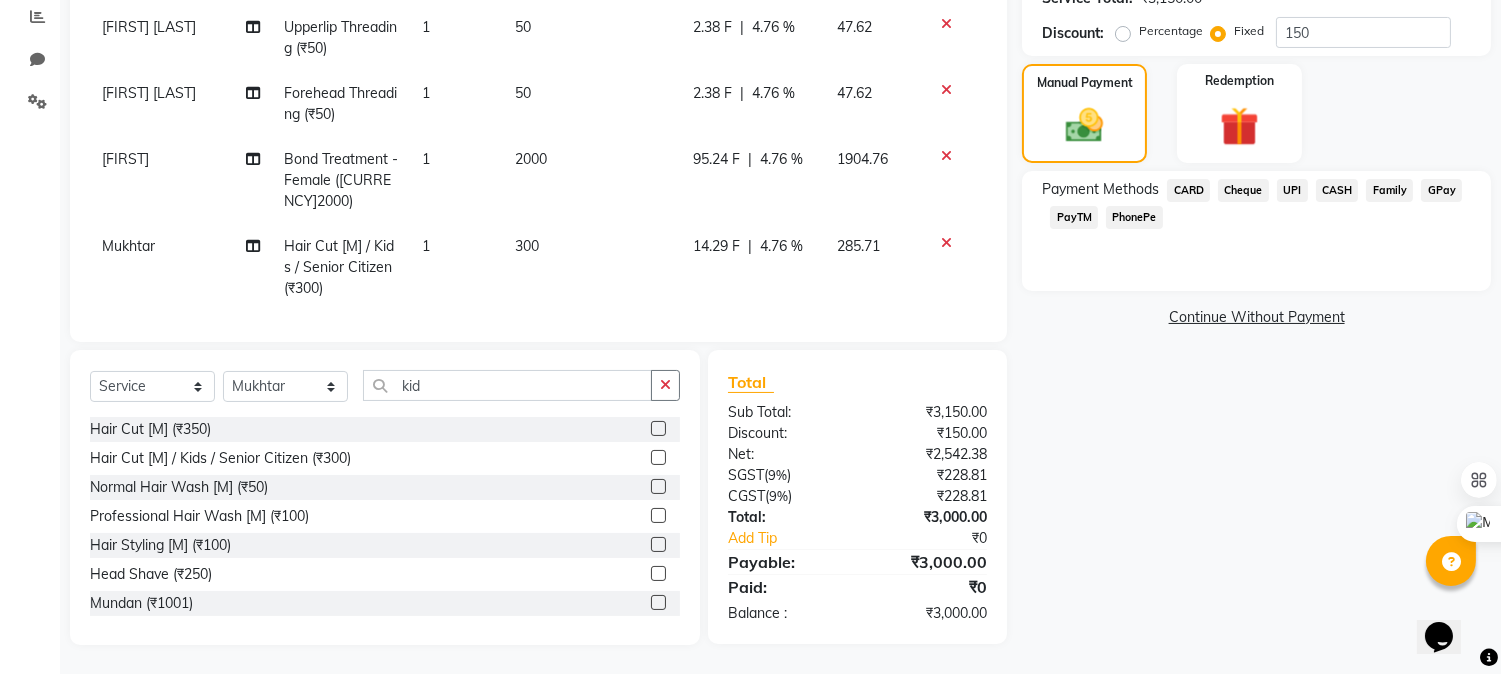click on "UPI" 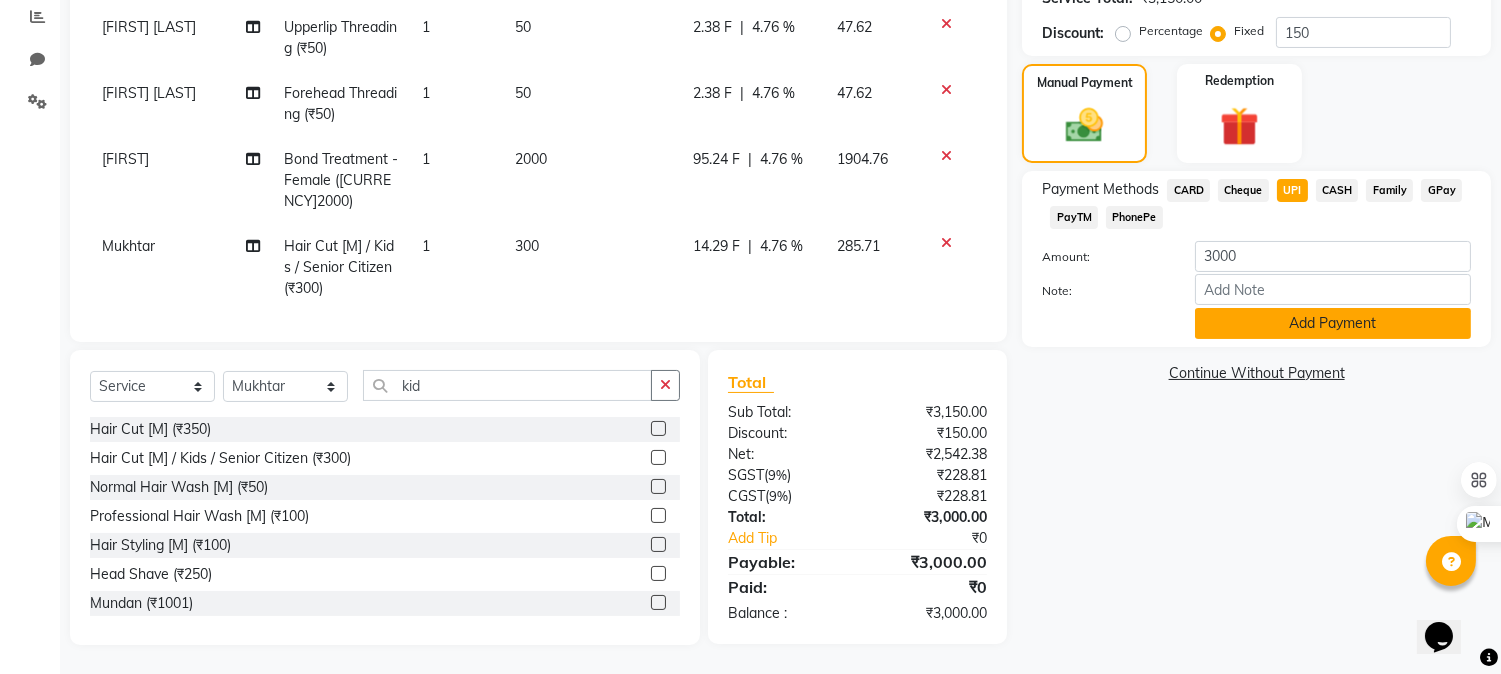 click on "Add Payment" 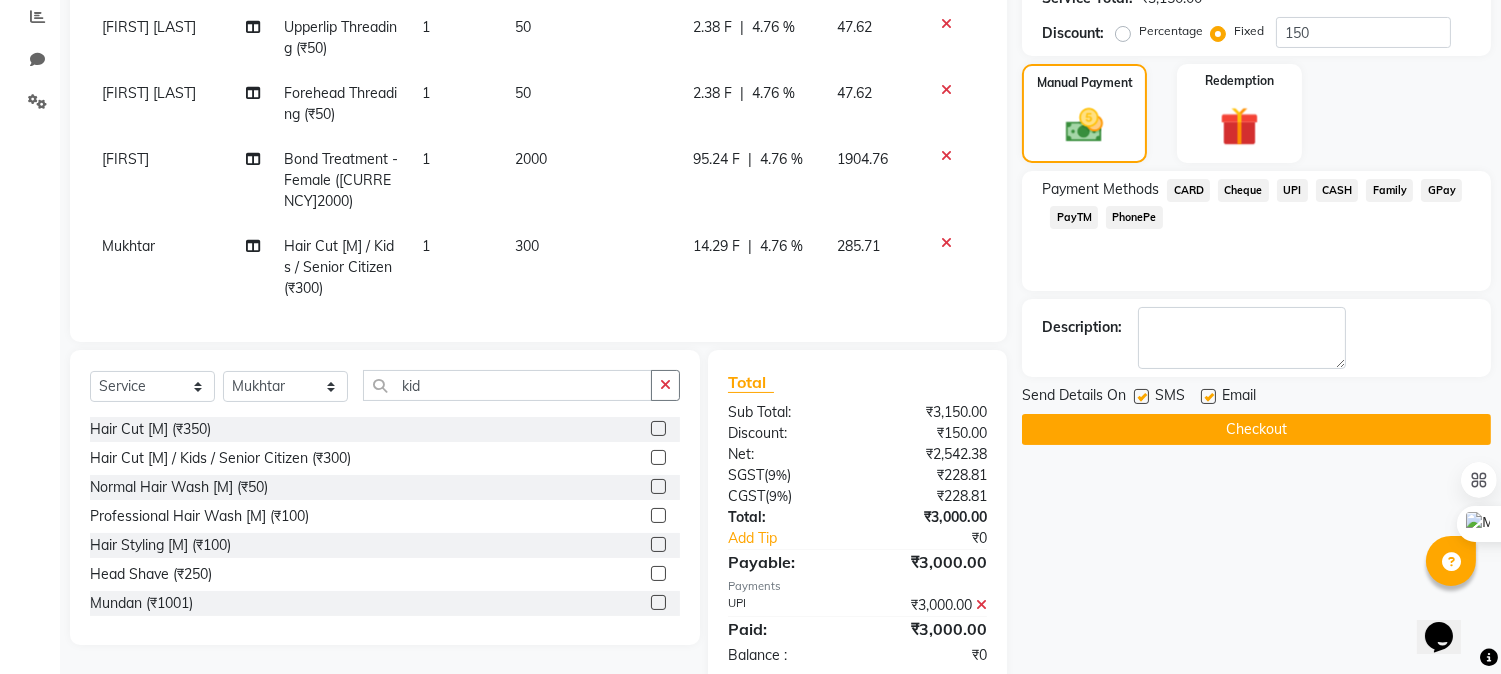 scroll, scrollTop: 467, scrollLeft: 0, axis: vertical 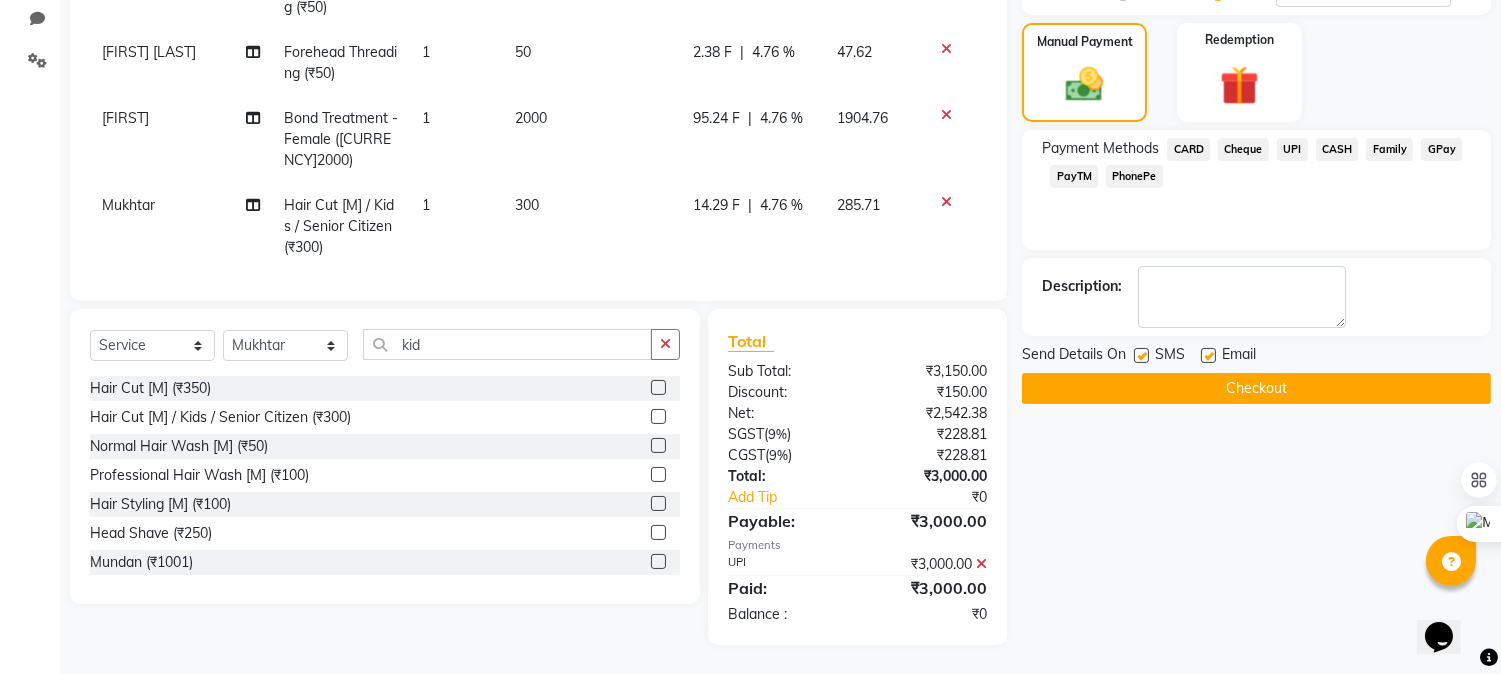 click on "Checkout" 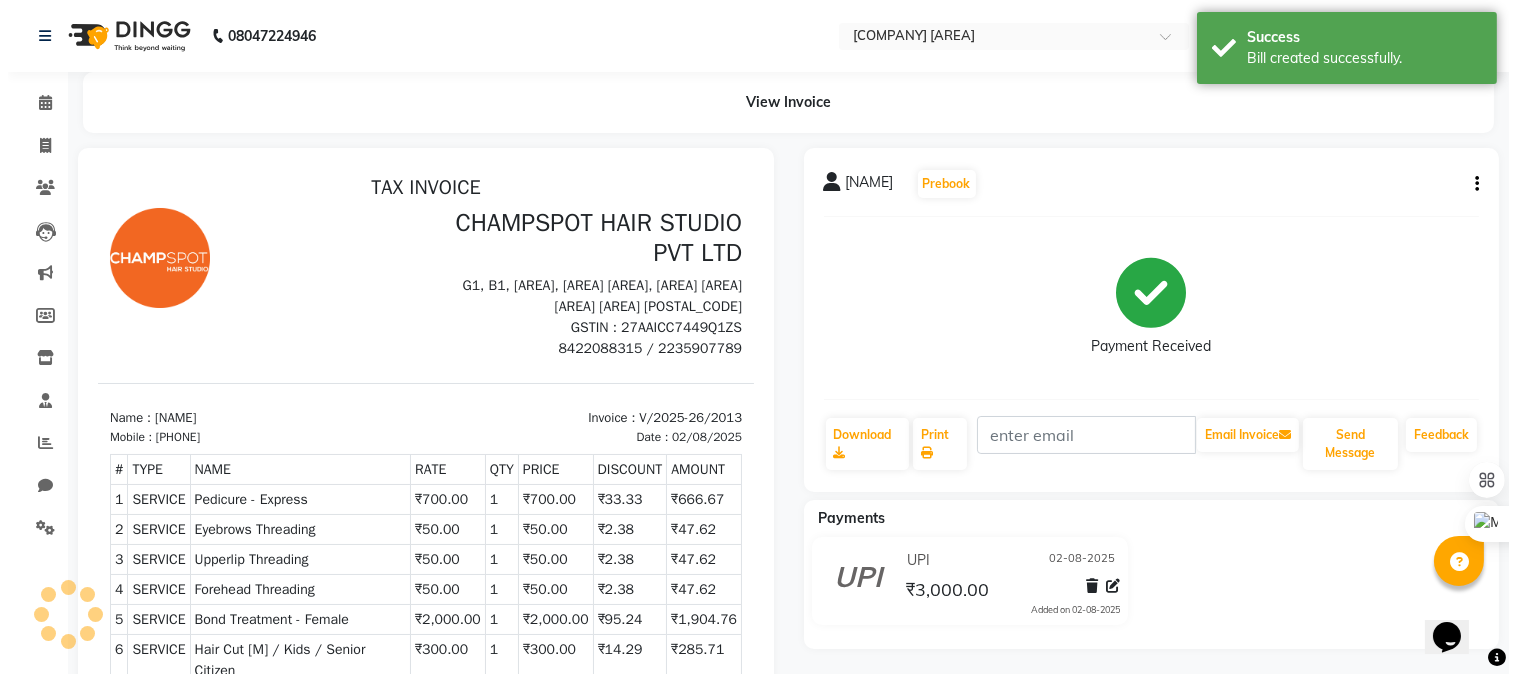 scroll, scrollTop: 0, scrollLeft: 0, axis: both 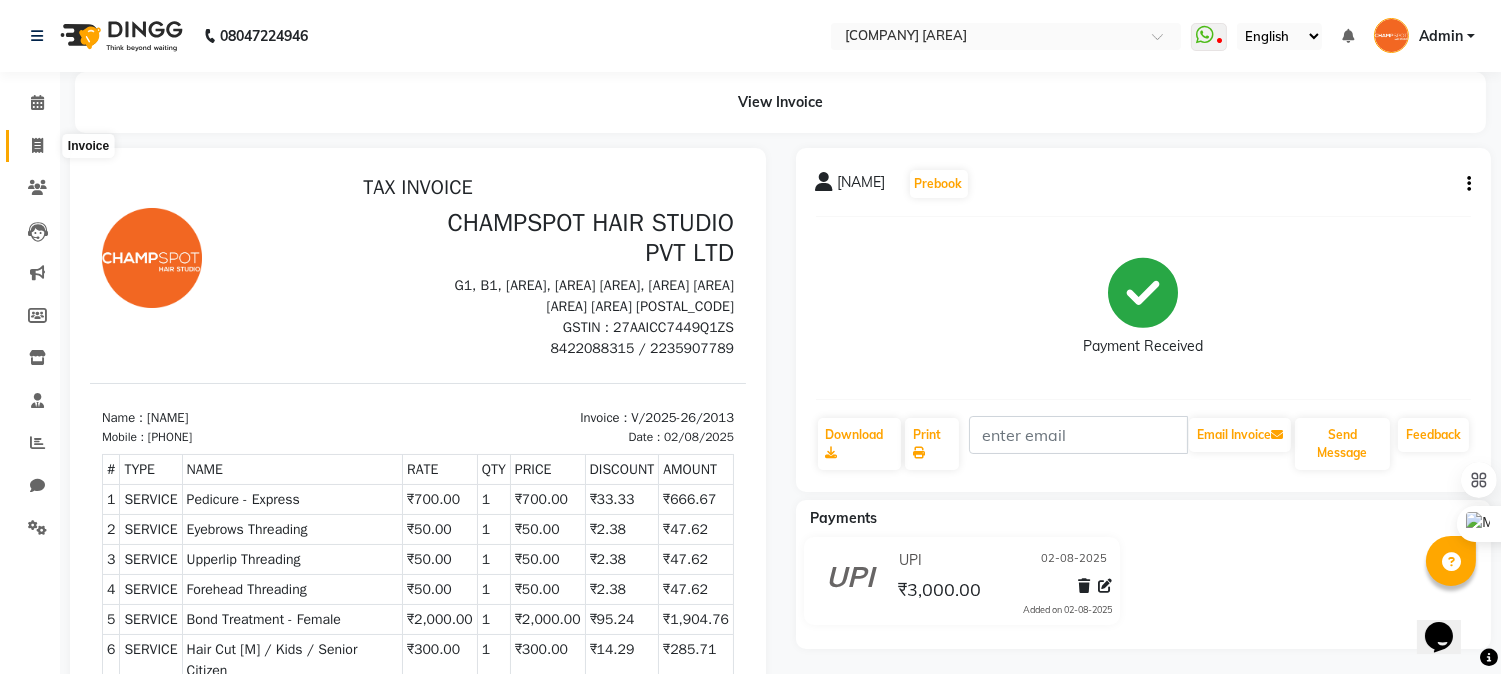 click 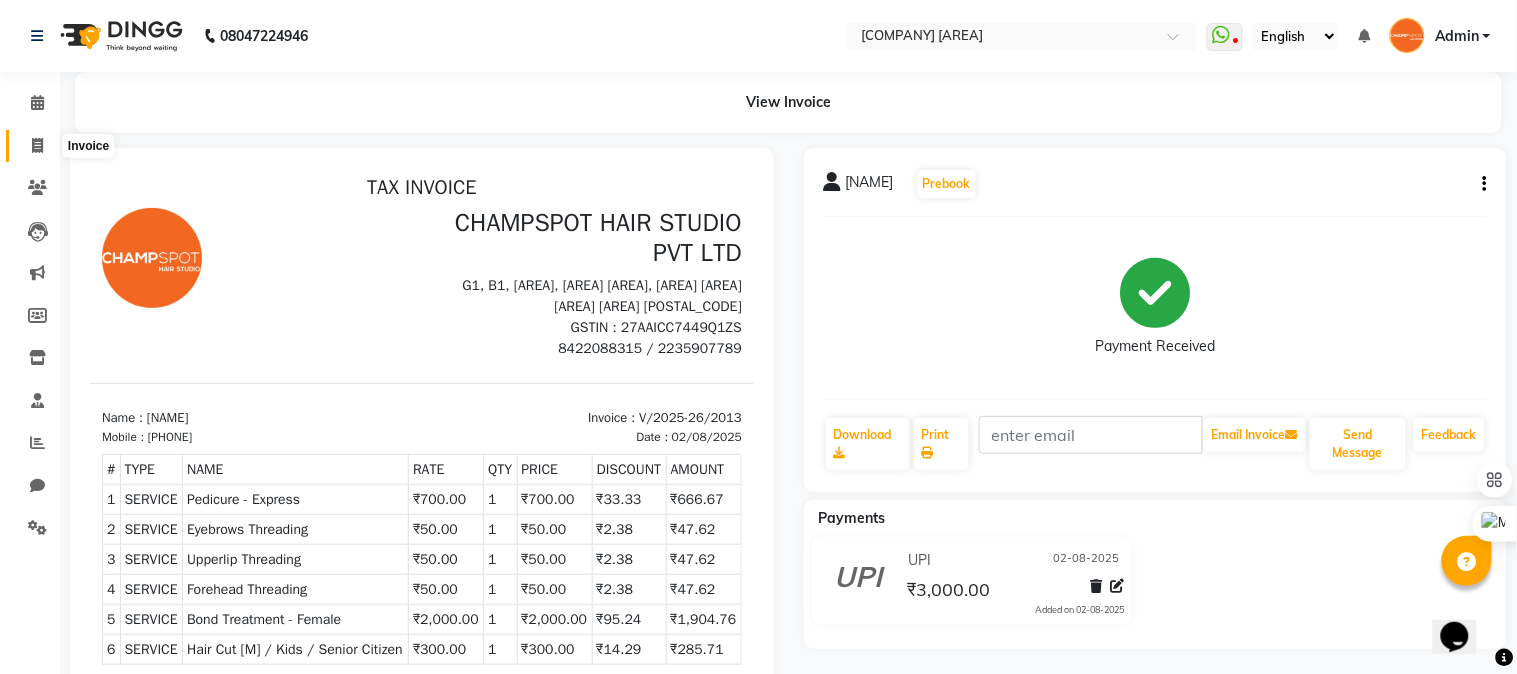 select on "7690" 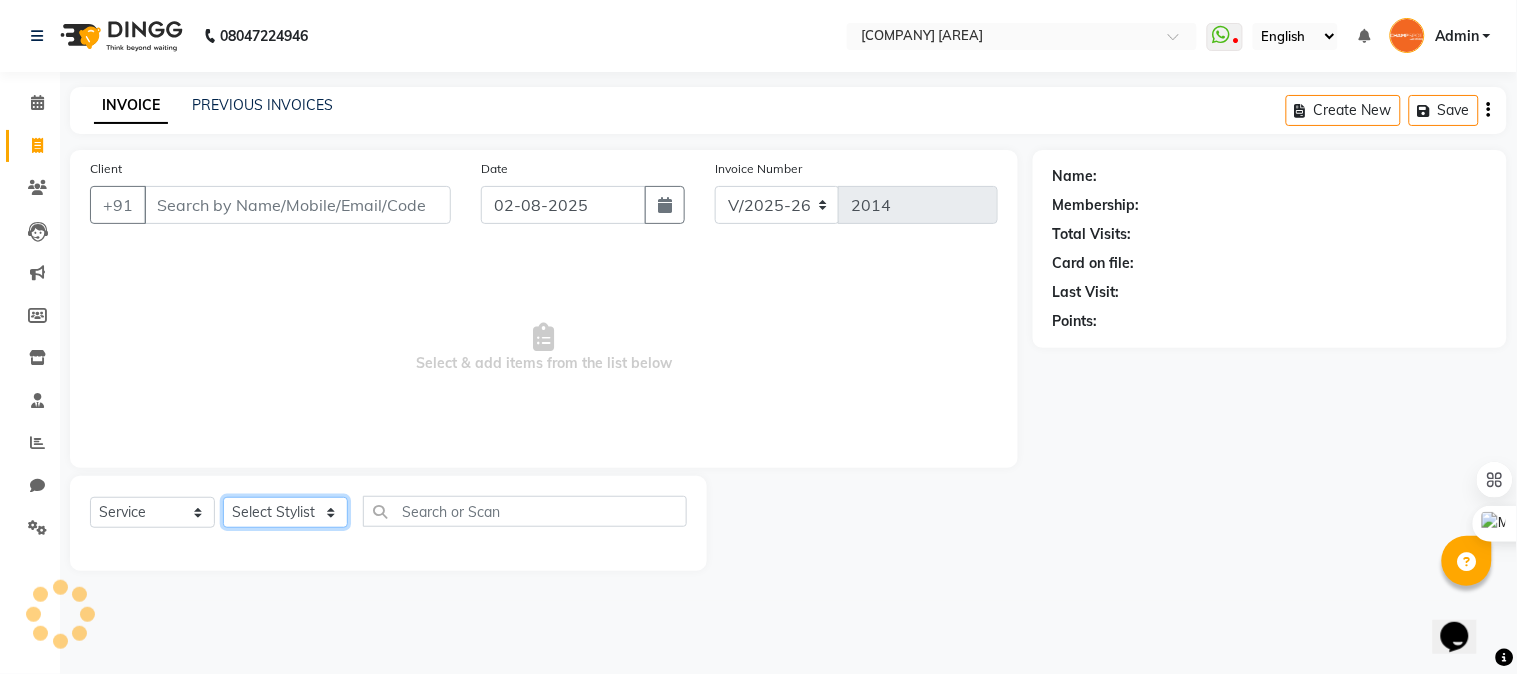 click on "Select Stylist" 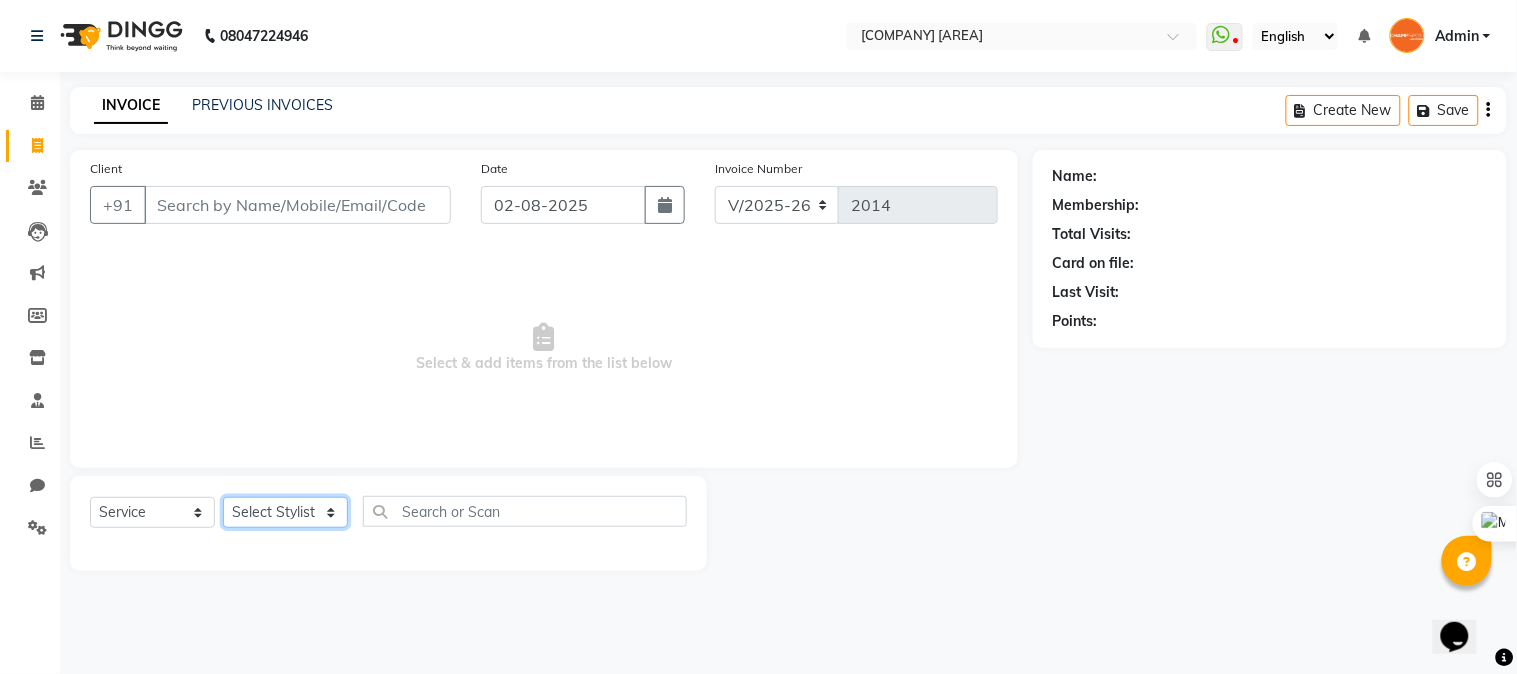 select on "69008" 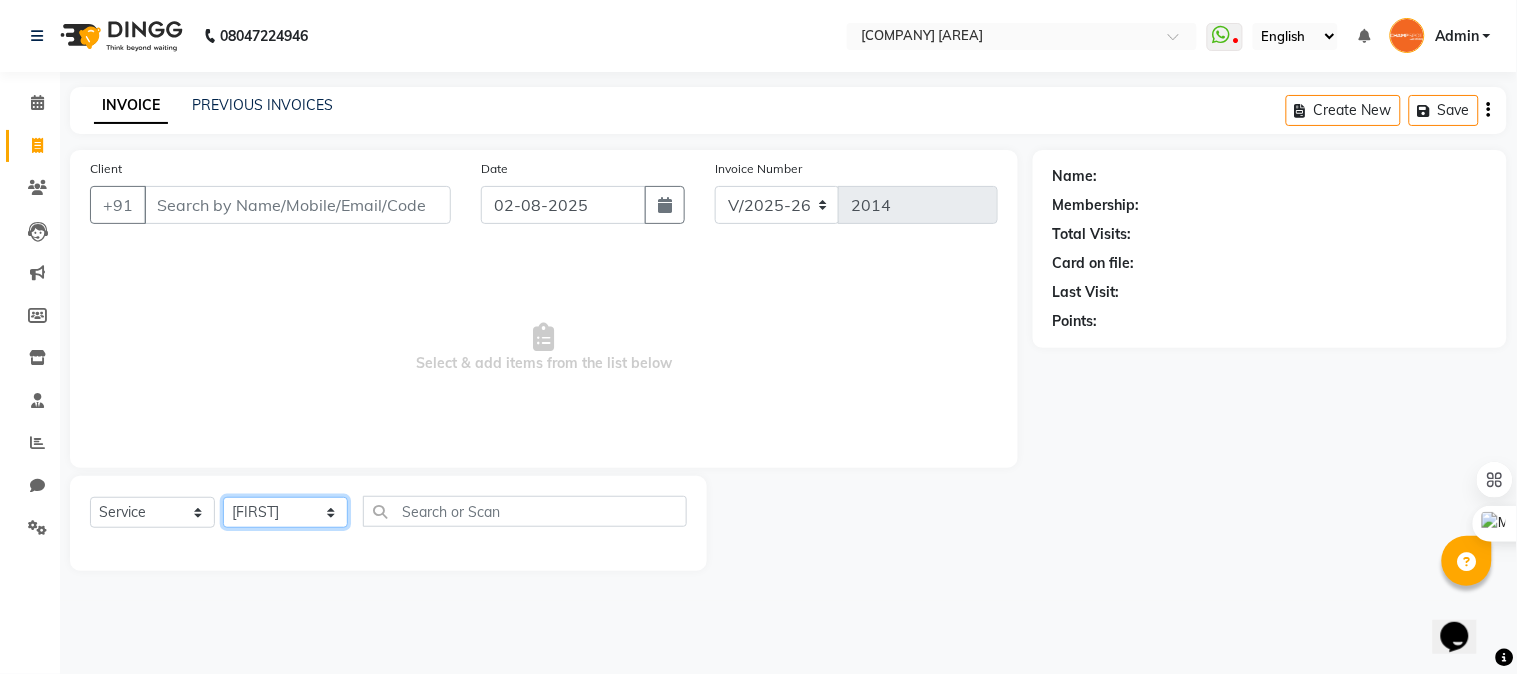 click on "Select Stylist Admin [NAME] [LAST] [NAME] [LAST] [NAME] [LAST] [NAME] [LAST]" 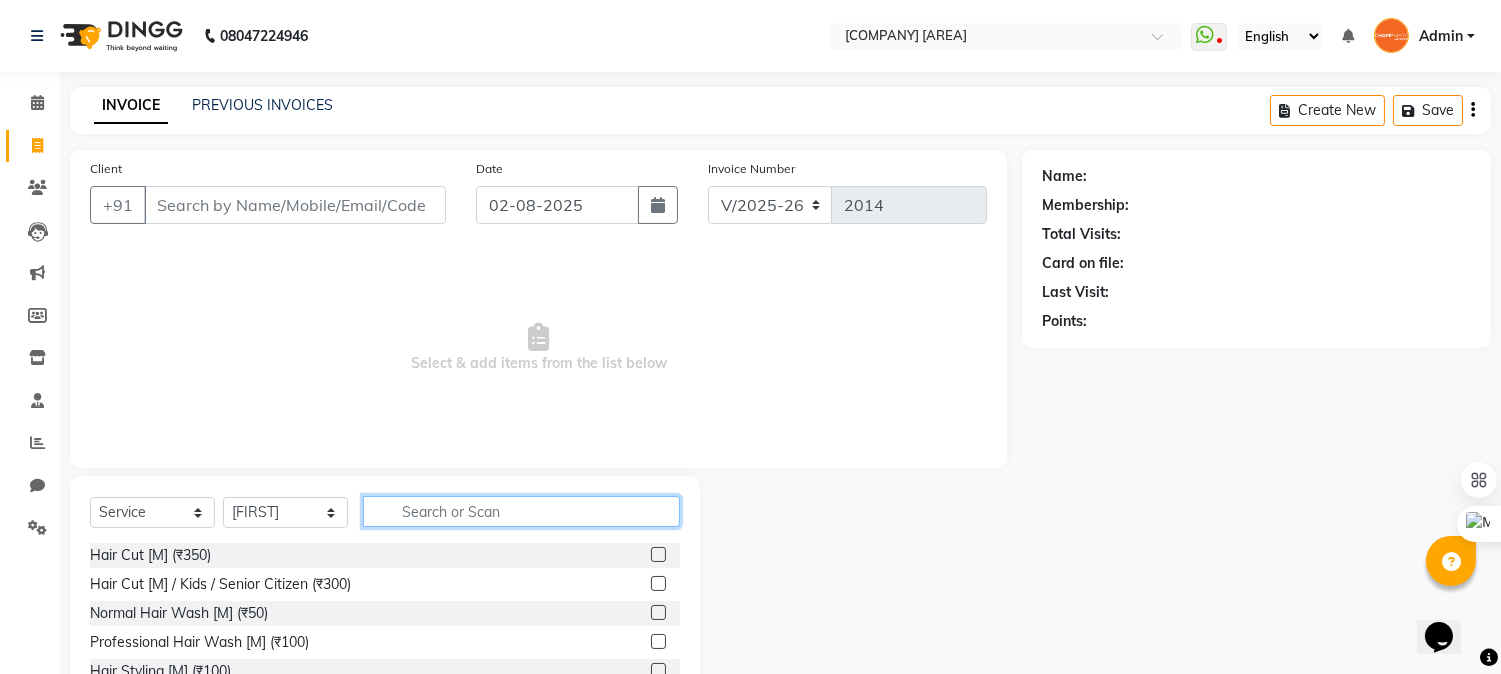 click 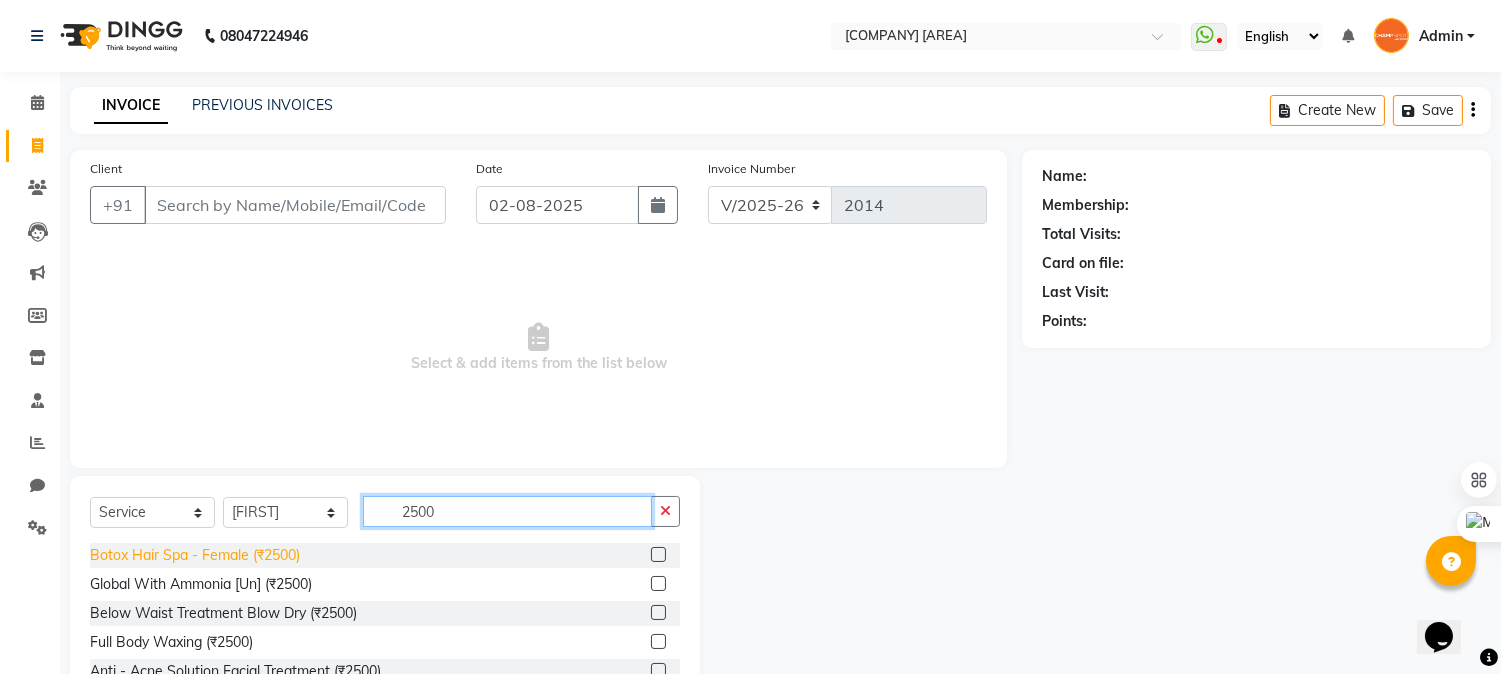type on "2500" 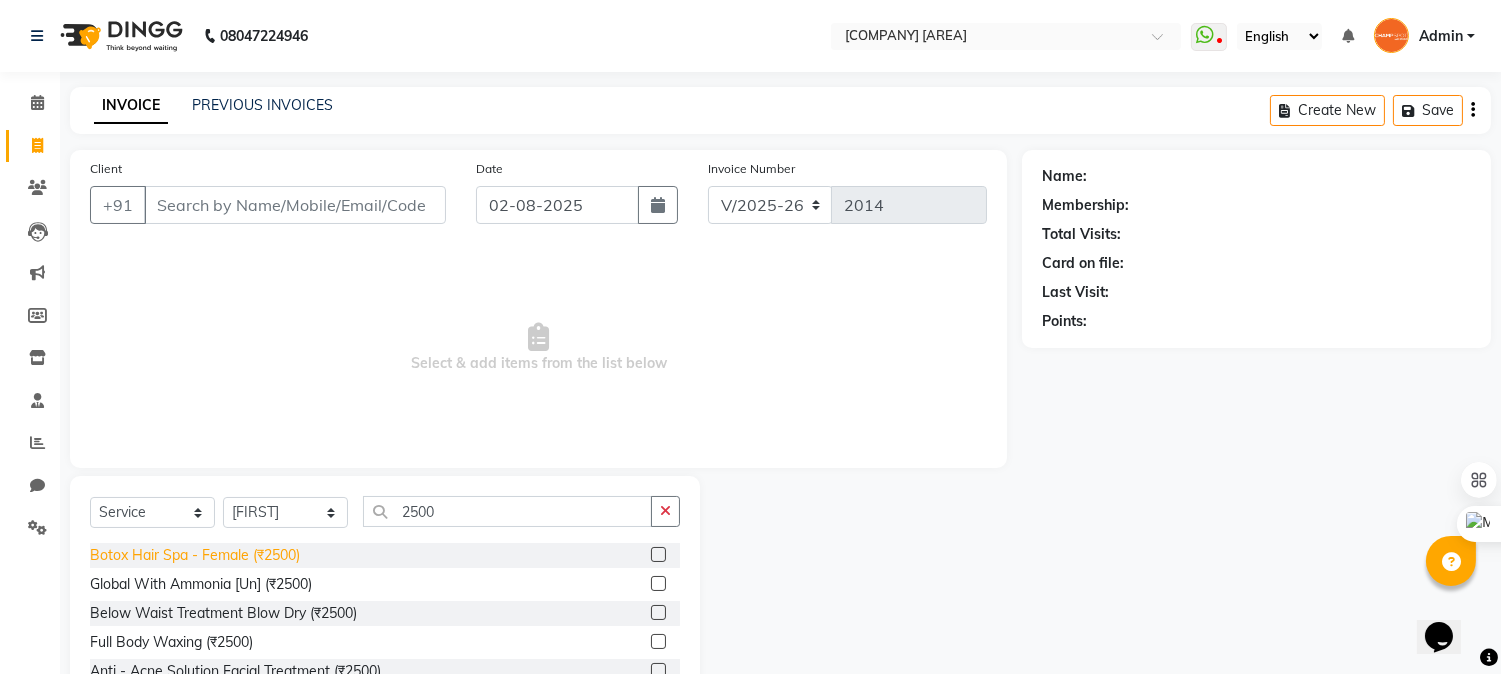 click on "Botox Hair Spa - Female (₹2500)" 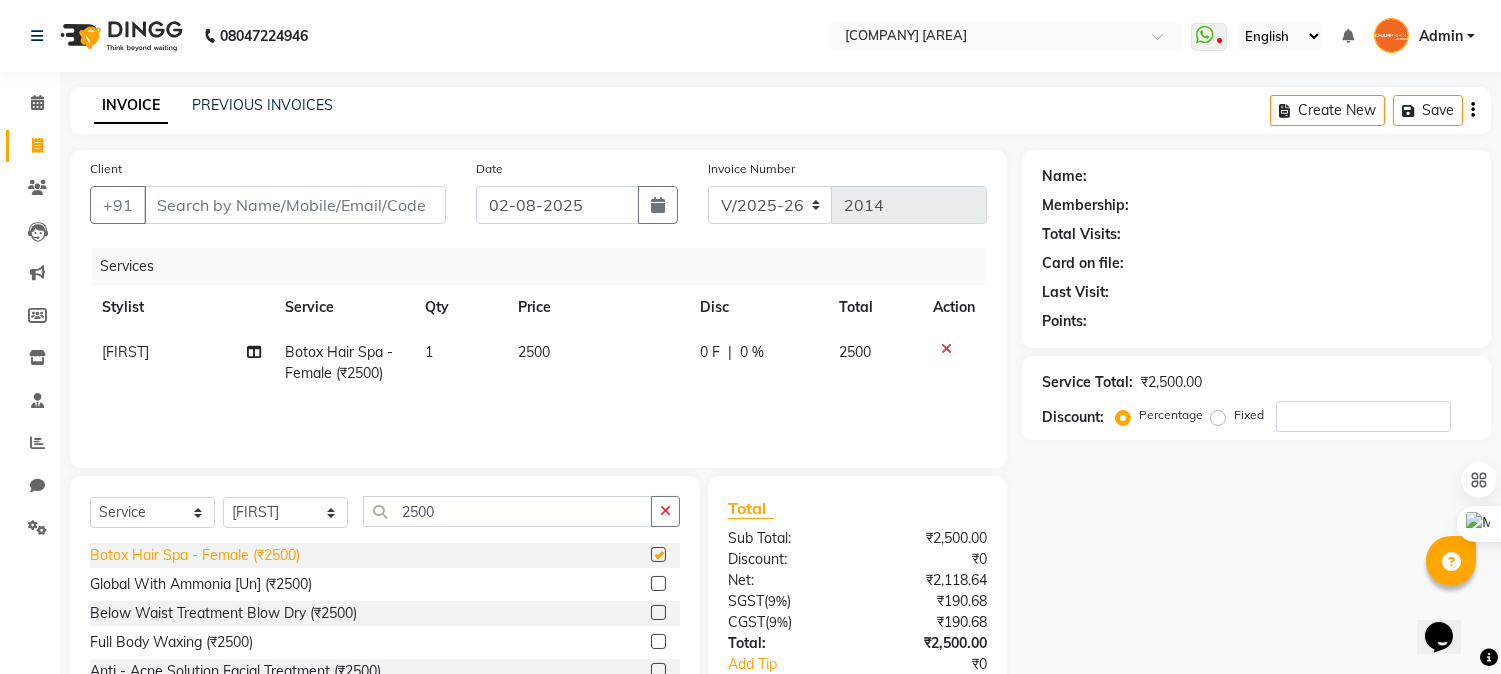 checkbox on "false" 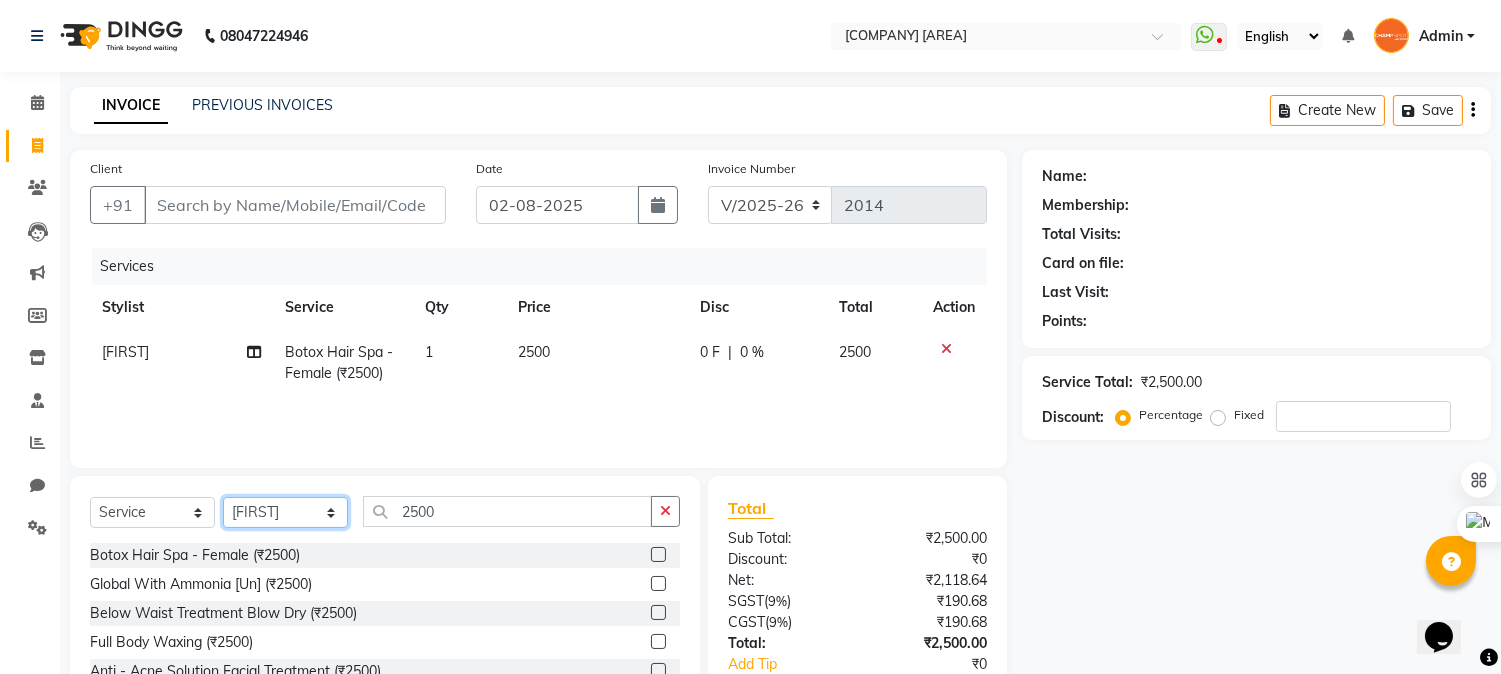 click on "Select Stylist Admin [NAME] [LAST] [NAME] [LAST] [NAME] [LAST] [NAME] [LAST]" 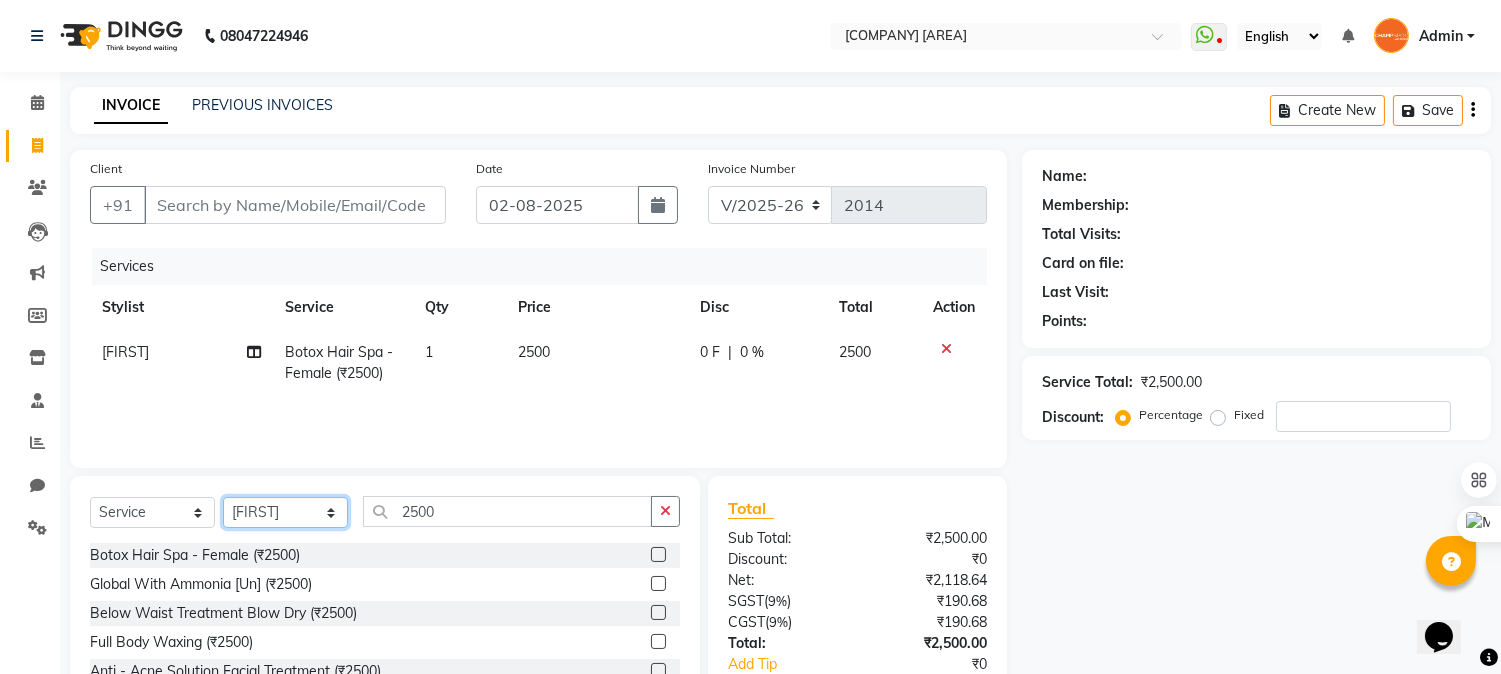 click on "Select Stylist Admin [NAME] [LAST] [NAME] [LAST] [NAME] [LAST] [NAME] [LAST]" 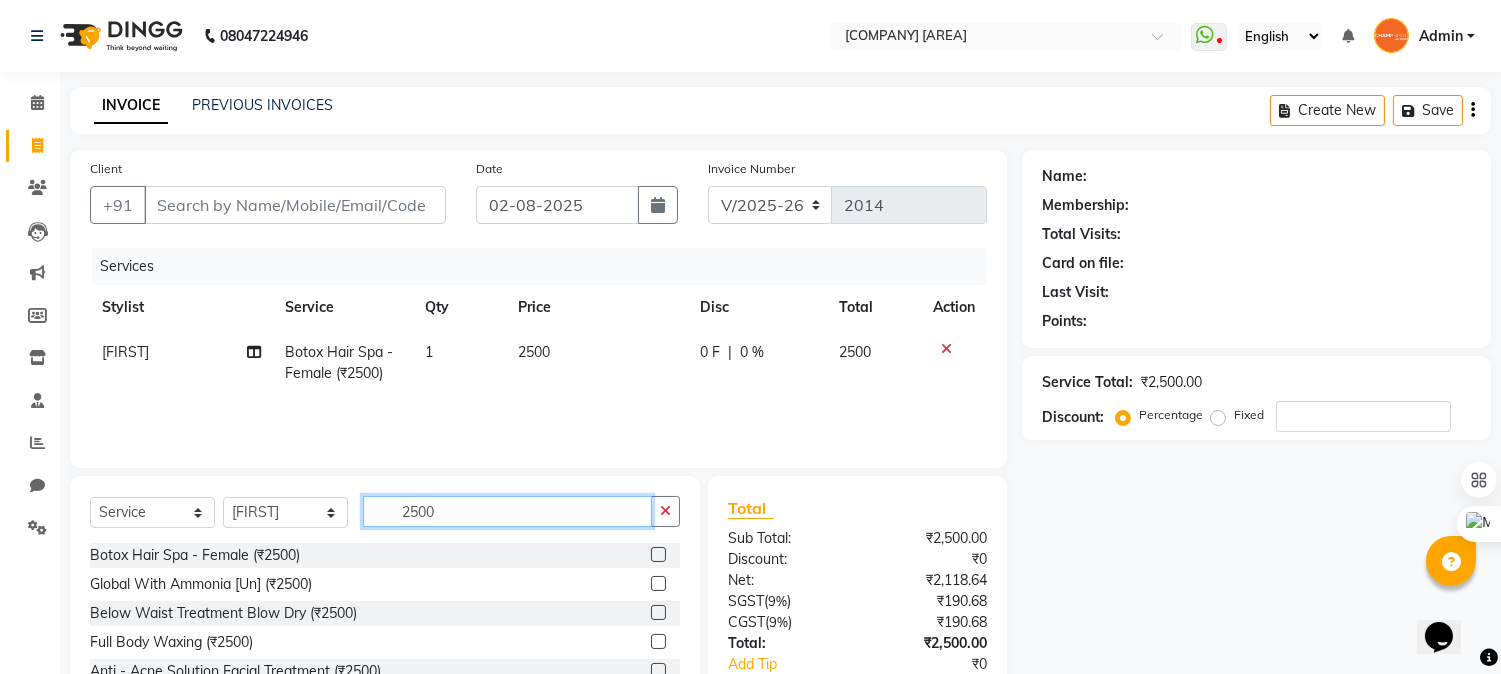 drag, startPoint x: 446, startPoint y: 507, endPoint x: 320, endPoint y: 502, distance: 126.09917 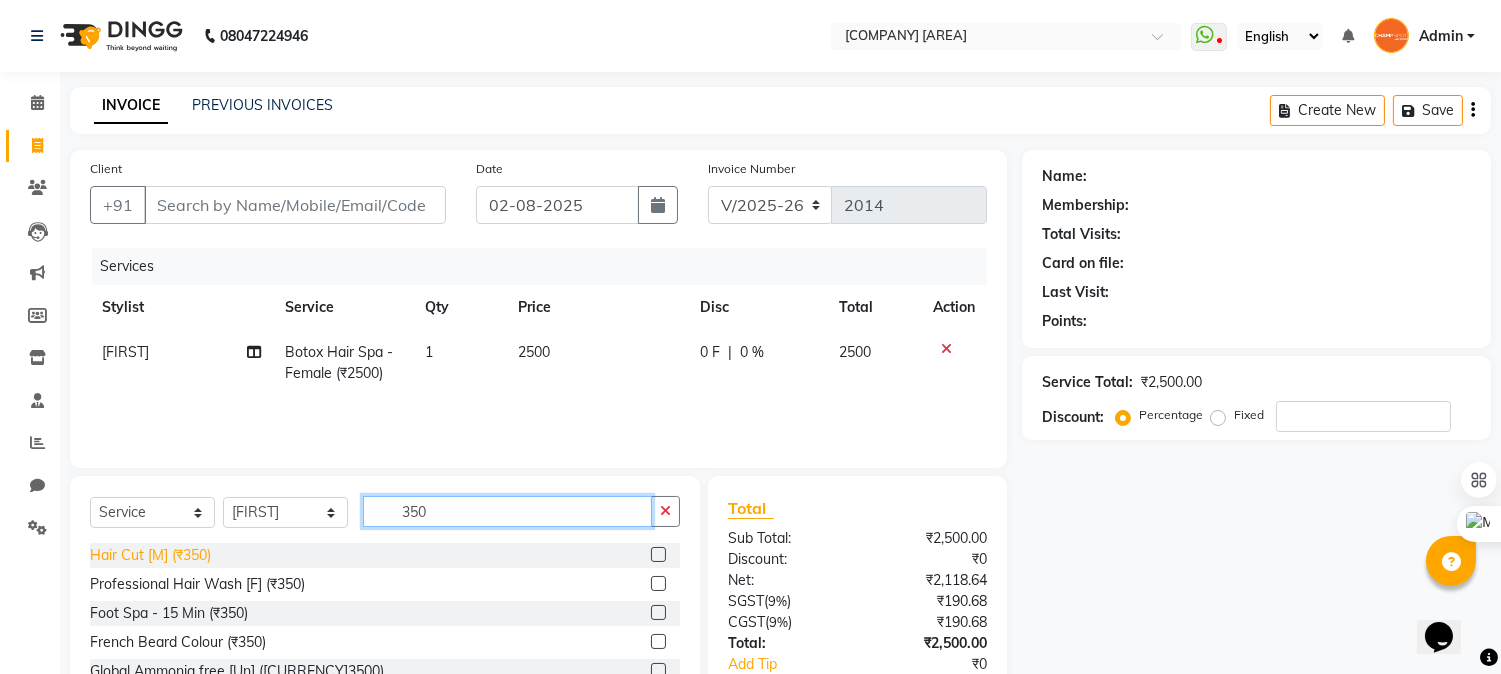 type on "350" 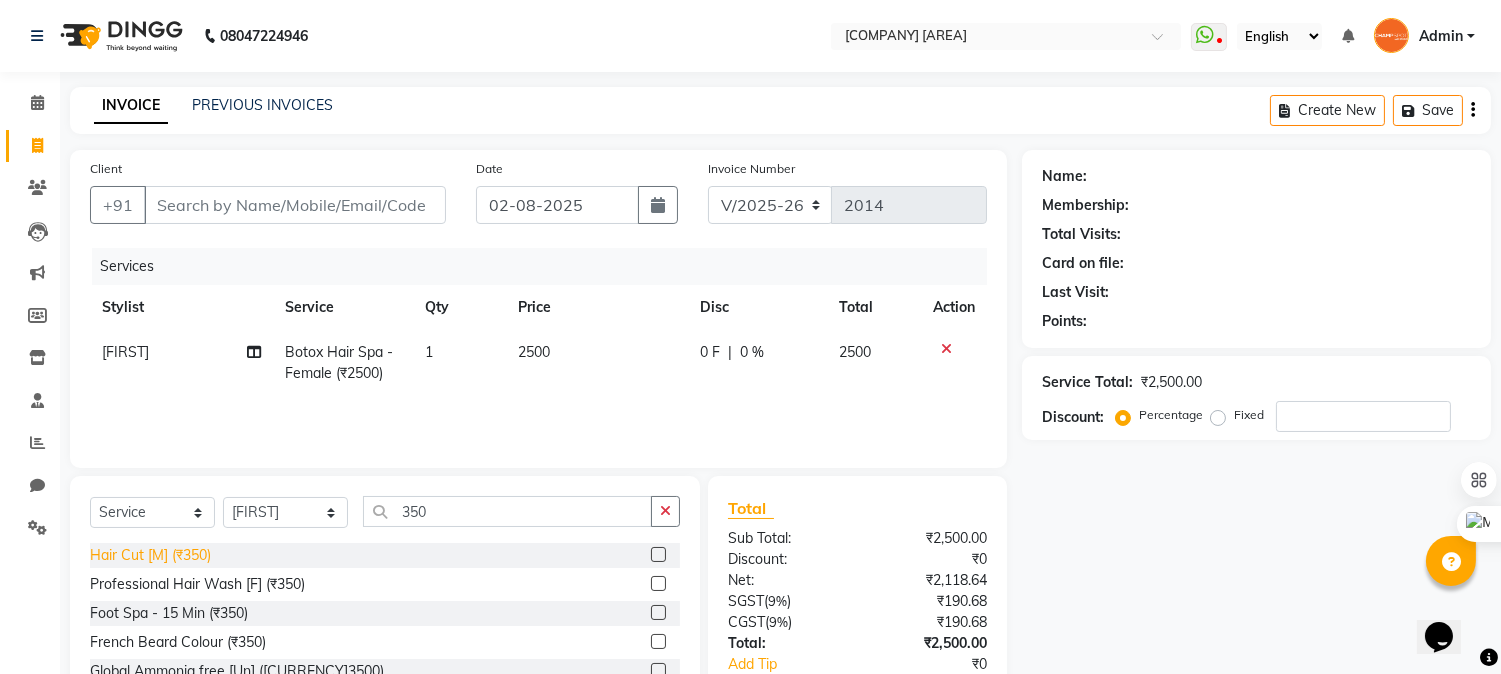 click on "Hair Cut [M] (₹350)" 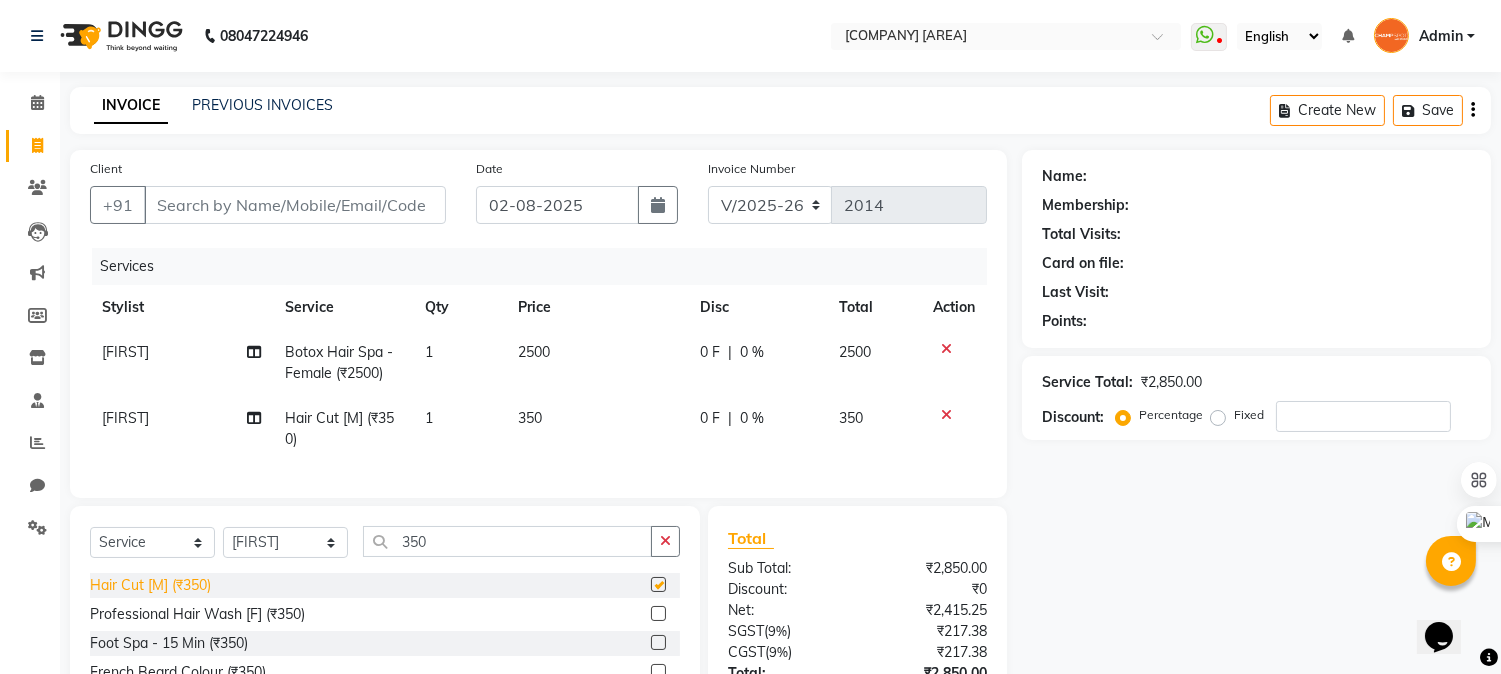 checkbox on "false" 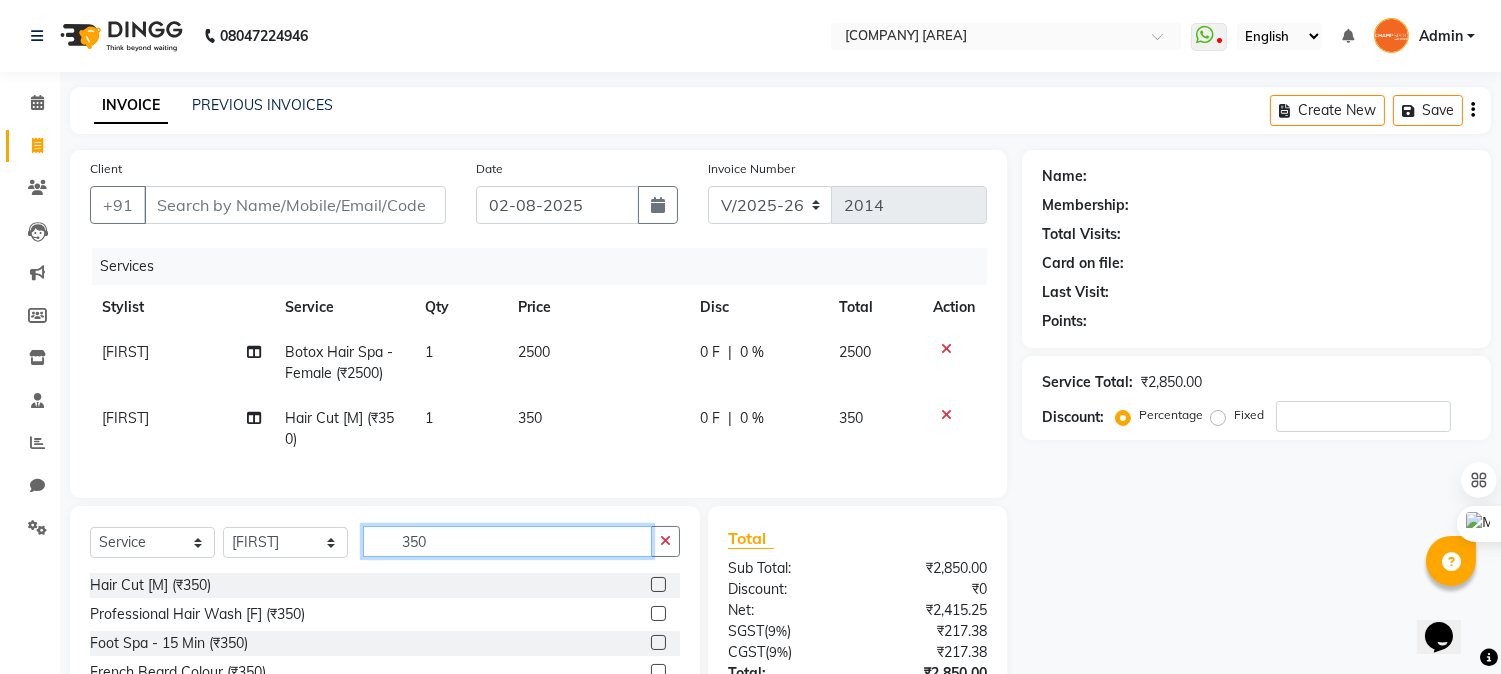 drag, startPoint x: 334, startPoint y: 544, endPoint x: 317, endPoint y: 542, distance: 17.117243 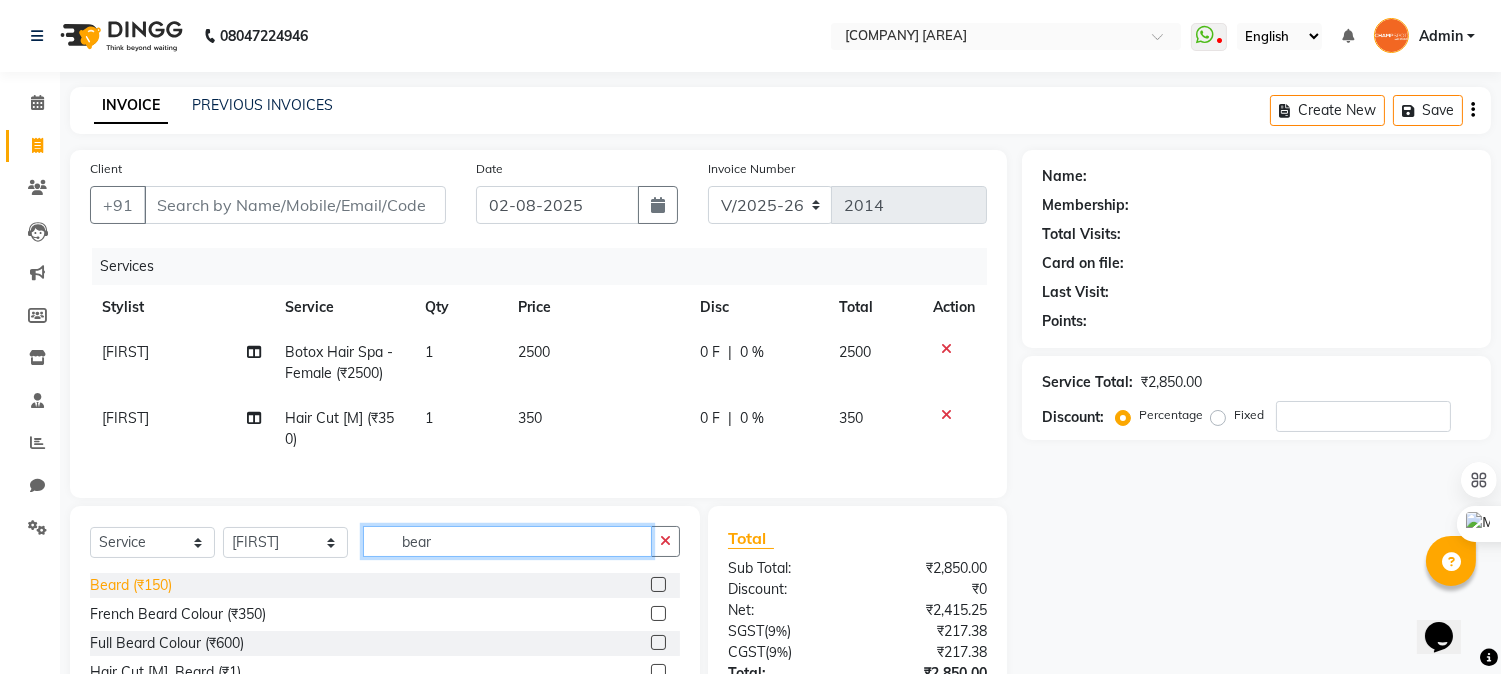 type on "bear" 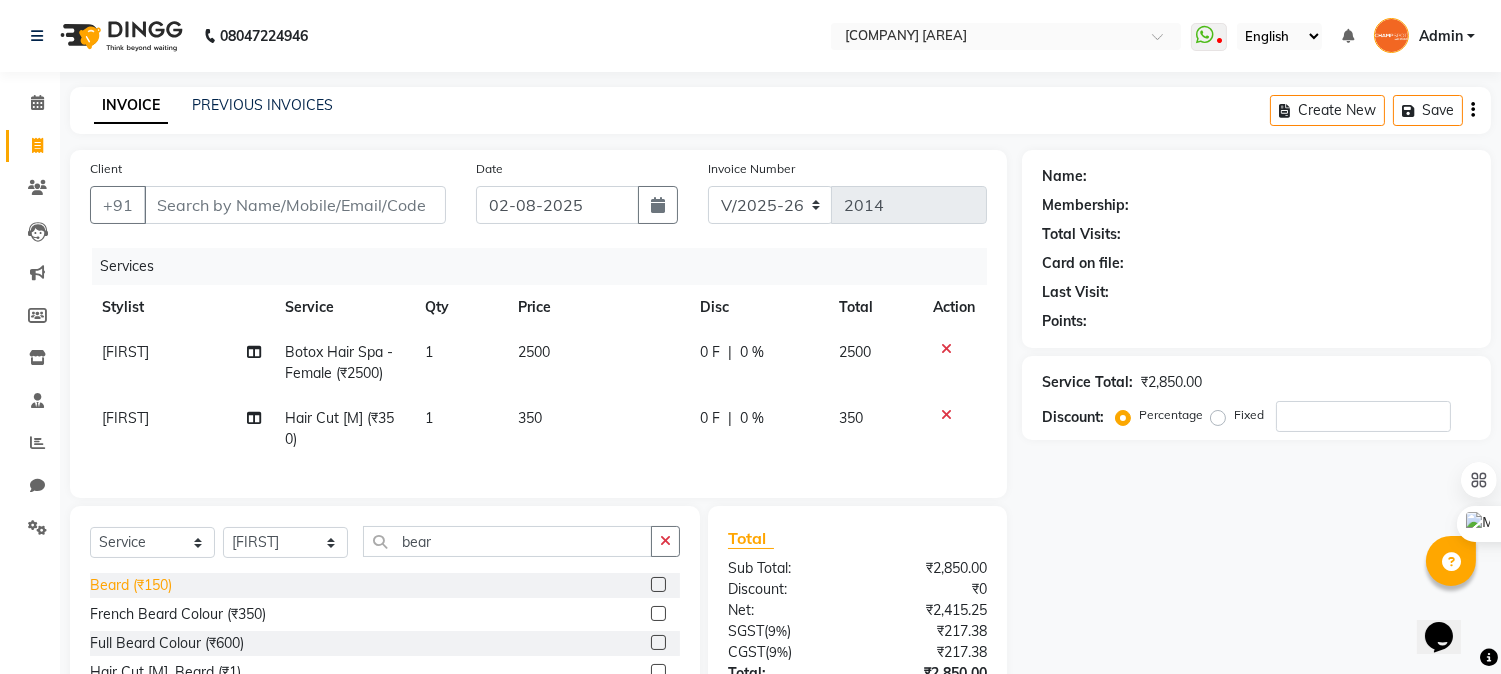 click on "Beard (₹150)" 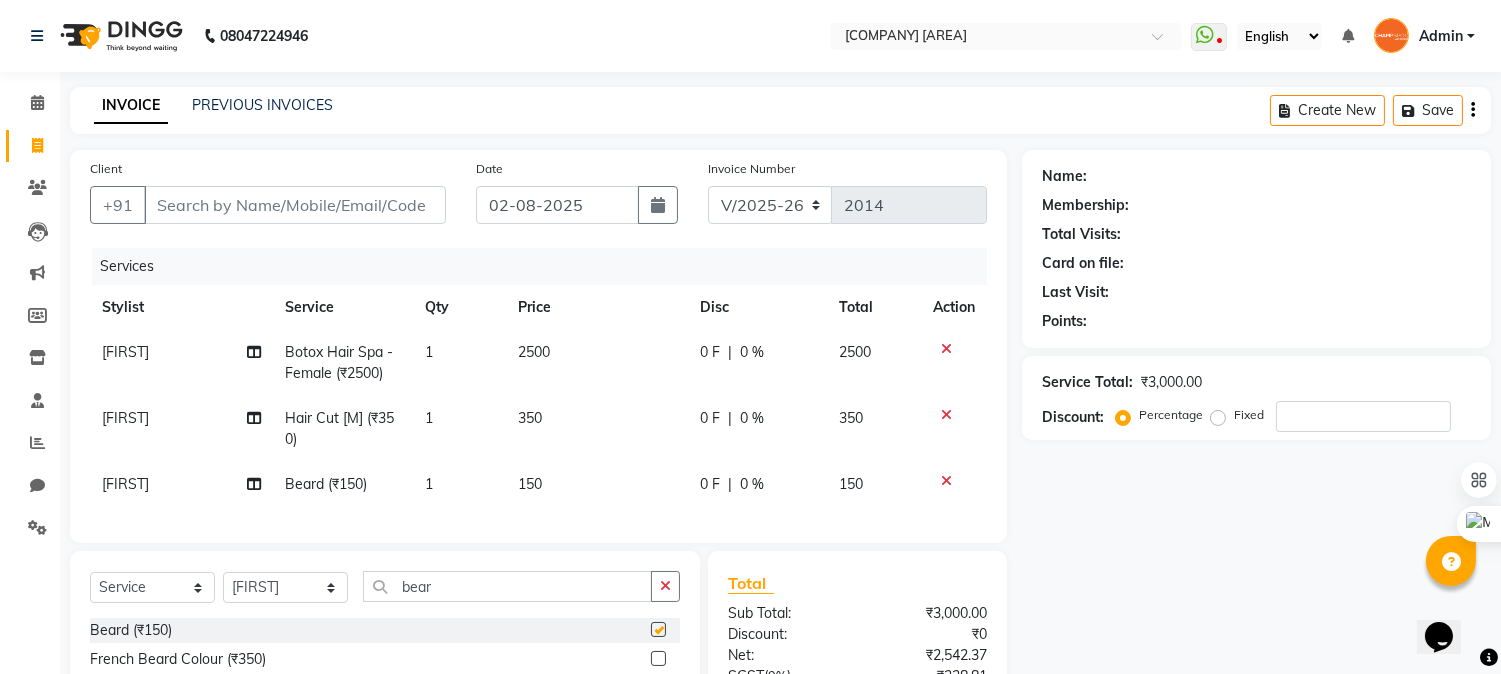 checkbox on "false" 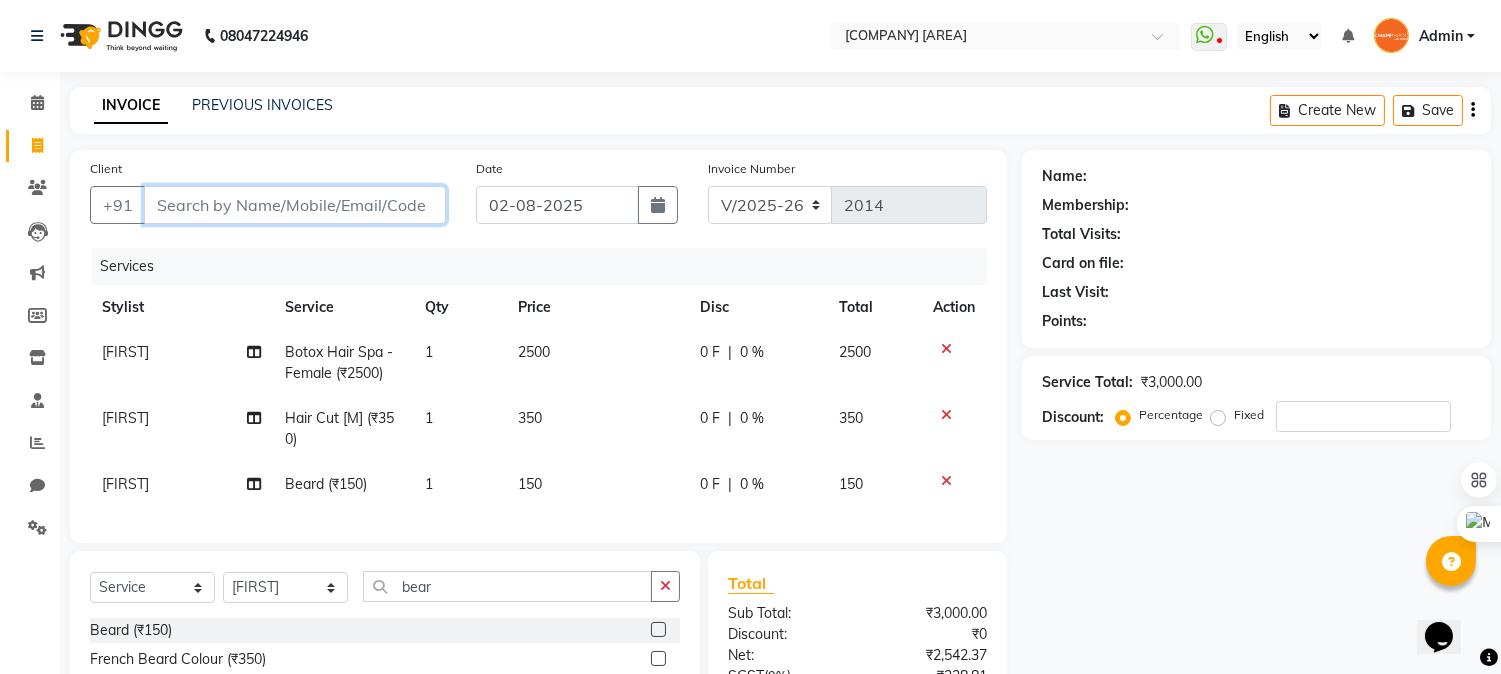 click on "Client" at bounding box center (295, 205) 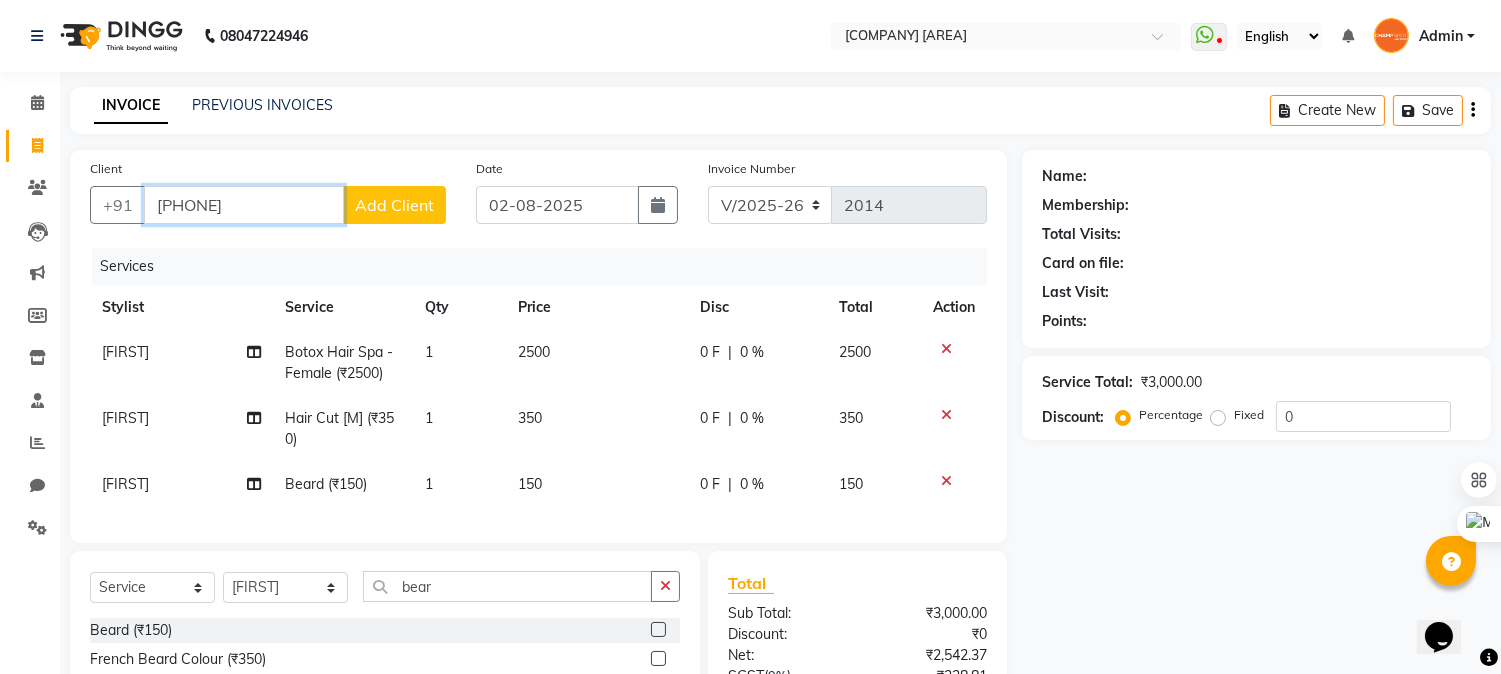 type on "[PHONE]" 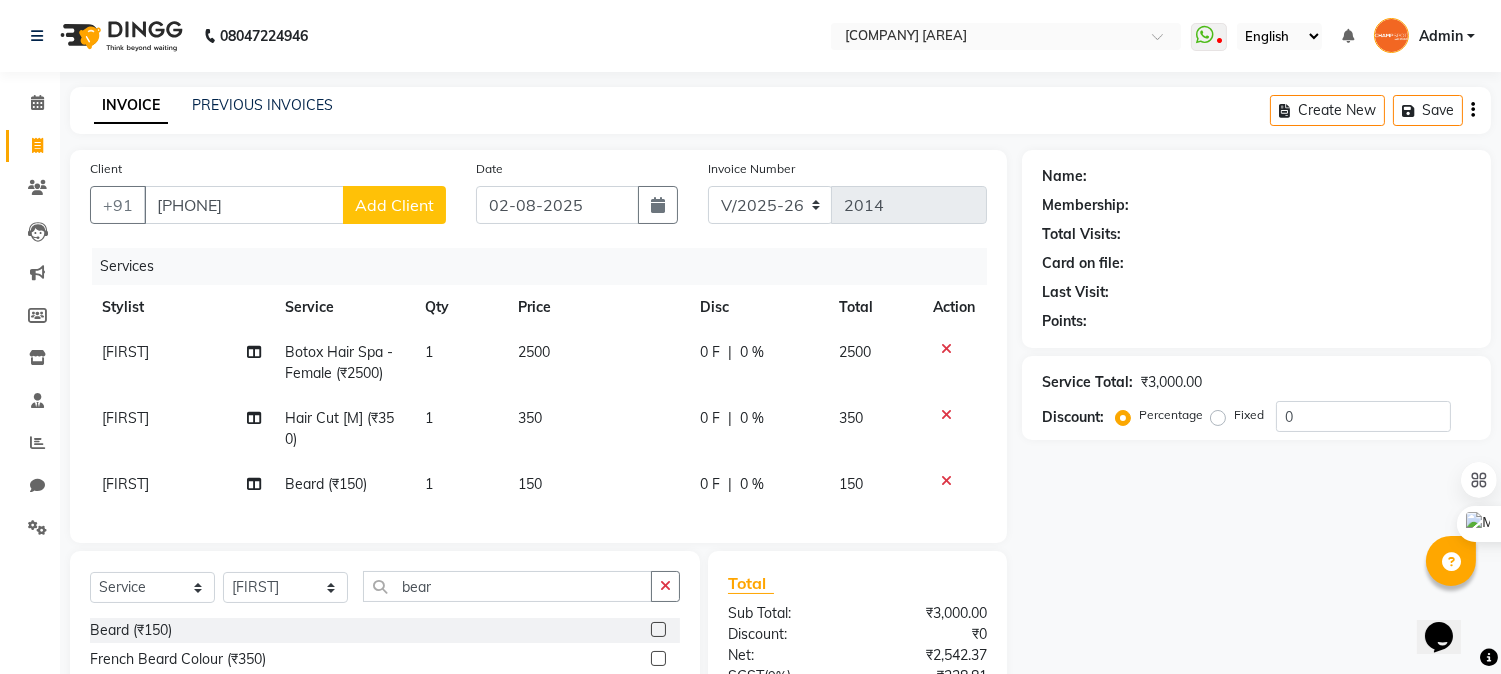 click on "Add Client" 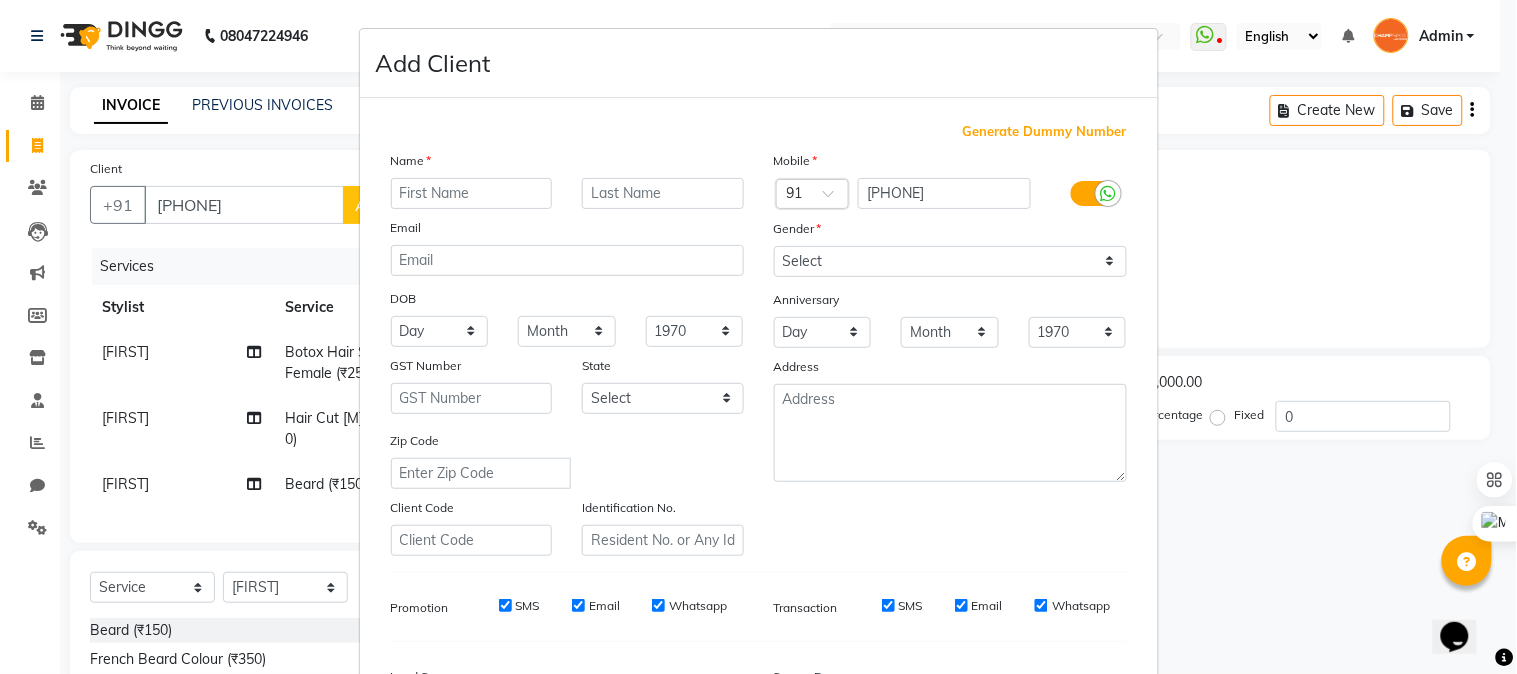click at bounding box center [472, 193] 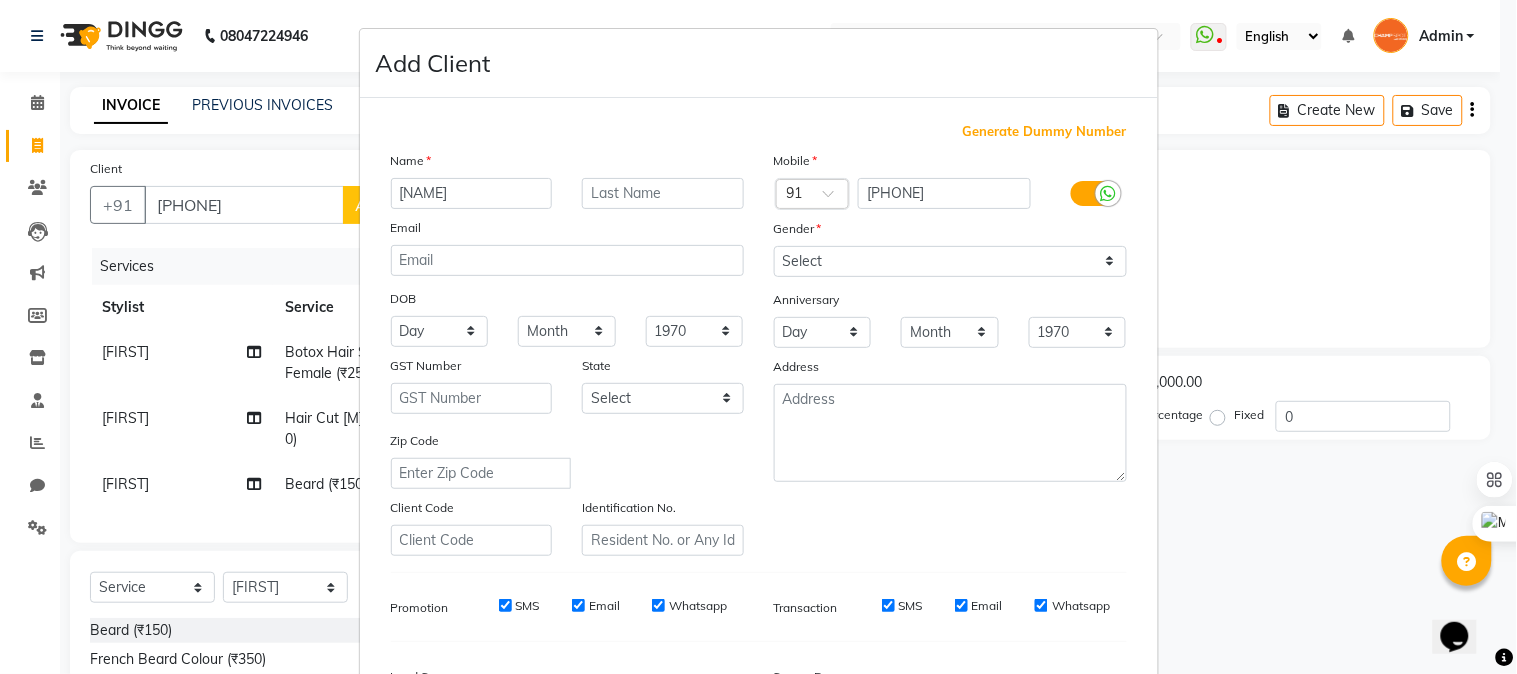 type on "[NAME]" 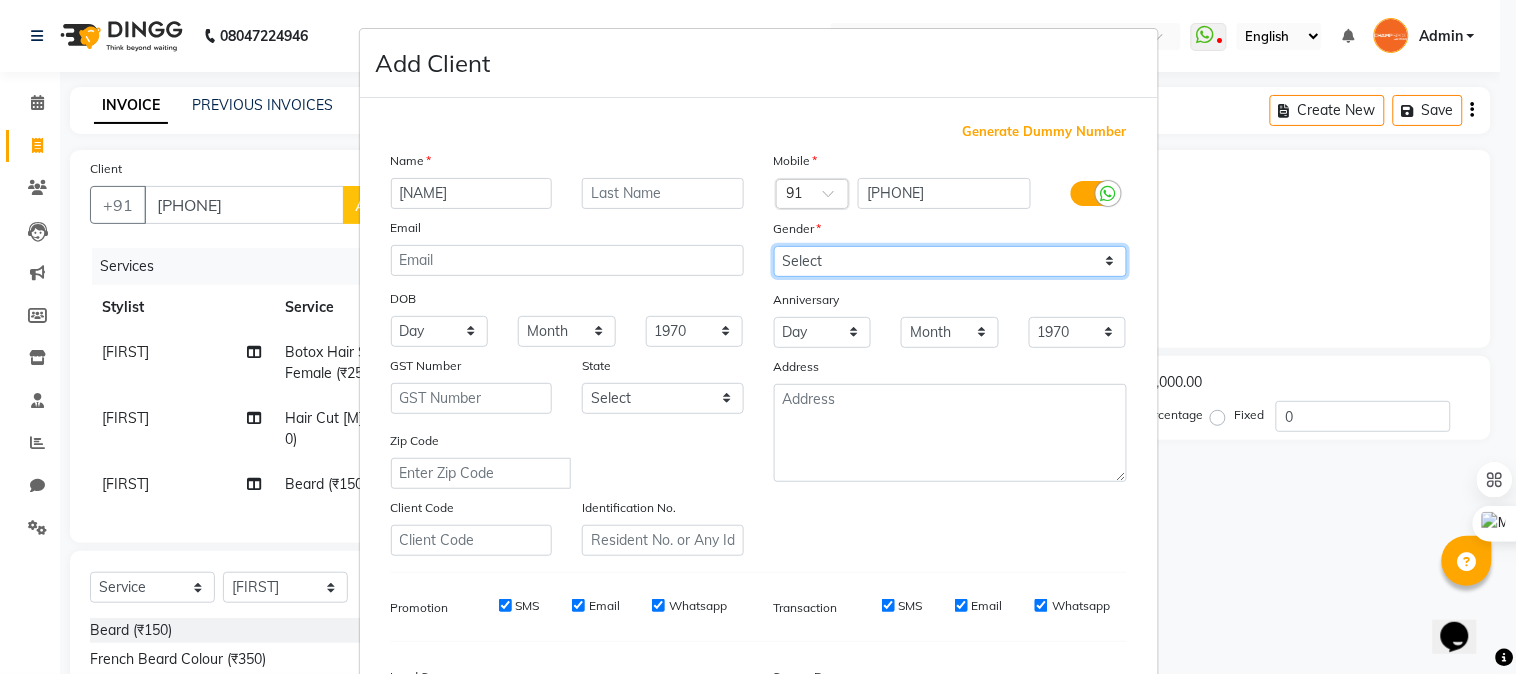 click on "Select Male Female Other Prefer Not To Say" at bounding box center [950, 261] 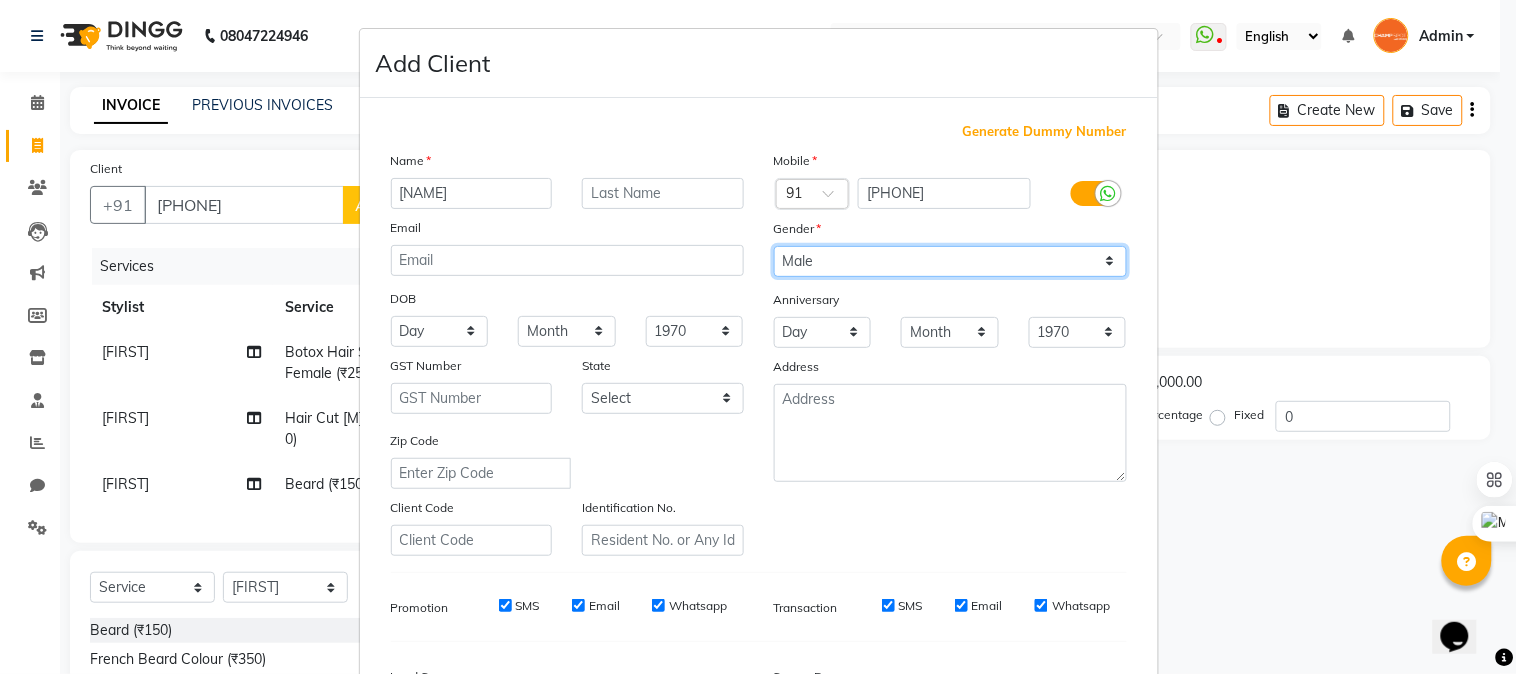 click on "Select Male Female Other Prefer Not To Say" at bounding box center (950, 261) 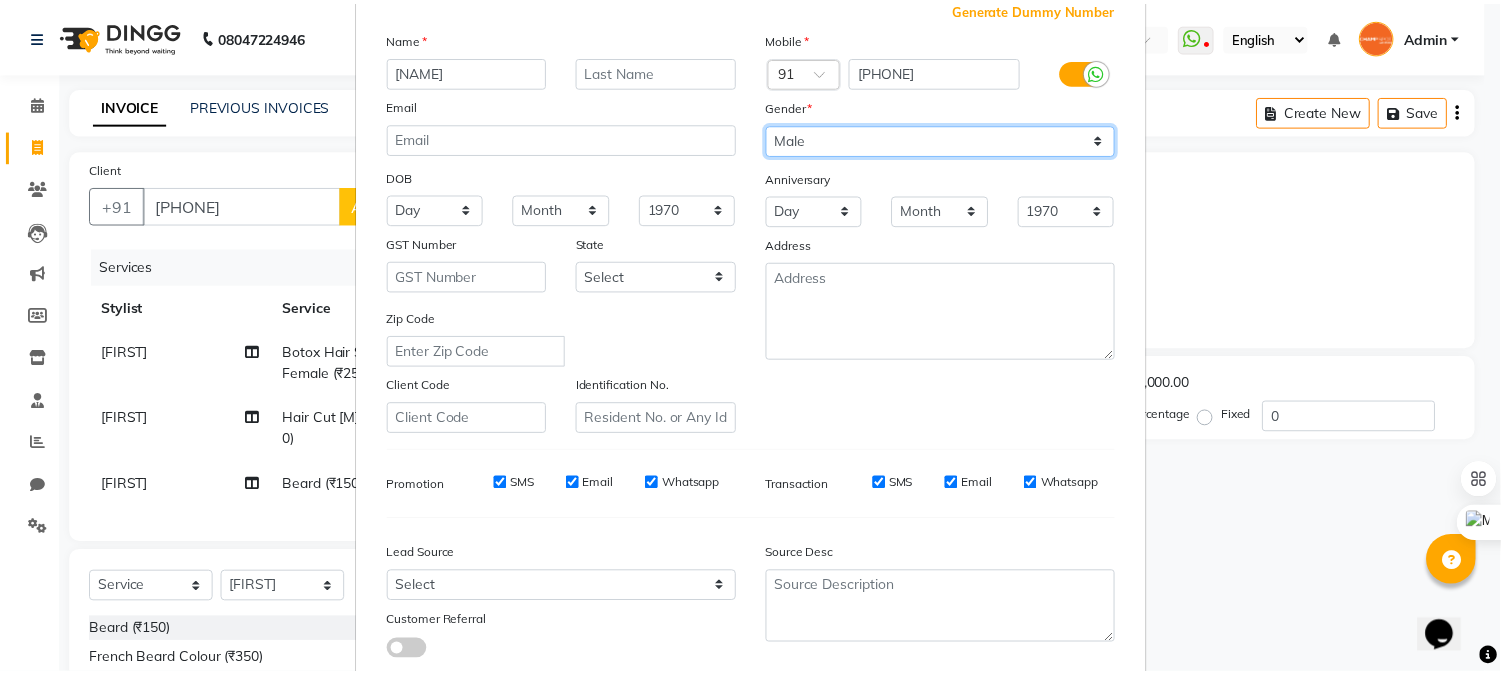 scroll, scrollTop: 250, scrollLeft: 0, axis: vertical 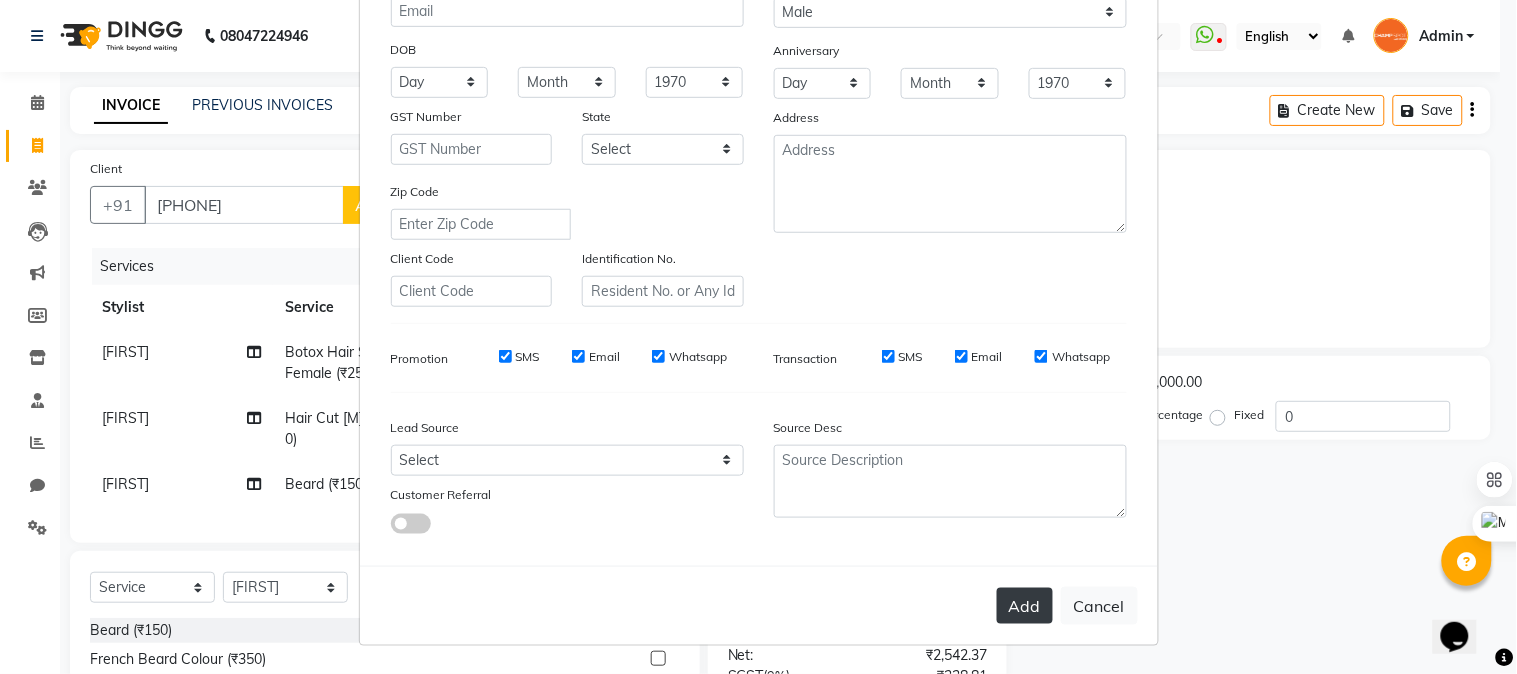click on "Add" at bounding box center (1025, 606) 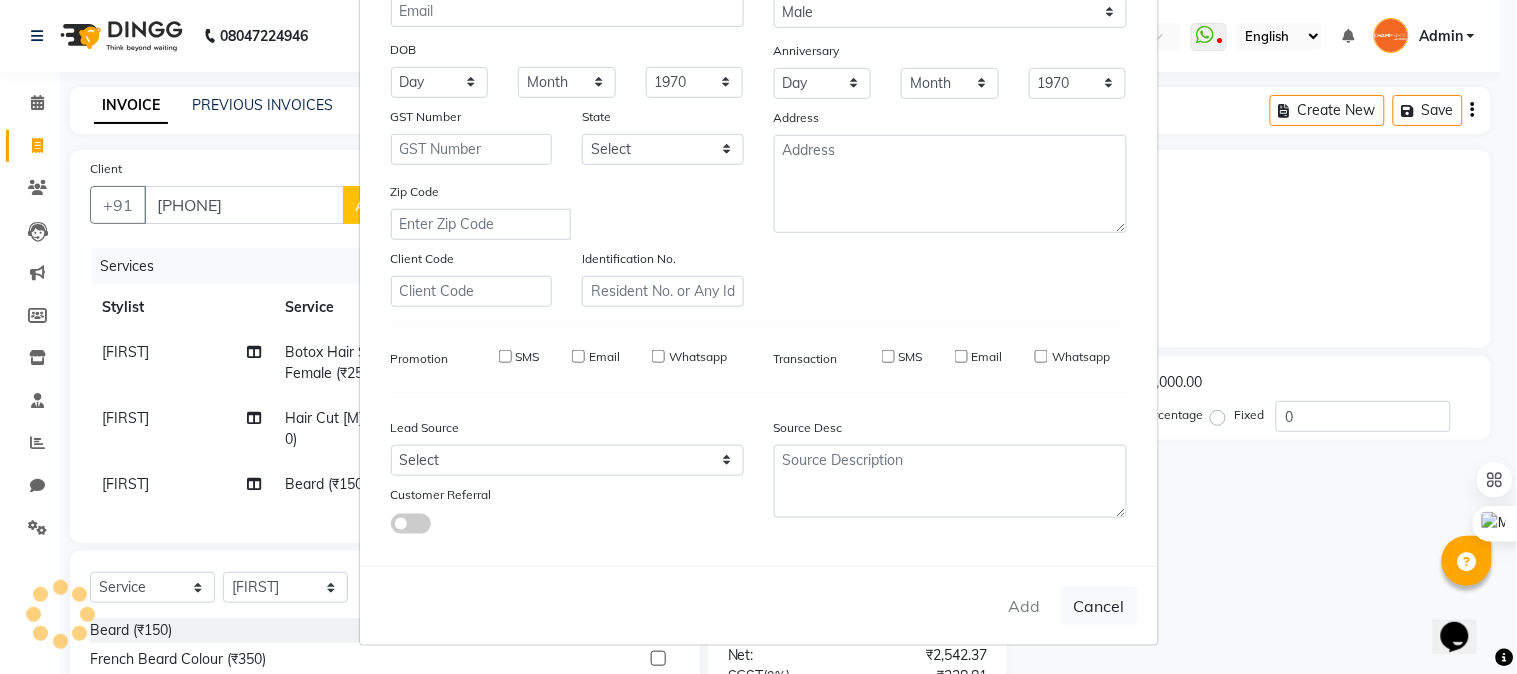 type 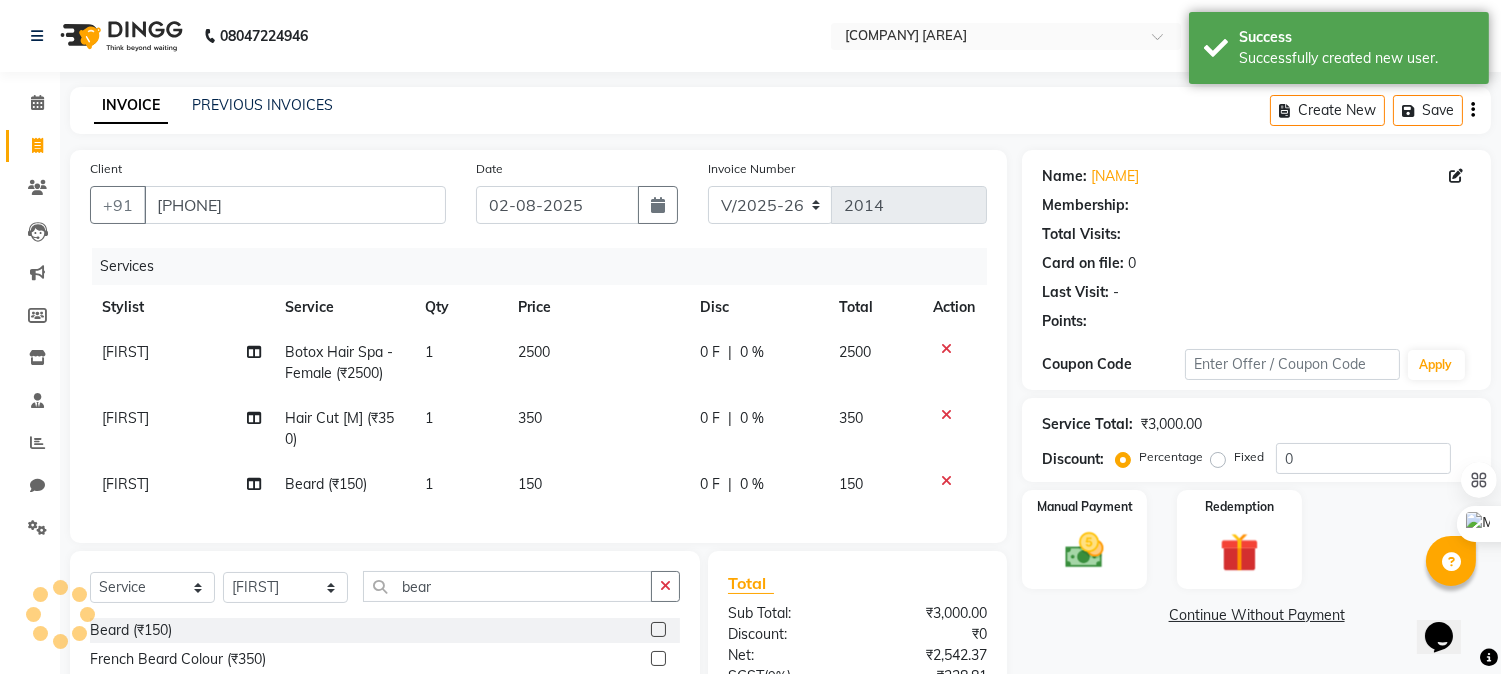select on "1: Object" 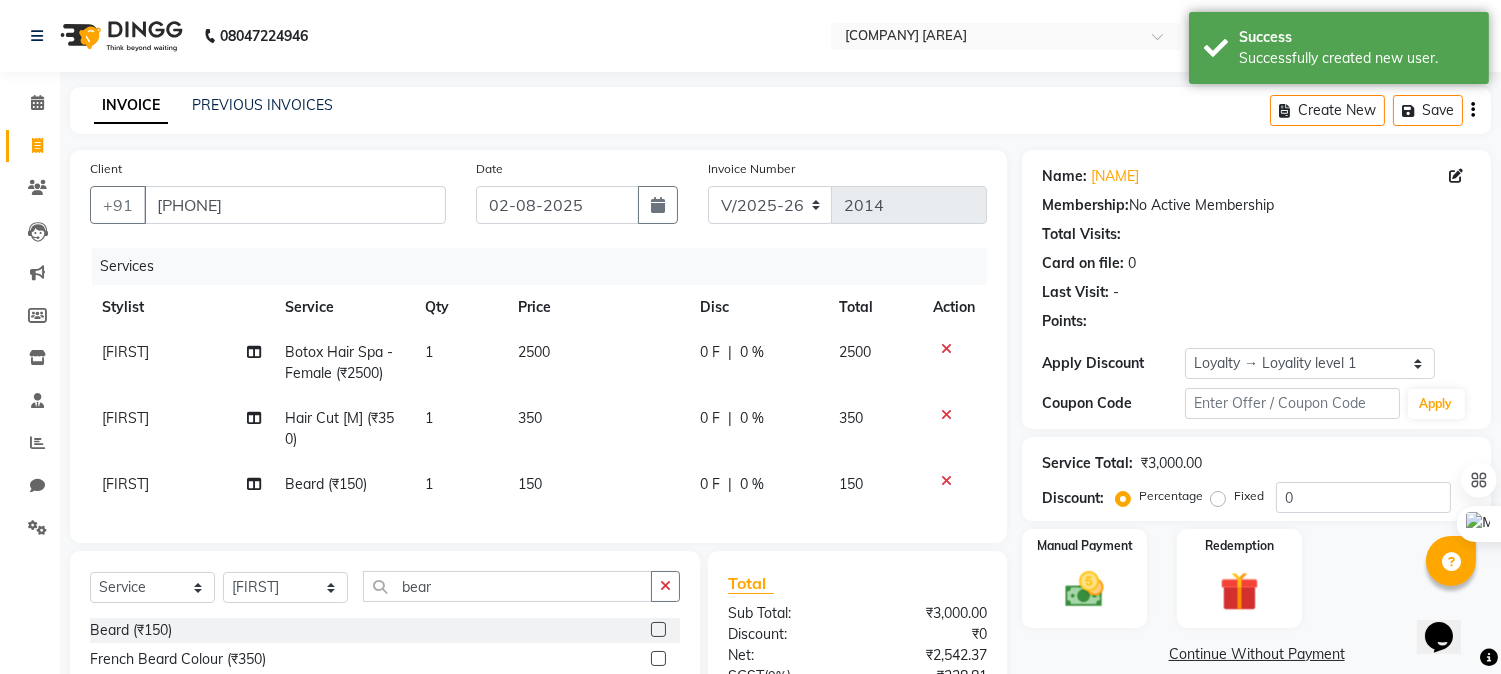 scroll, scrollTop: 218, scrollLeft: 0, axis: vertical 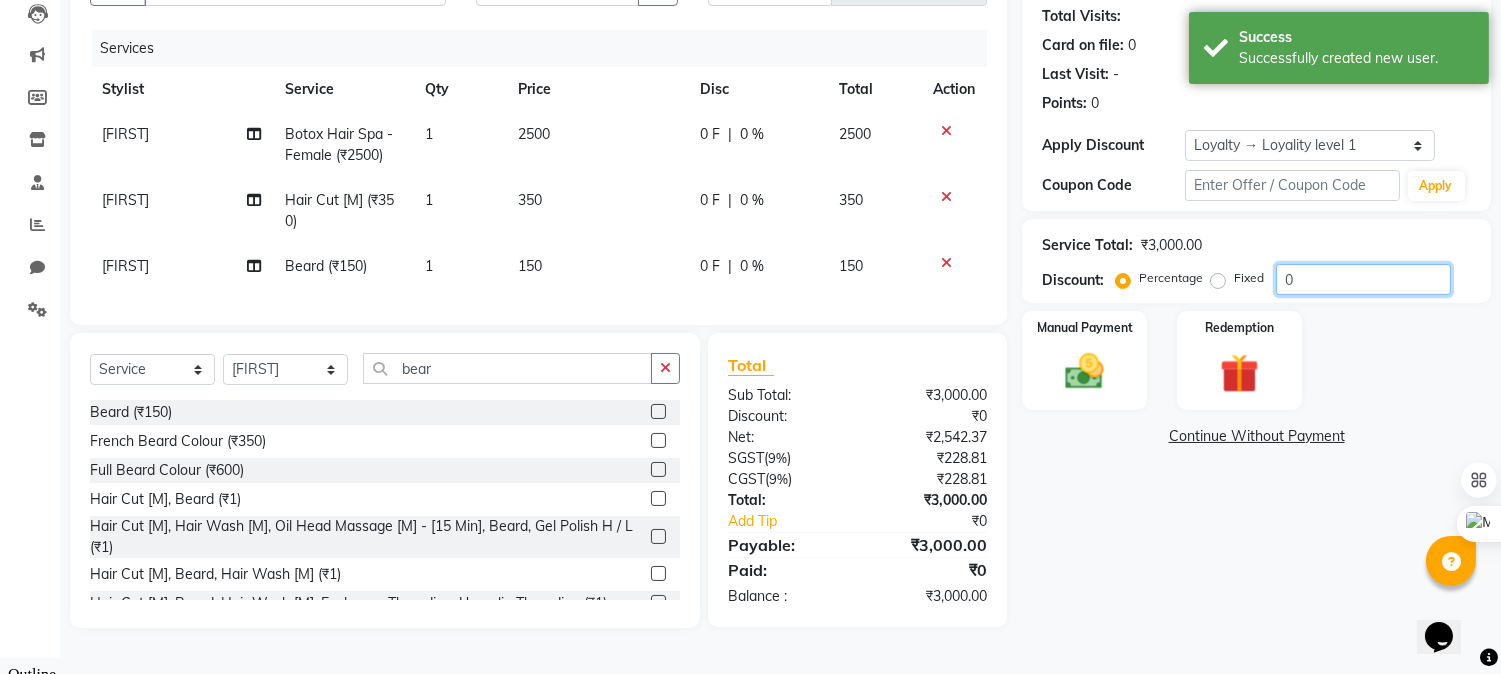drag, startPoint x: 1314, startPoint y: 268, endPoint x: 1196, endPoint y: 275, distance: 118.20744 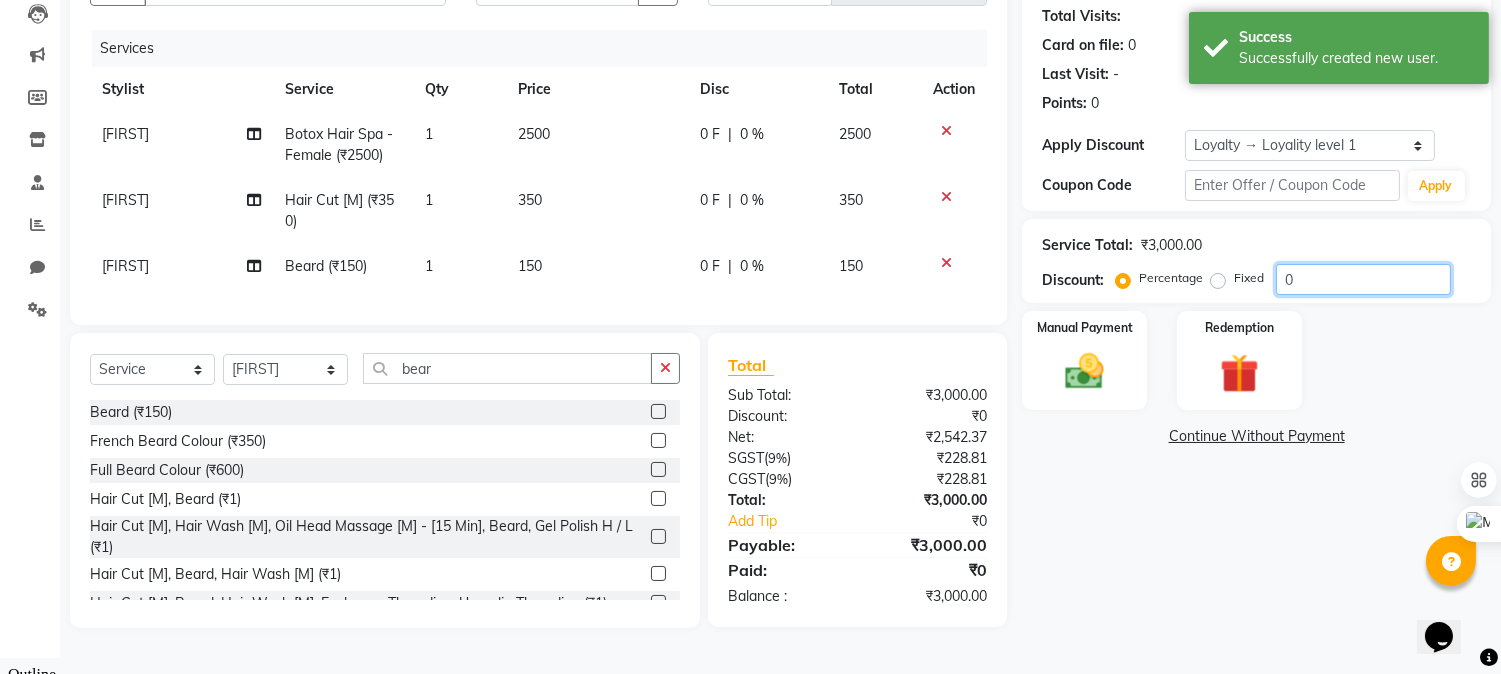 click on "Percentage   Fixed  0" 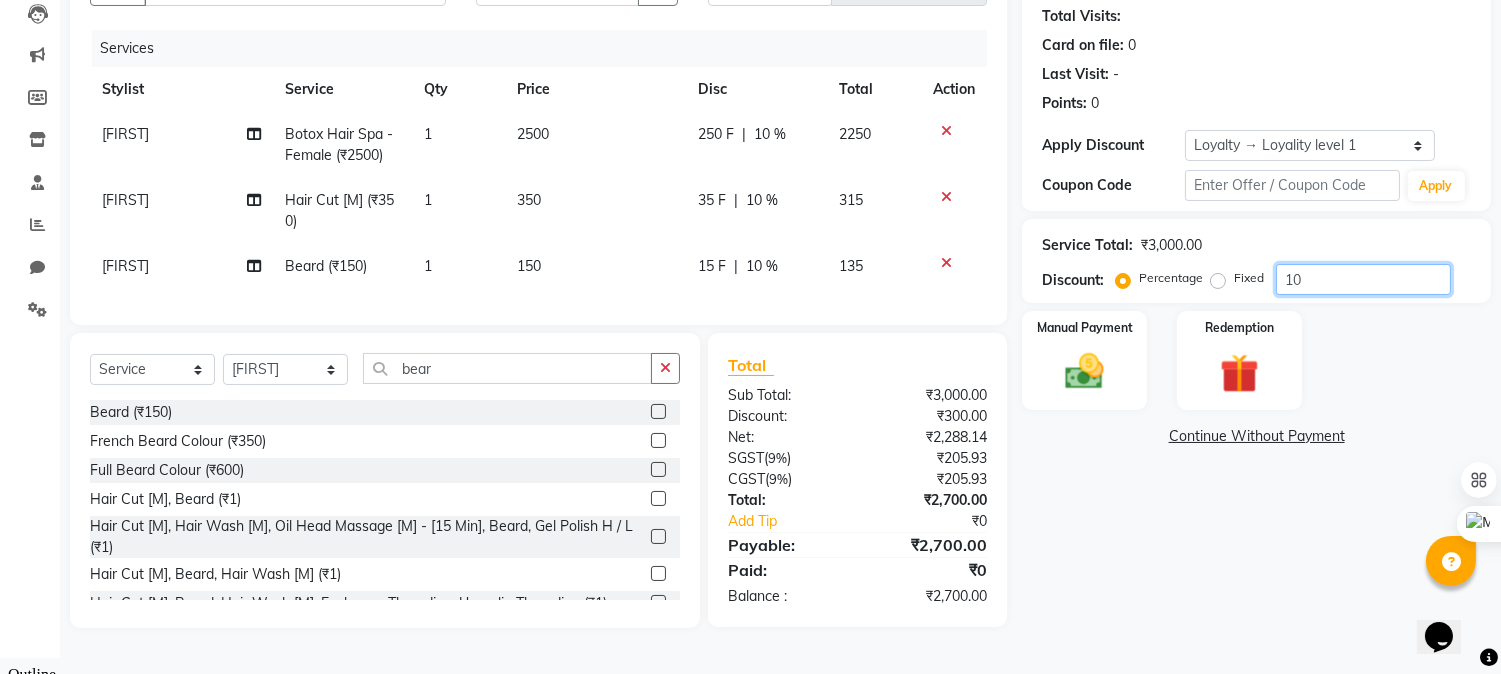 type on "10" 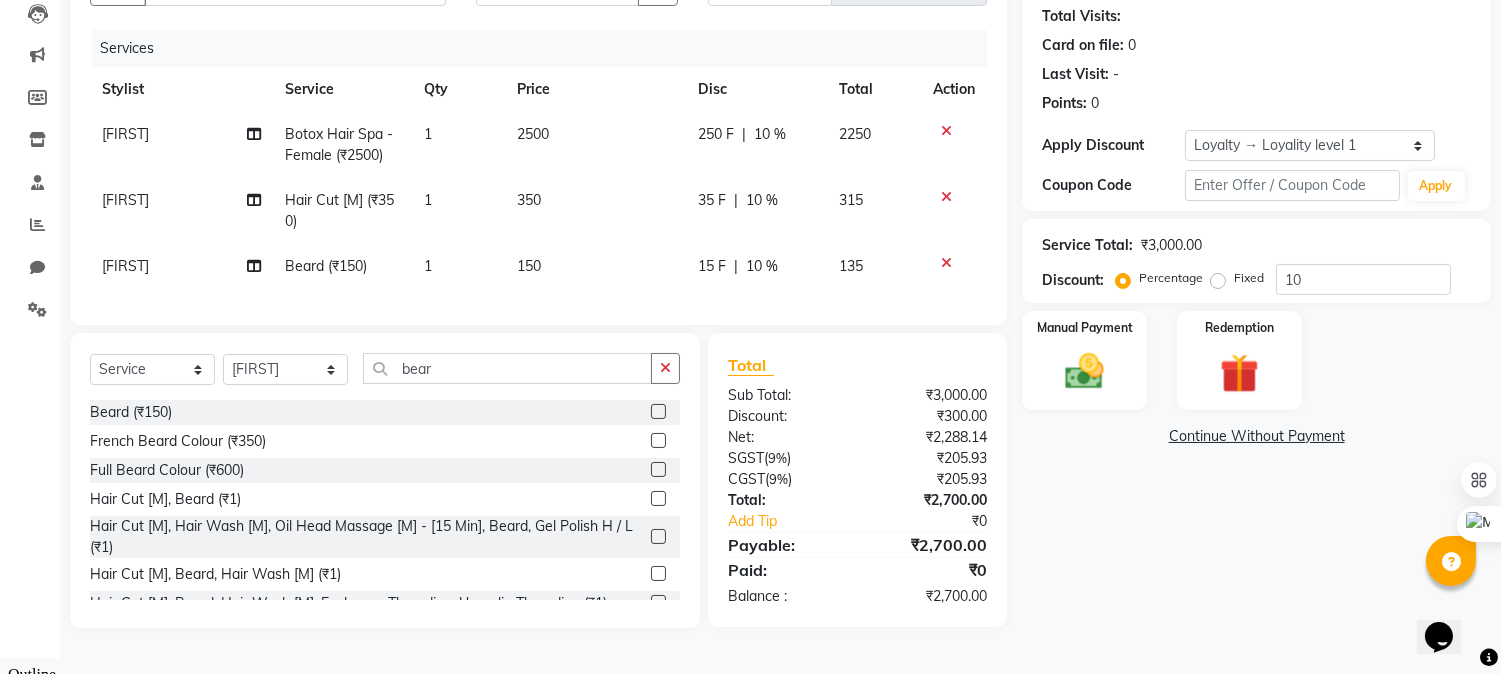 click on "Name: [NAME] Membership:  No Active Membership  Total Visits:   Card on file:  0 Last Visit:   - Points:   0  Apply Discount Select  Loyalty → Loyality level 1  Coupon Code Apply Service Total:  ₹3,000.00  Discount:  Percentage   Fixed  10 Manual Payment Redemption  Continue Without Payment" 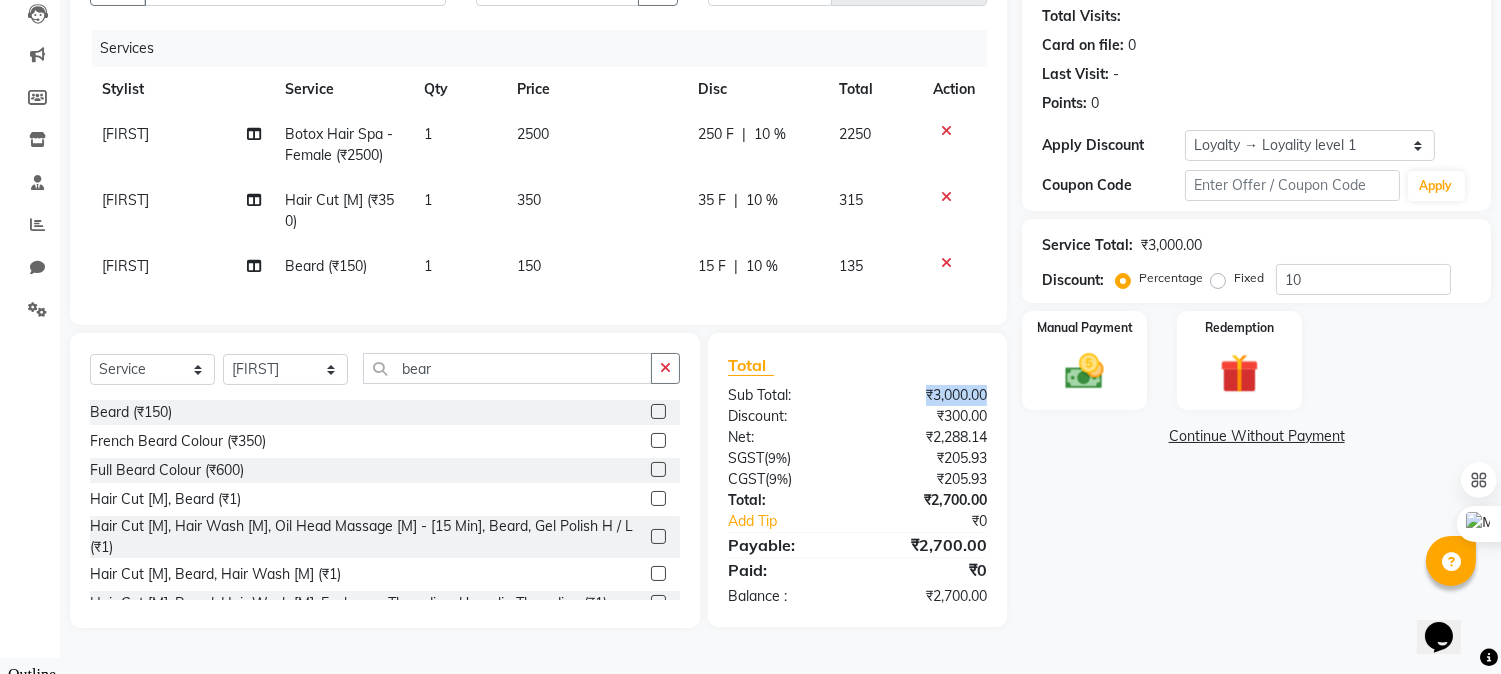 drag, startPoint x: 925, startPoint y: 408, endPoint x: 1013, endPoint y: 408, distance: 88 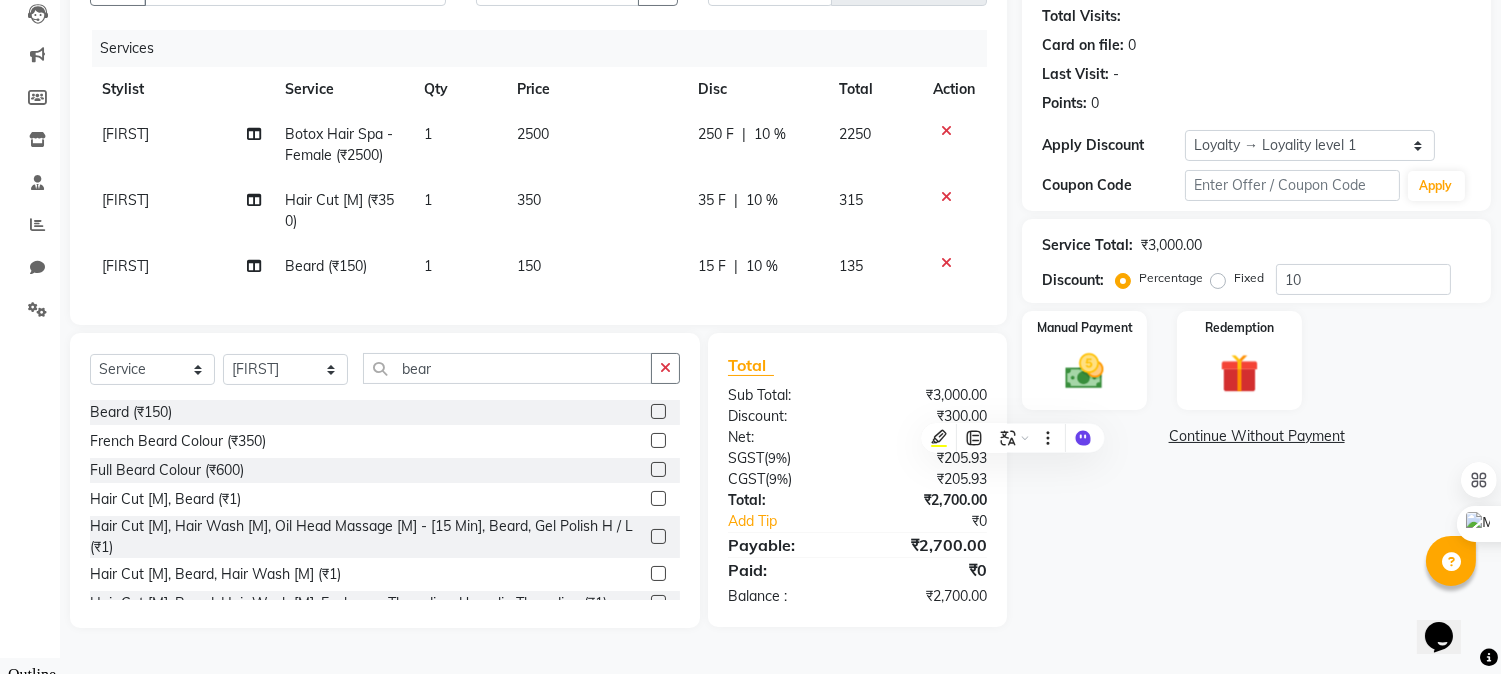click on "Discount:" 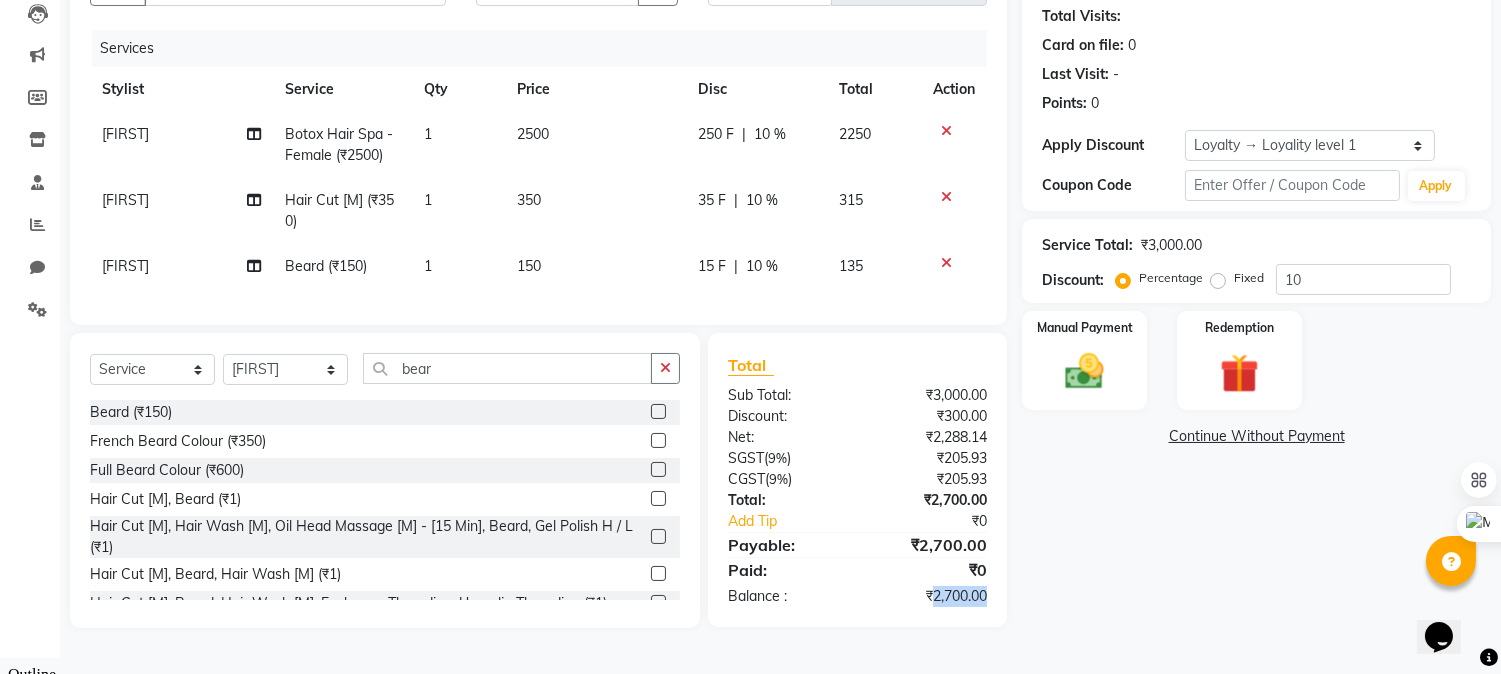 drag, startPoint x: 926, startPoint y: 616, endPoint x: 1017, endPoint y: 611, distance: 91.13726 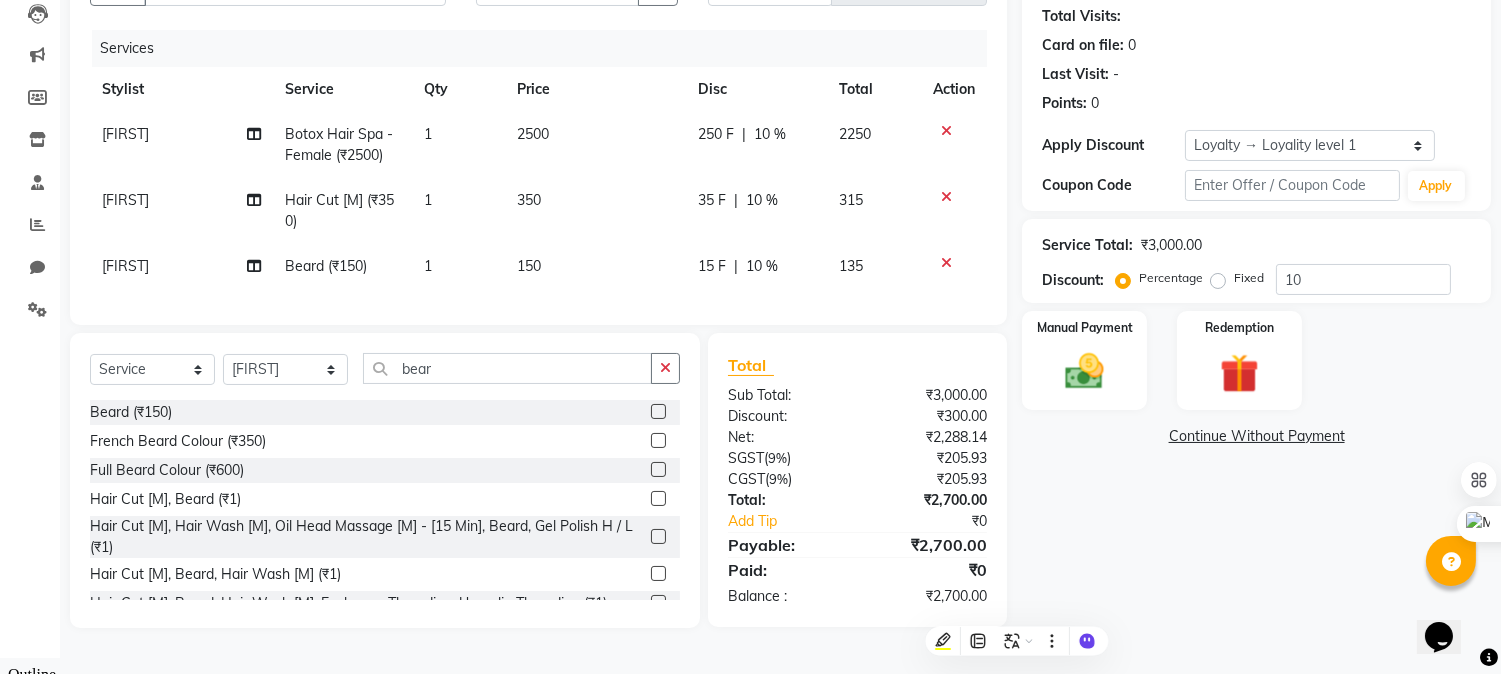 click on "Name: [NAME] Membership:  No Active Membership  Total Visits:   Card on file:  0 Last Visit:   - Points:   0  Apply Discount Select  Loyalty → Loyality level 1  Coupon Code Apply Service Total:  ₹3,000.00  Discount:  Percentage   Fixed  10 Manual Payment Redemption  Continue Without Payment" 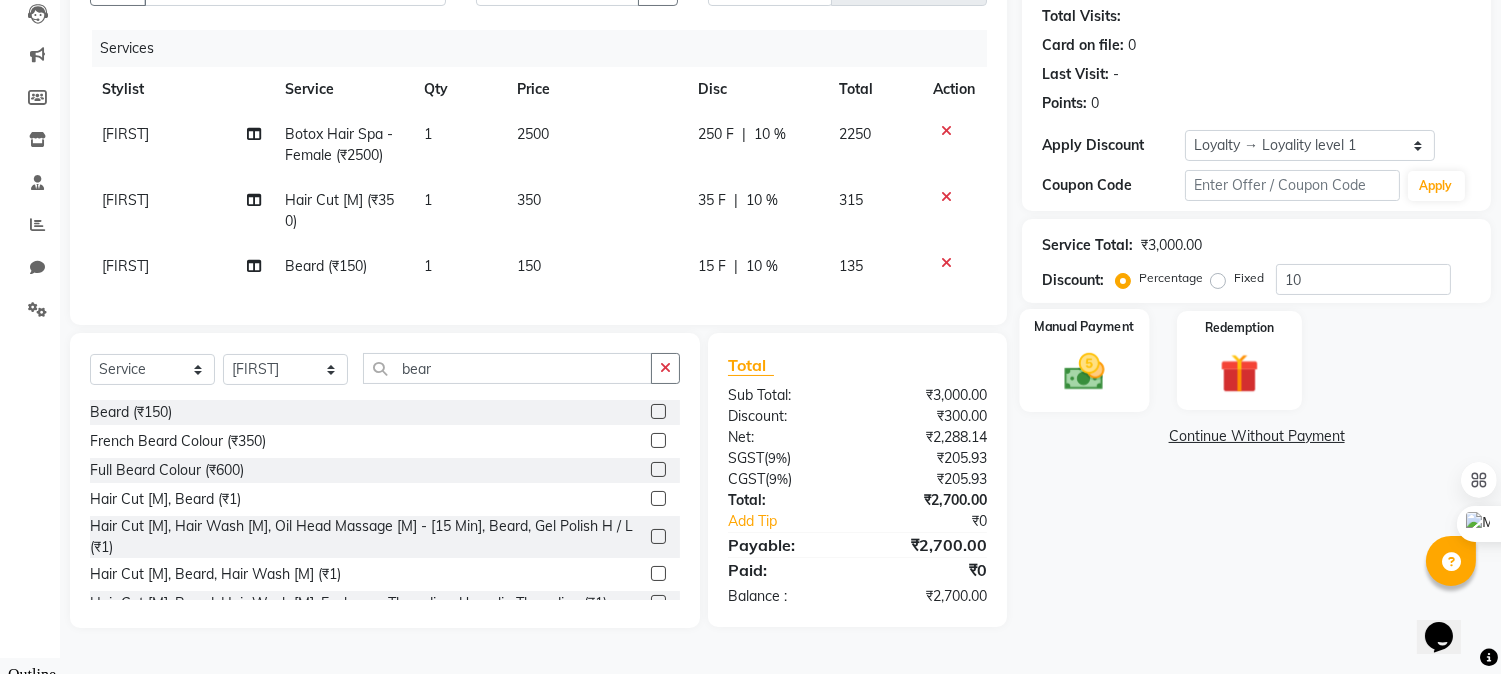 click 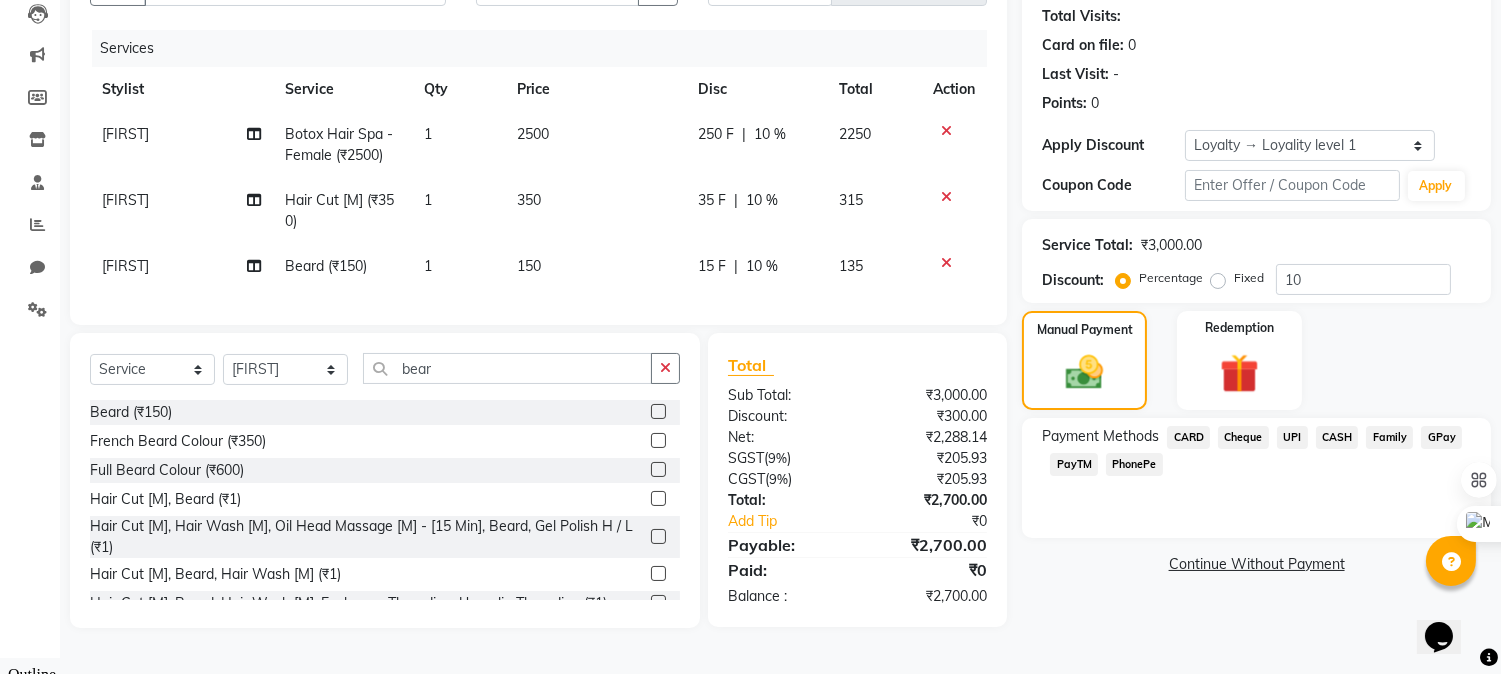 click on "UPI" 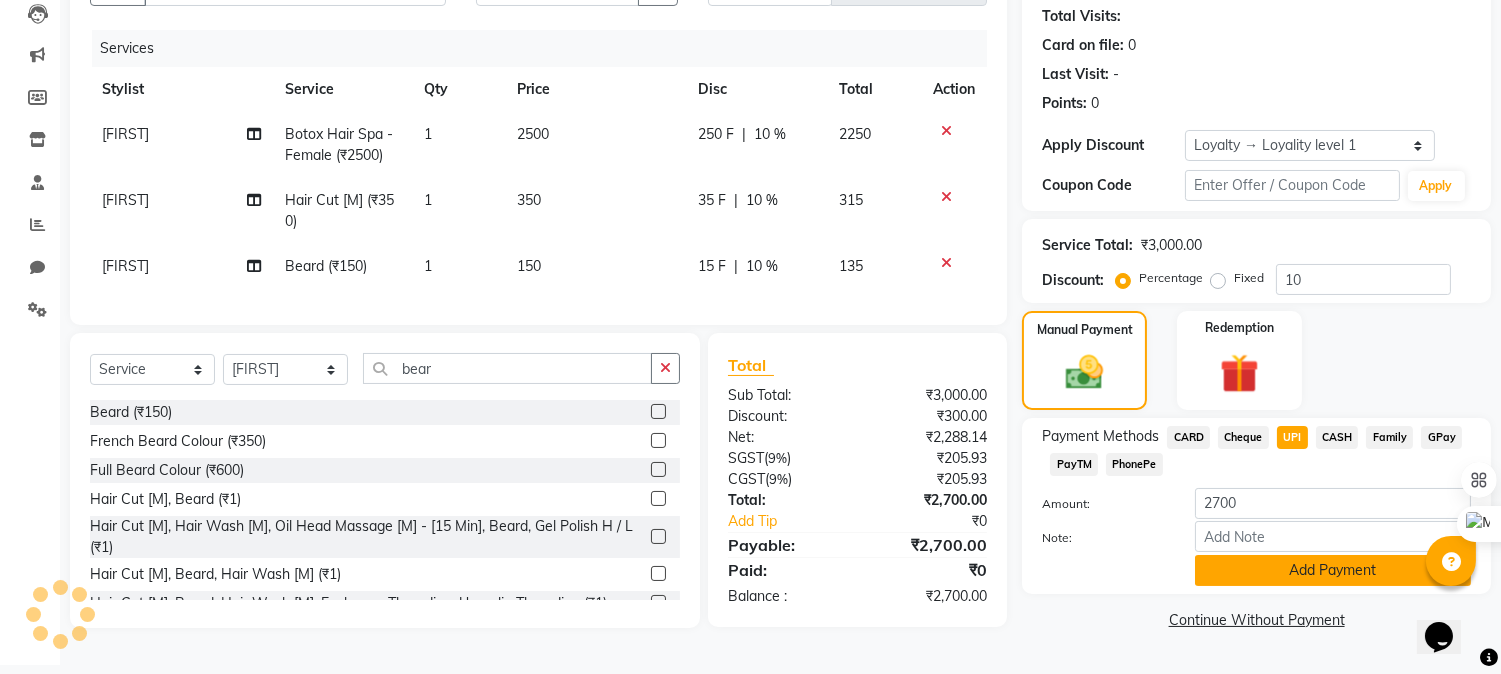 click on "Add Payment" 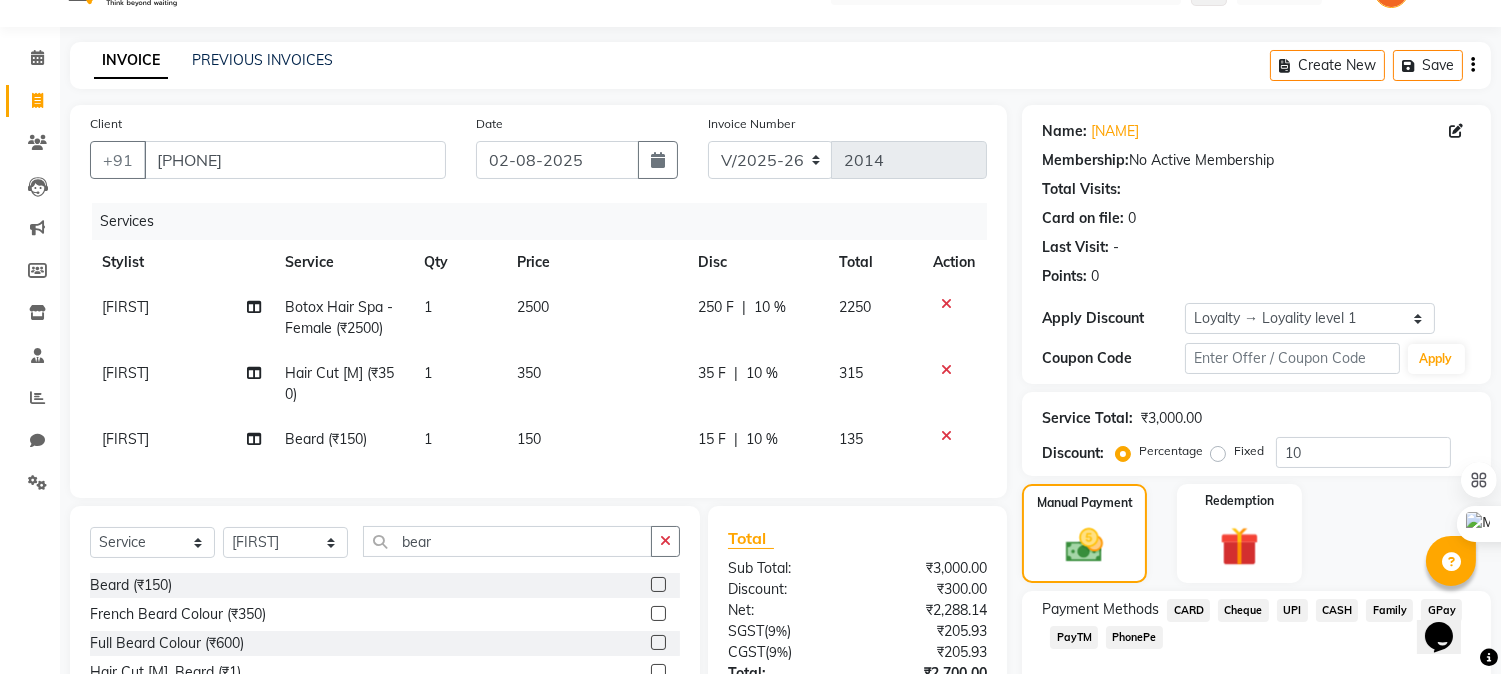 scroll, scrollTop: 378, scrollLeft: 0, axis: vertical 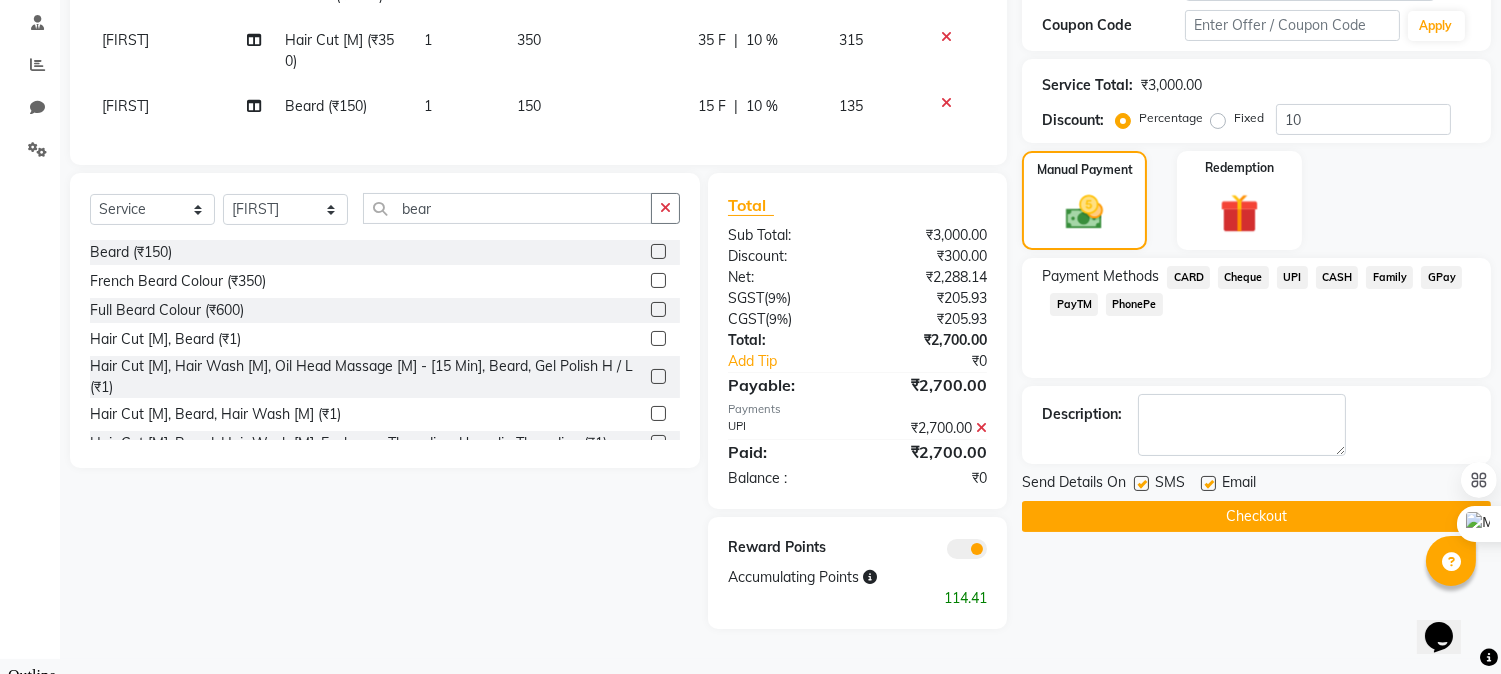 click on "Checkout" 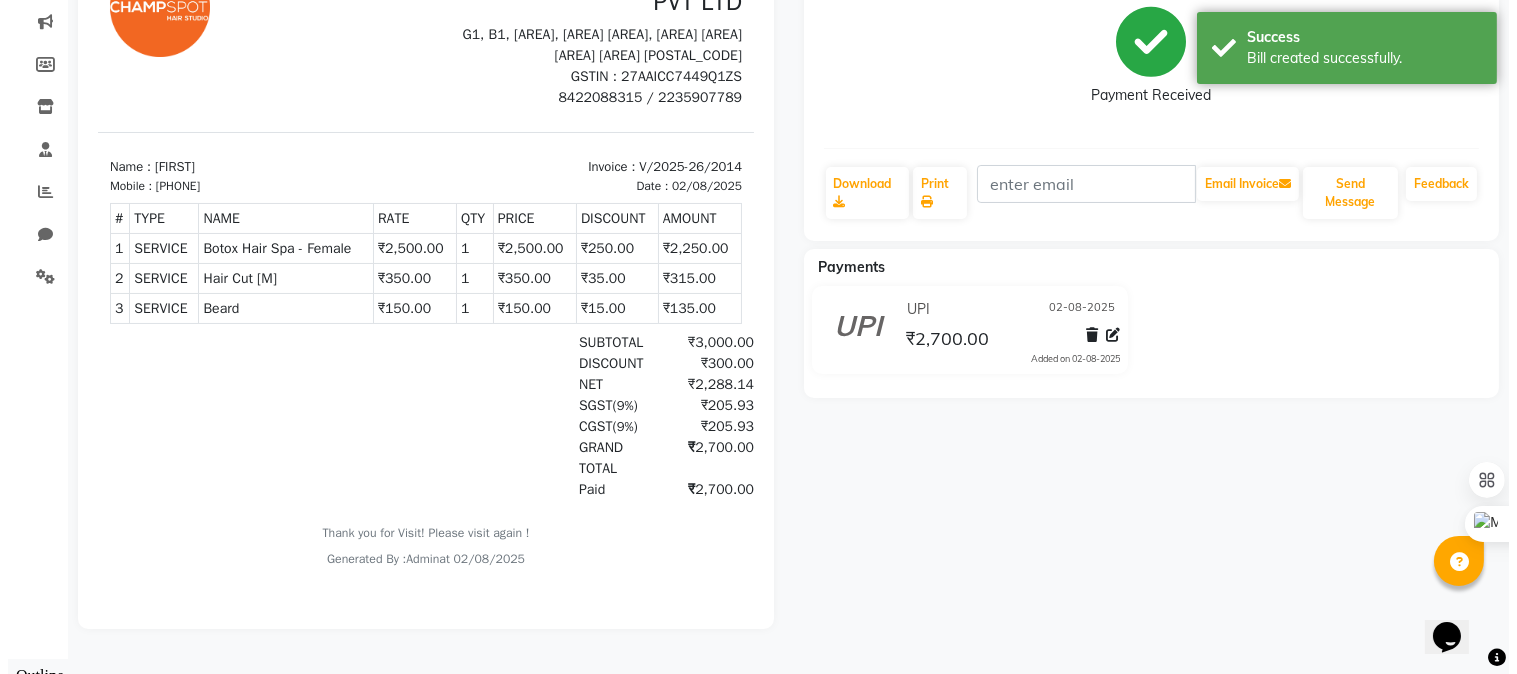 scroll, scrollTop: 0, scrollLeft: 0, axis: both 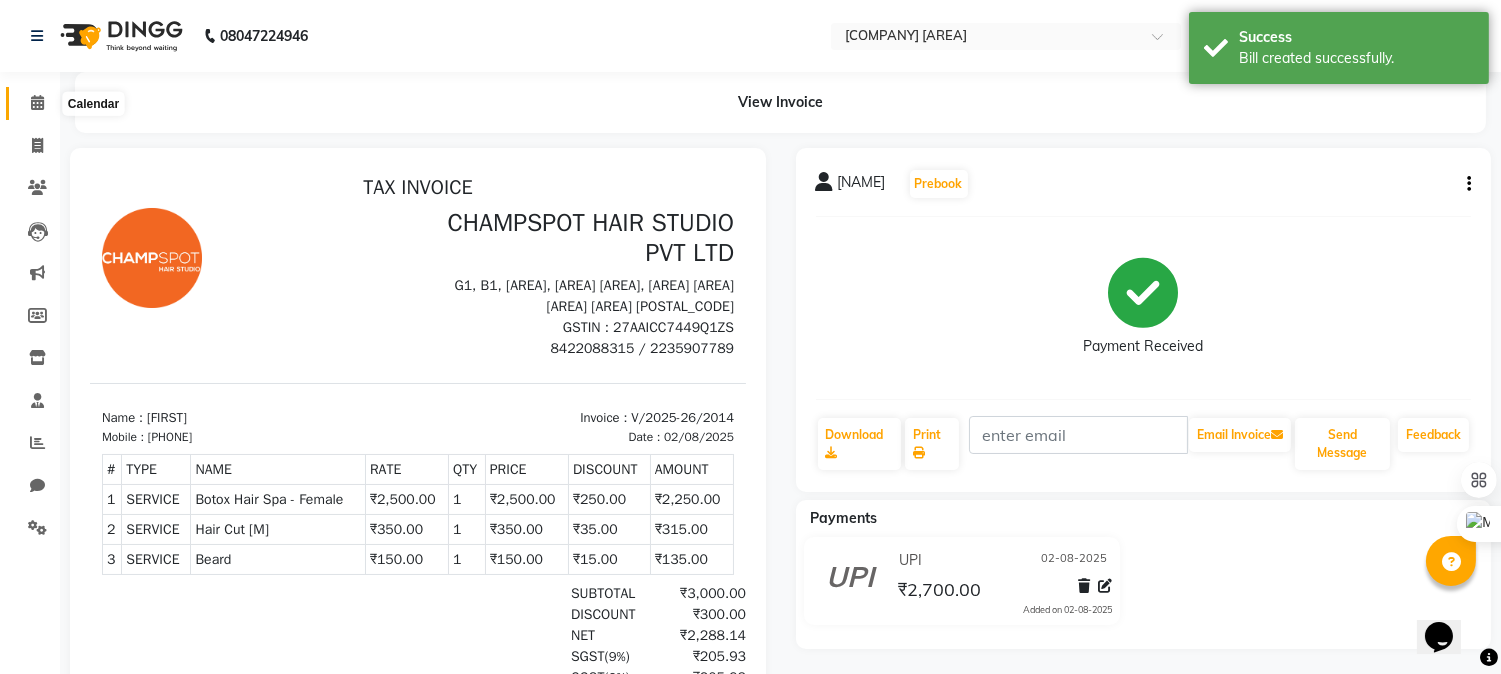 click 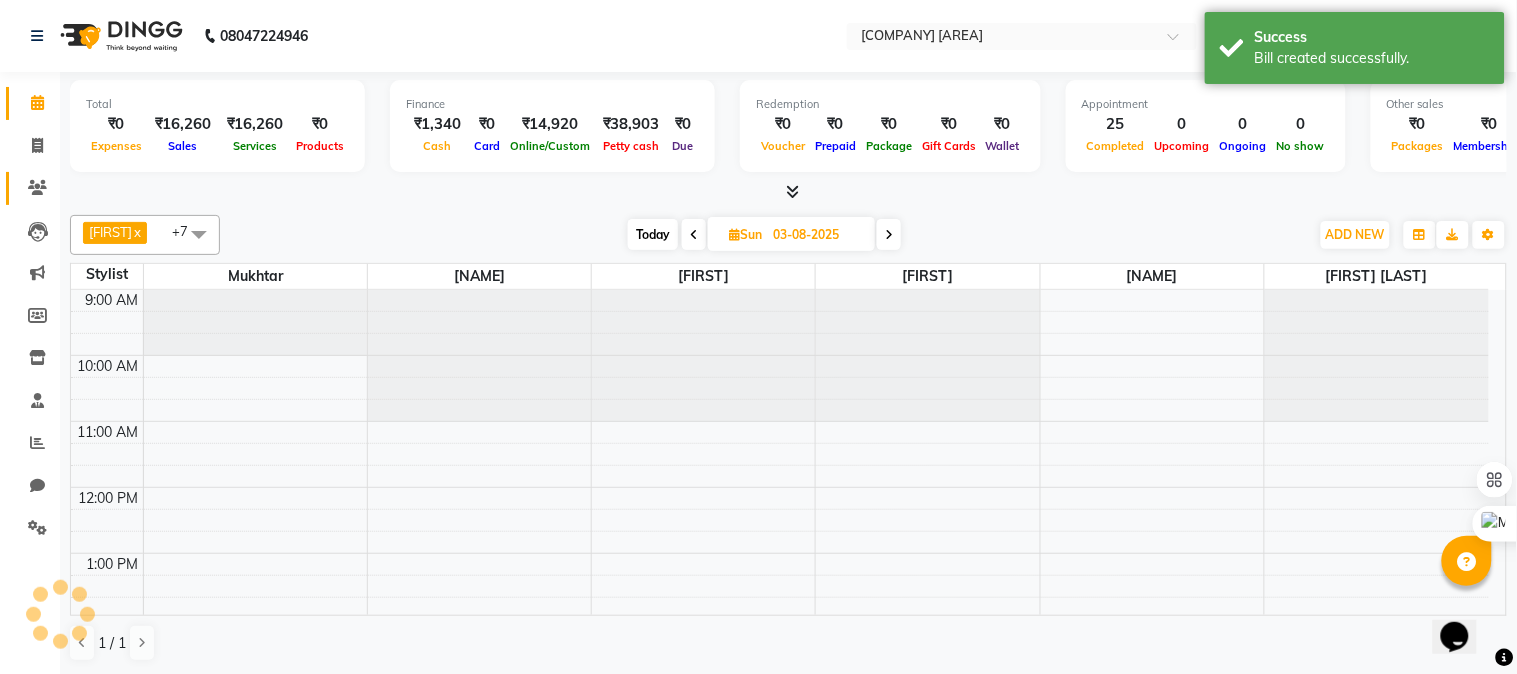 scroll, scrollTop: 497, scrollLeft: 0, axis: vertical 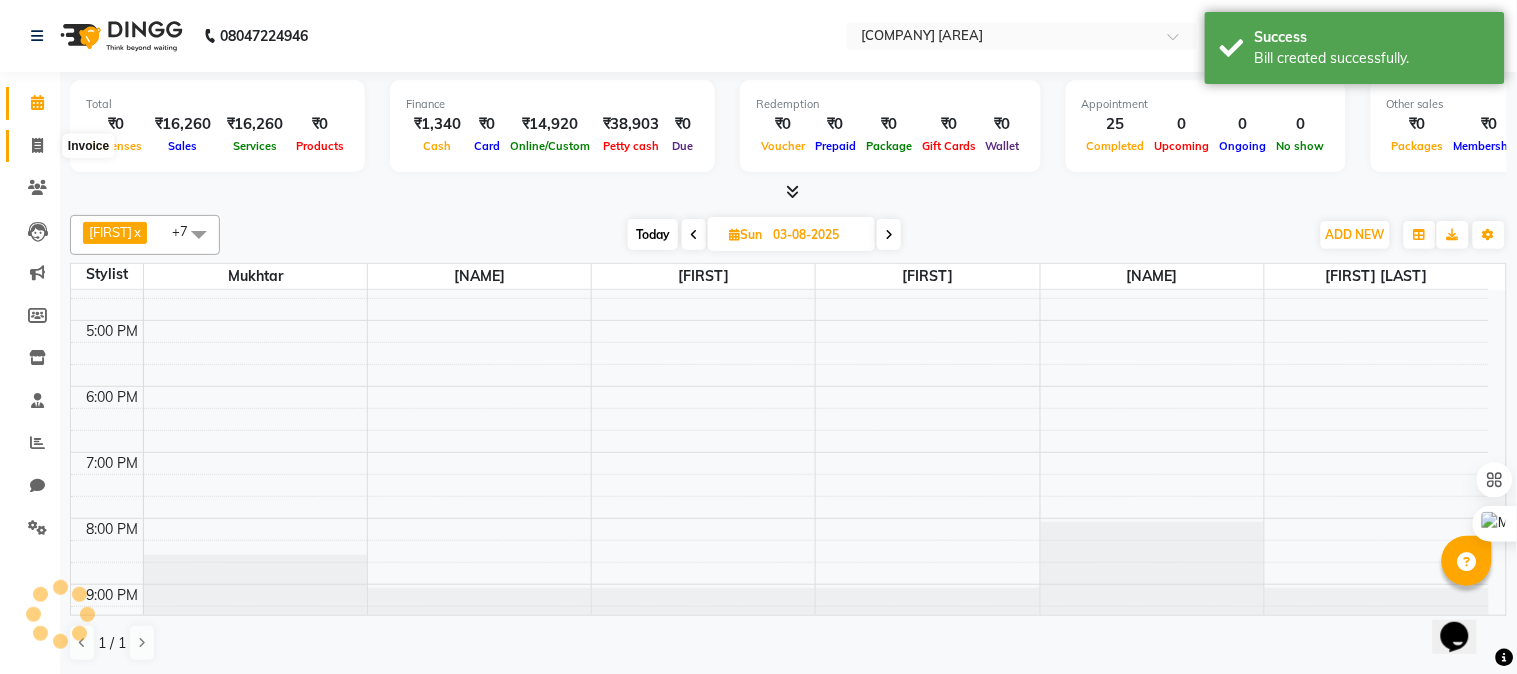 click 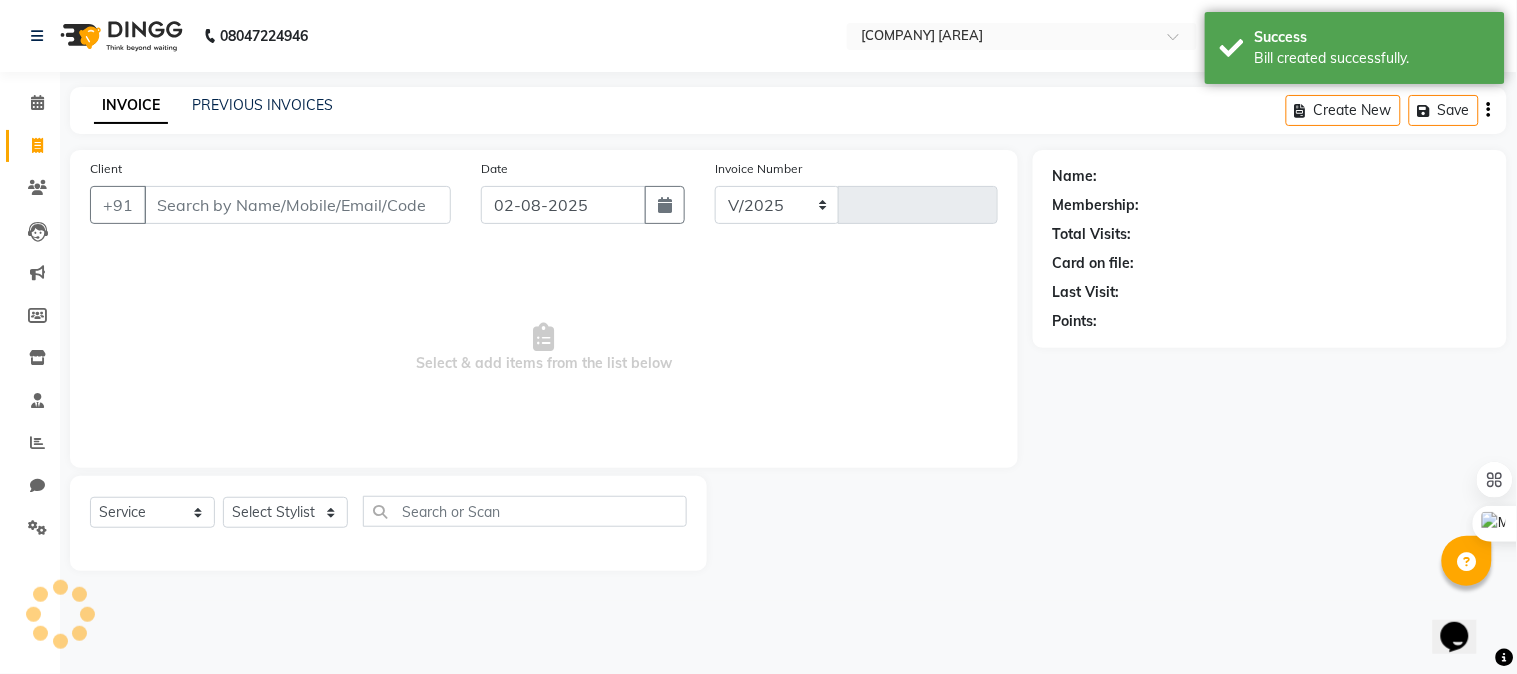 select on "7690" 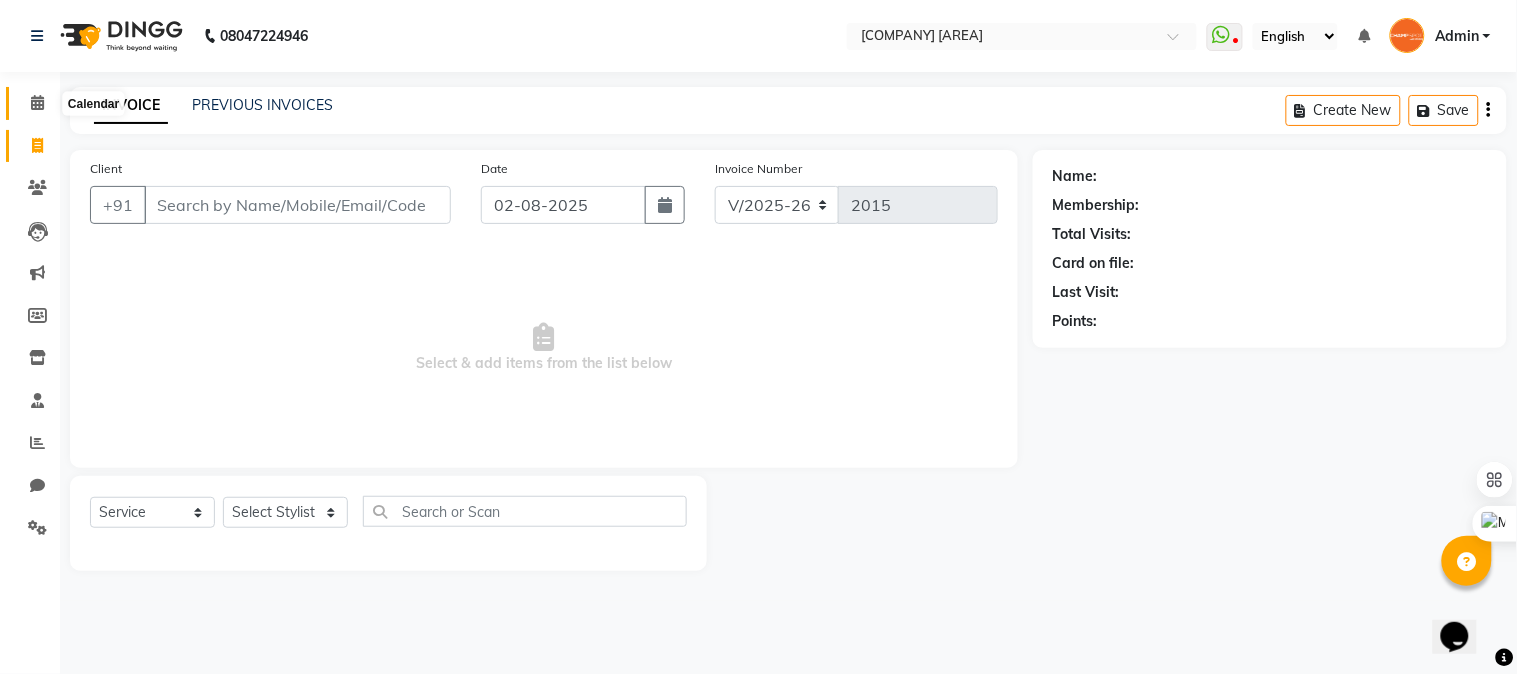 click 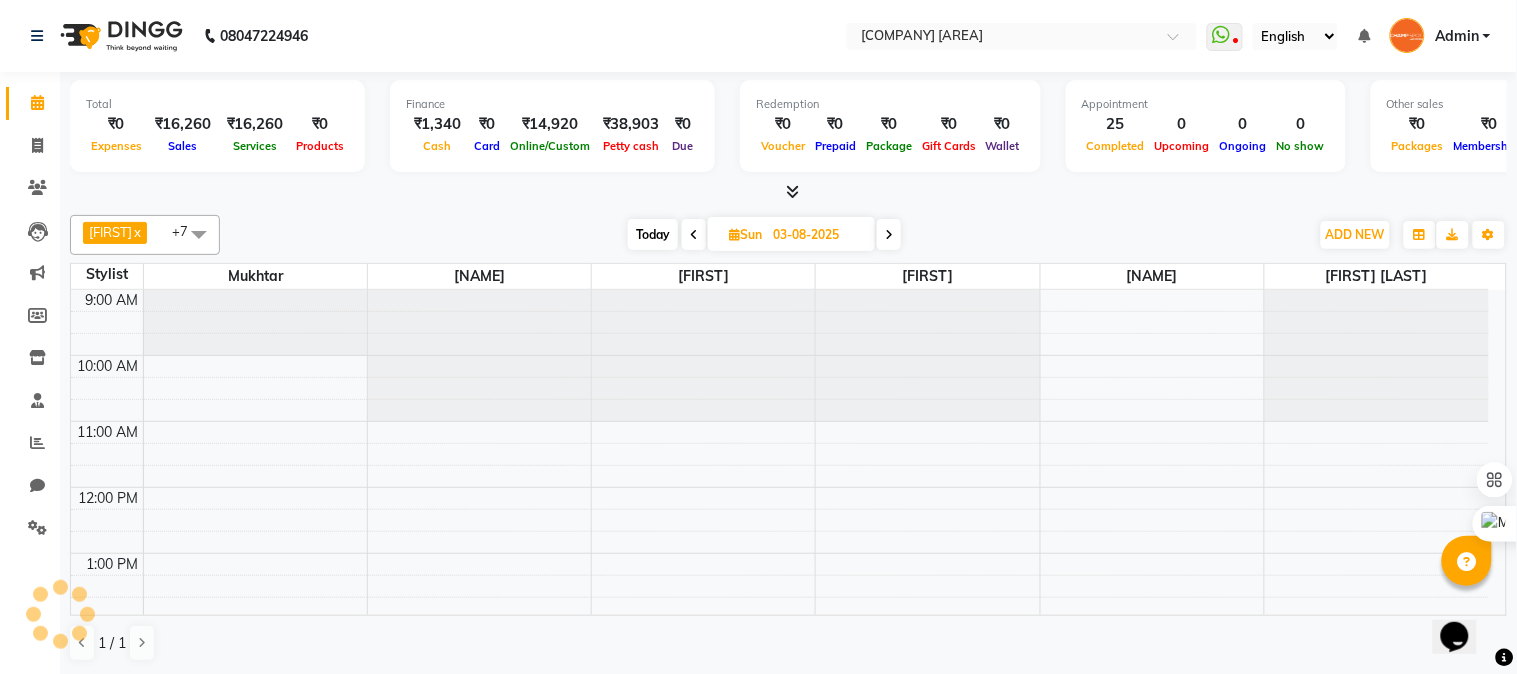 scroll, scrollTop: 0, scrollLeft: 0, axis: both 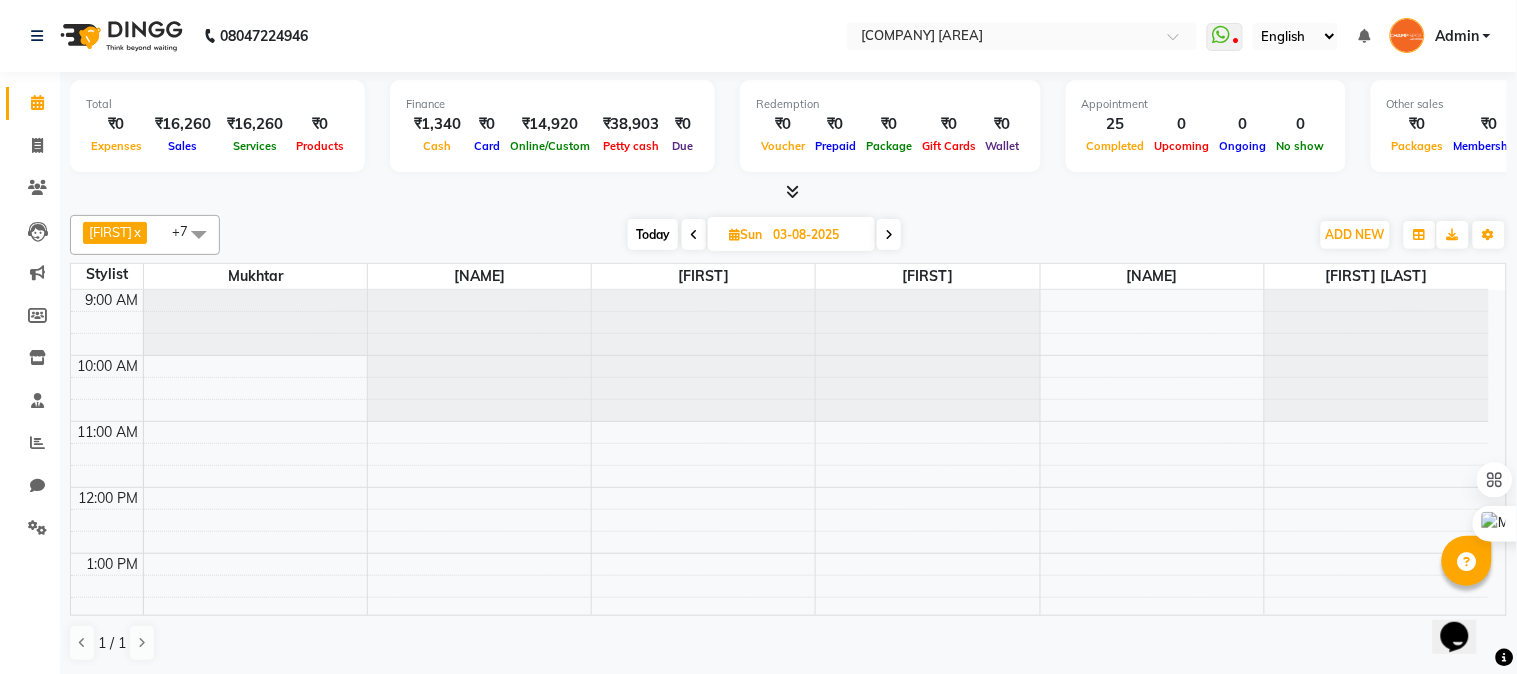 click on "Admin" at bounding box center [1457, 36] 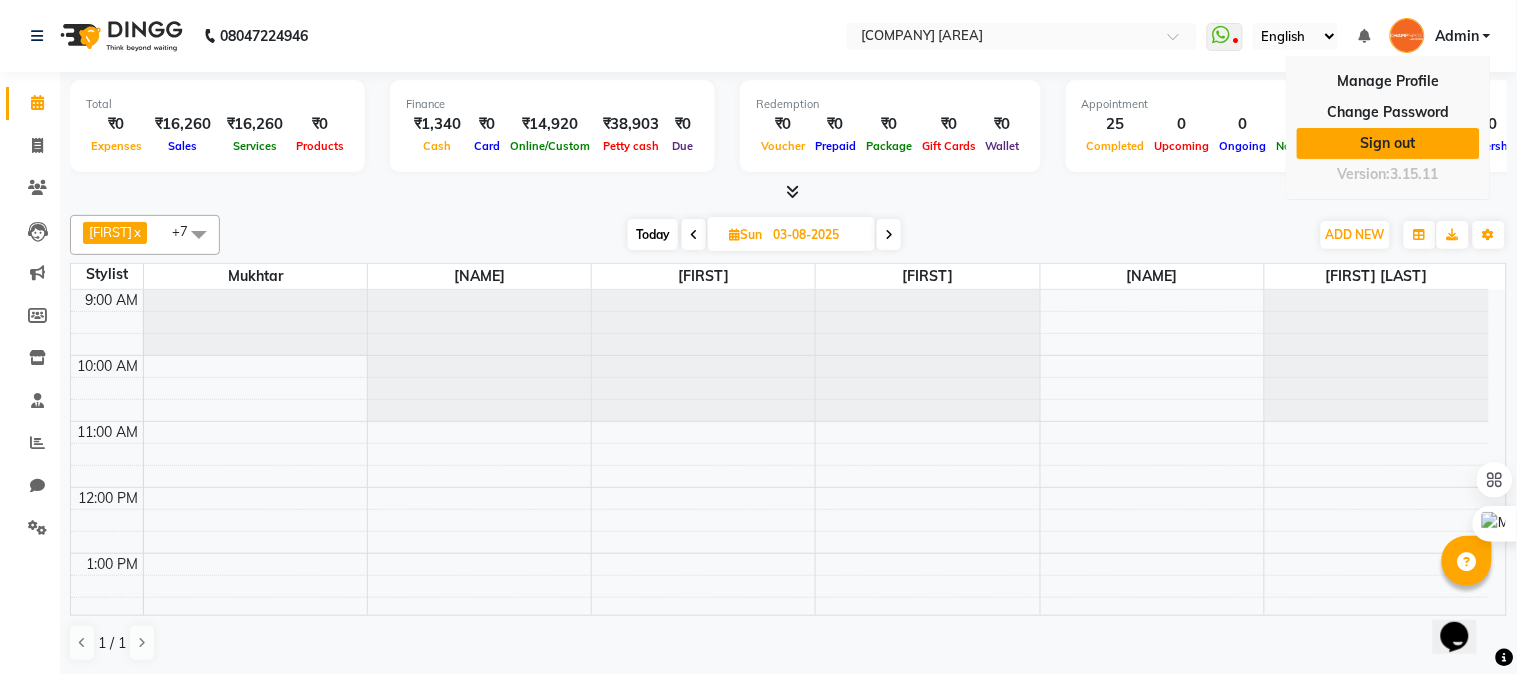 click on "Sign out" at bounding box center [1388, 143] 